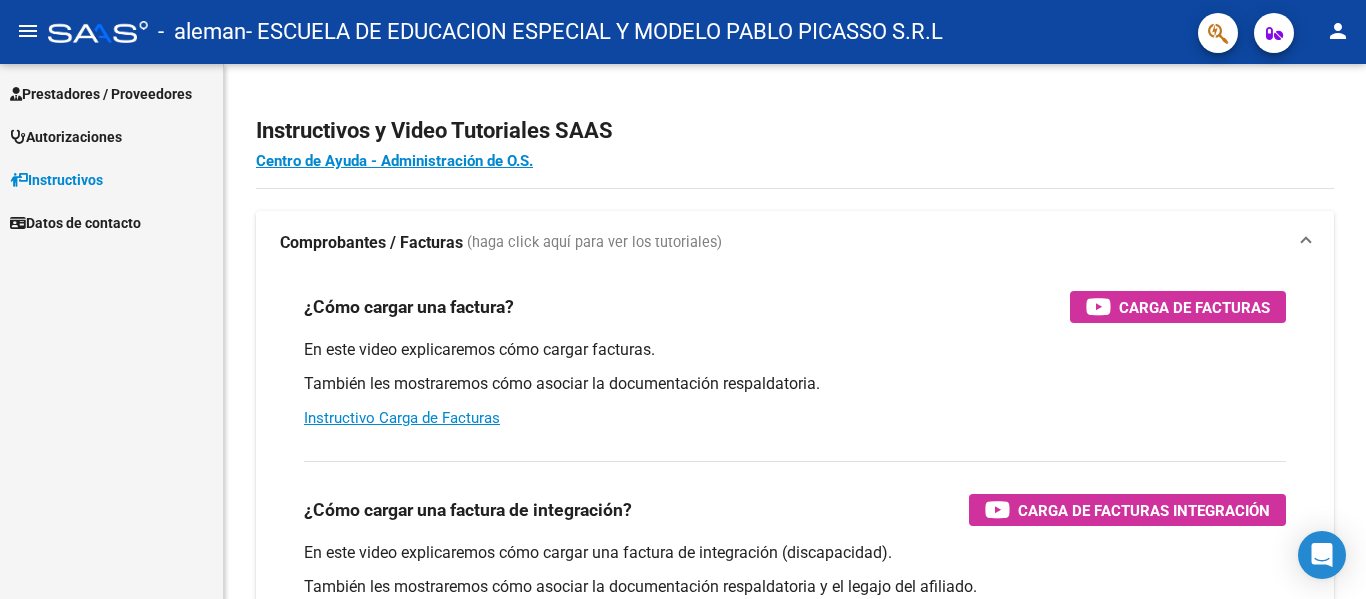 scroll, scrollTop: 0, scrollLeft: 0, axis: both 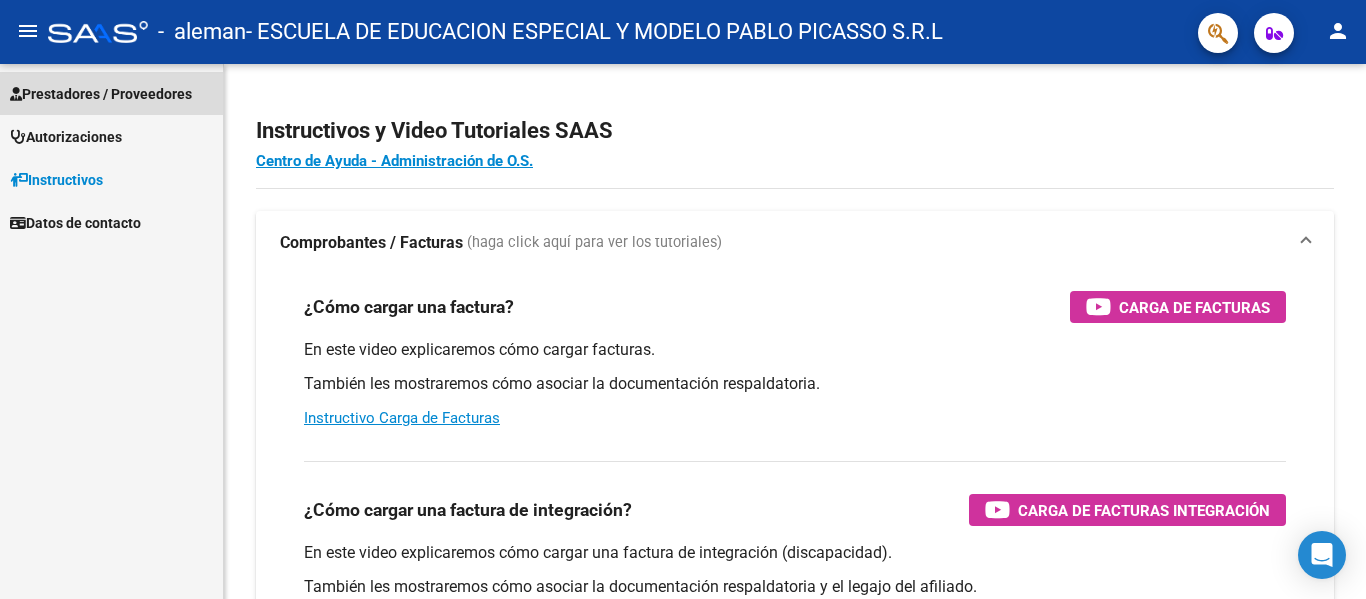 click on "Prestadores / Proveedores" at bounding box center (101, 94) 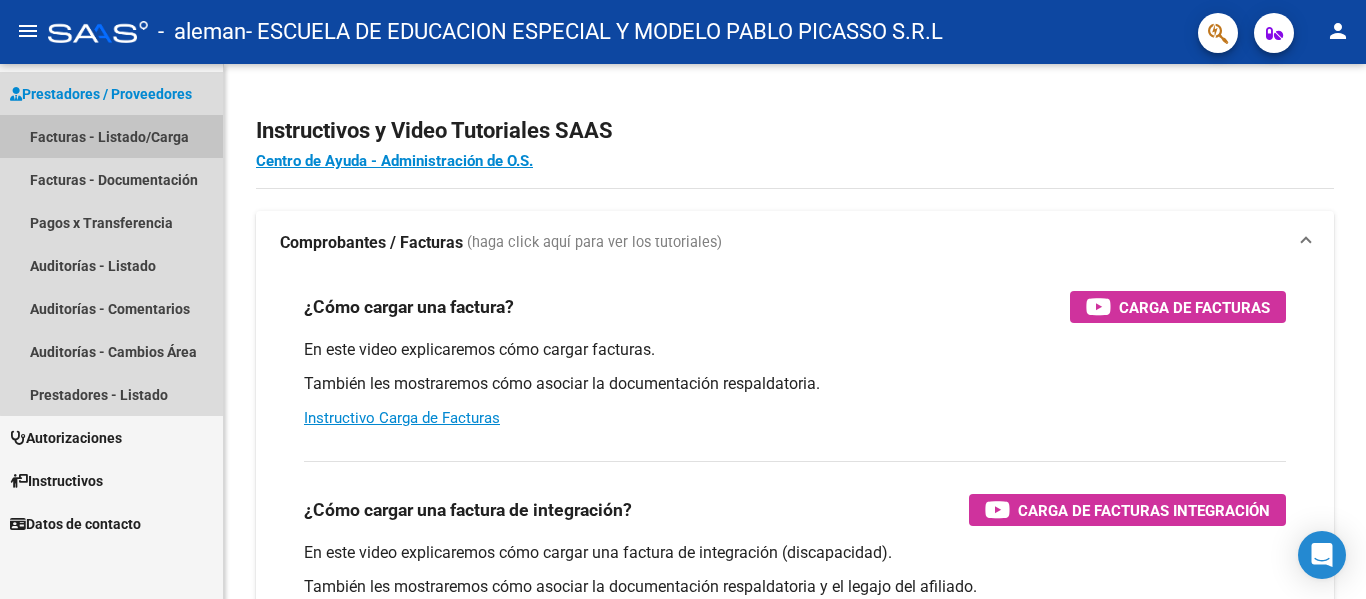 click on "Facturas - Listado/Carga" at bounding box center (111, 136) 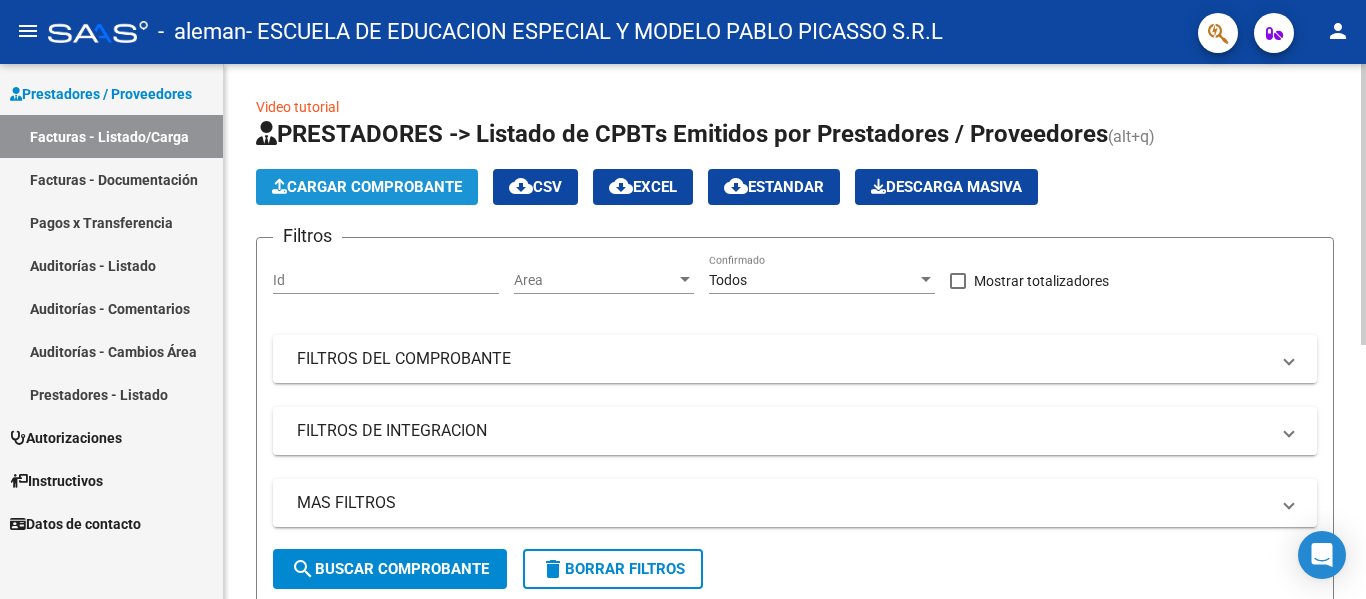 click on "Cargar Comprobante" 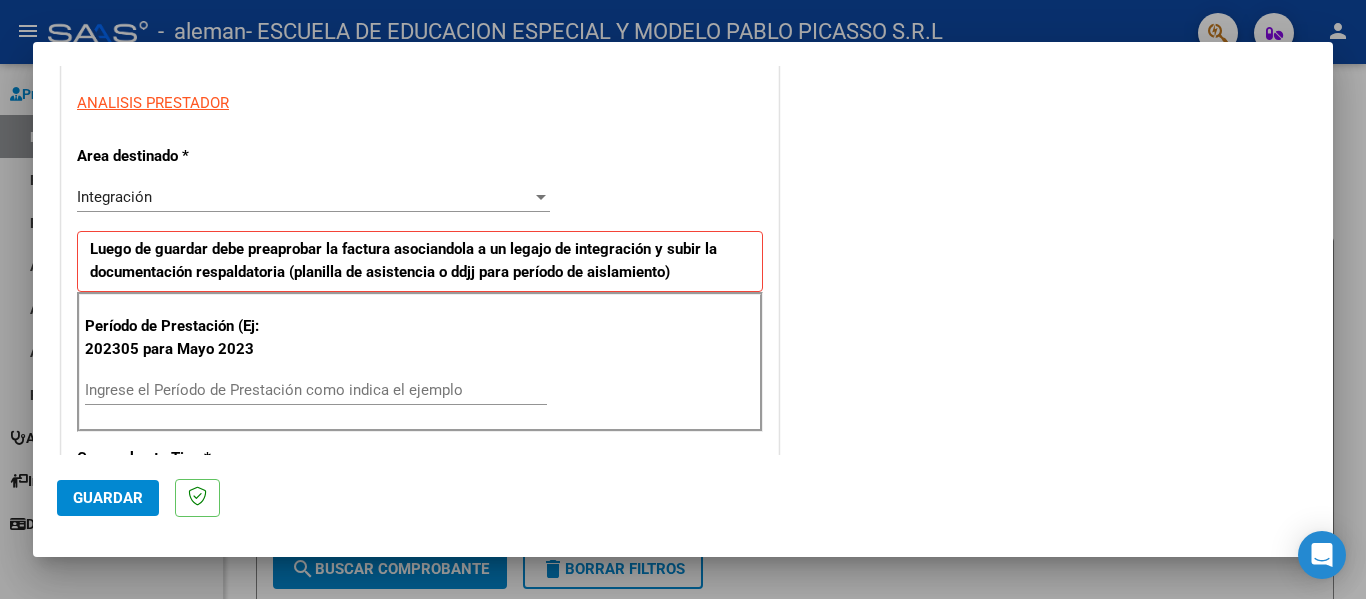 scroll, scrollTop: 400, scrollLeft: 0, axis: vertical 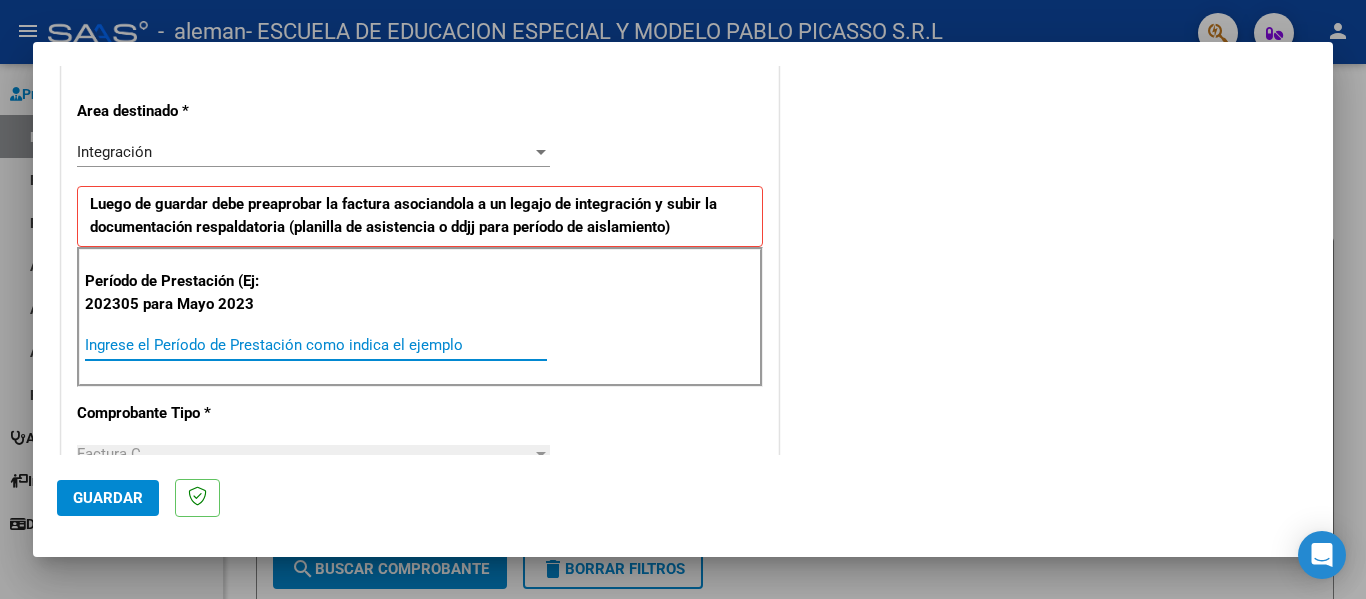 click on "Ingrese el Período de Prestación como indica el ejemplo" at bounding box center [316, 345] 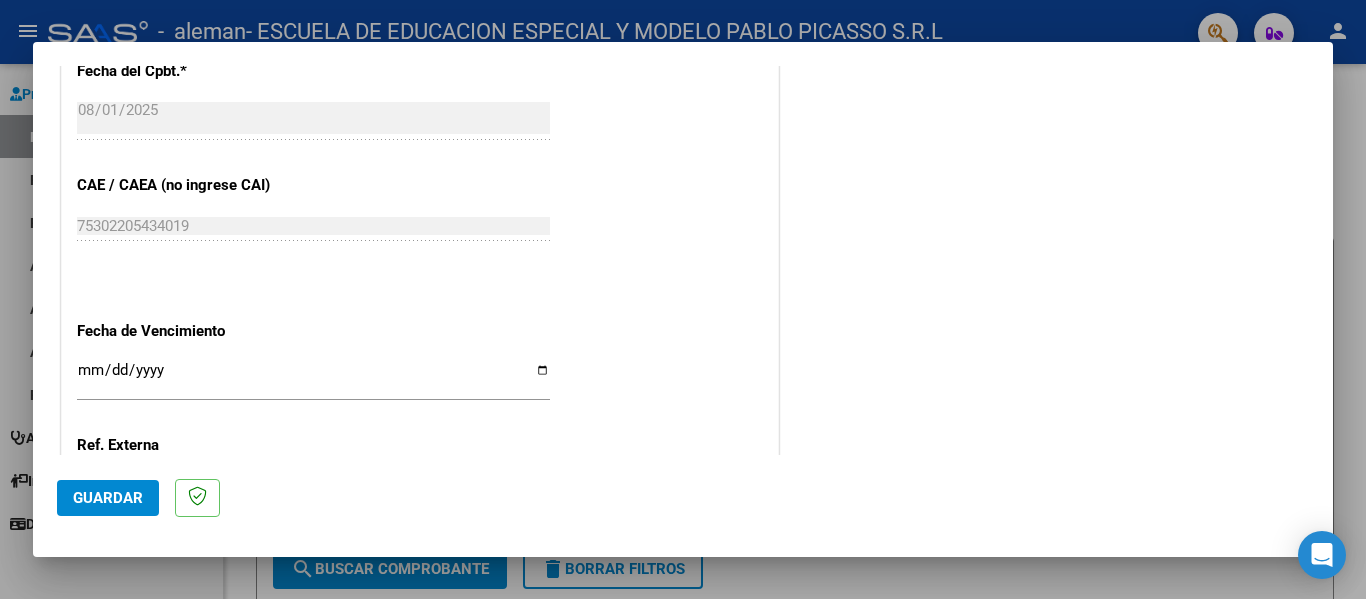 scroll, scrollTop: 1200, scrollLeft: 0, axis: vertical 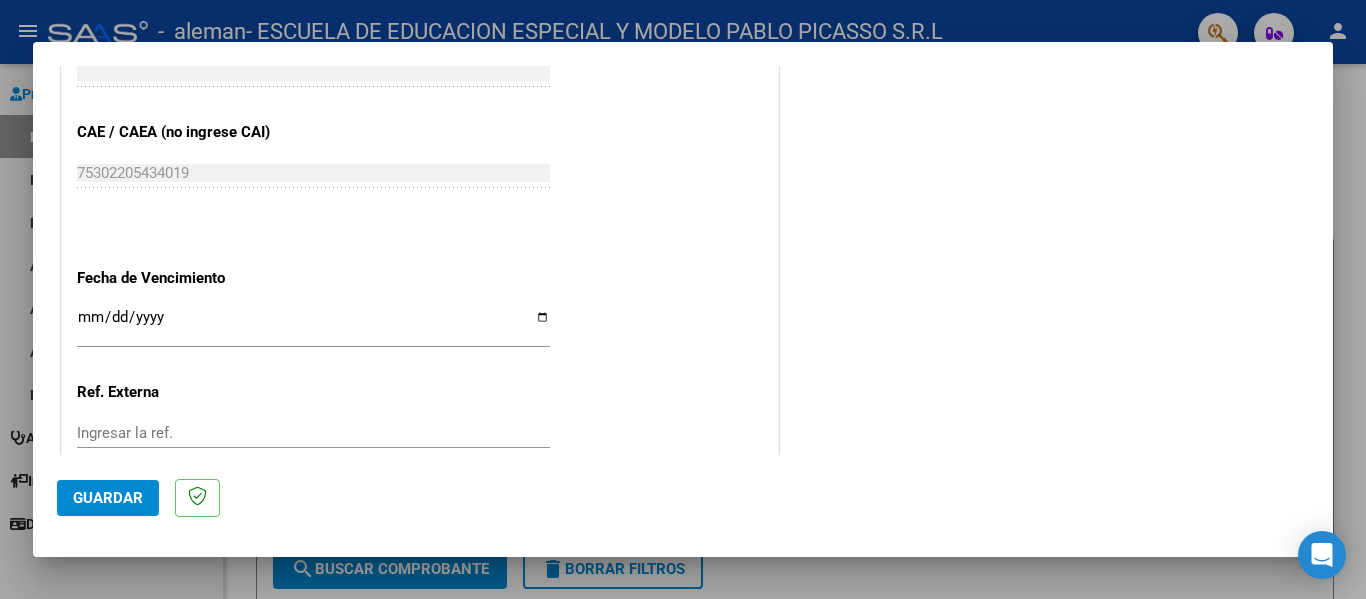 type on "202507" 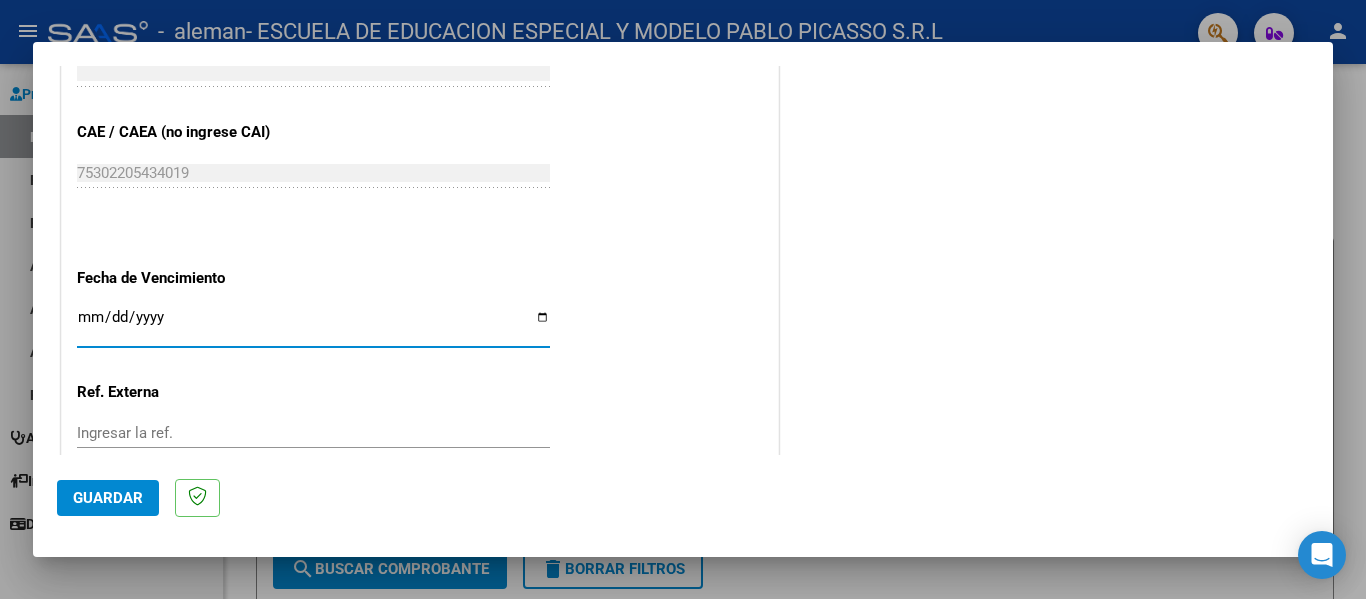 click on "Ingresar la fecha" at bounding box center [313, 325] 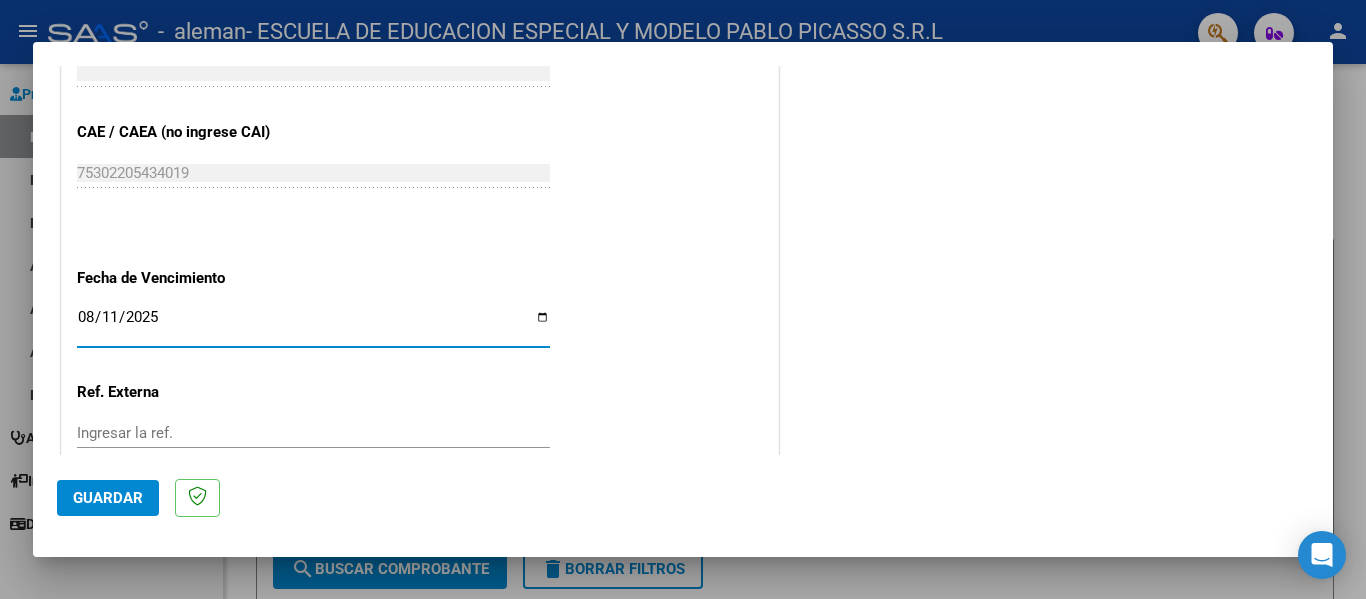 type on "2025-08-11" 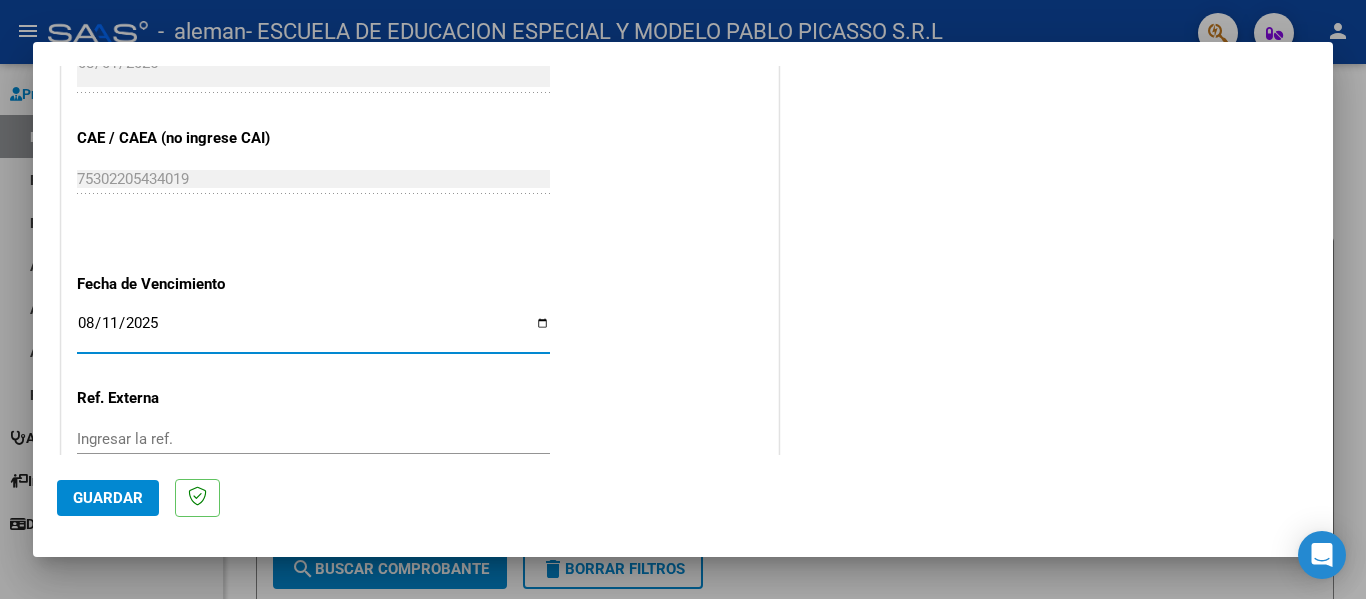 scroll, scrollTop: 1333, scrollLeft: 0, axis: vertical 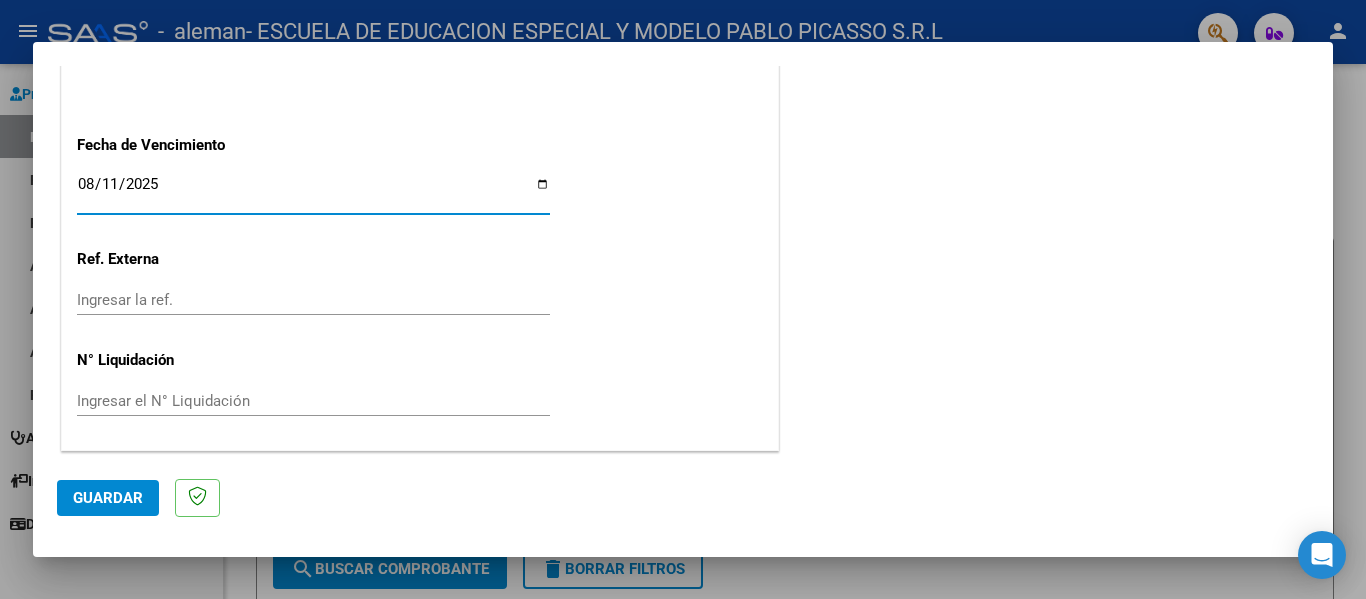 click on "Guardar" 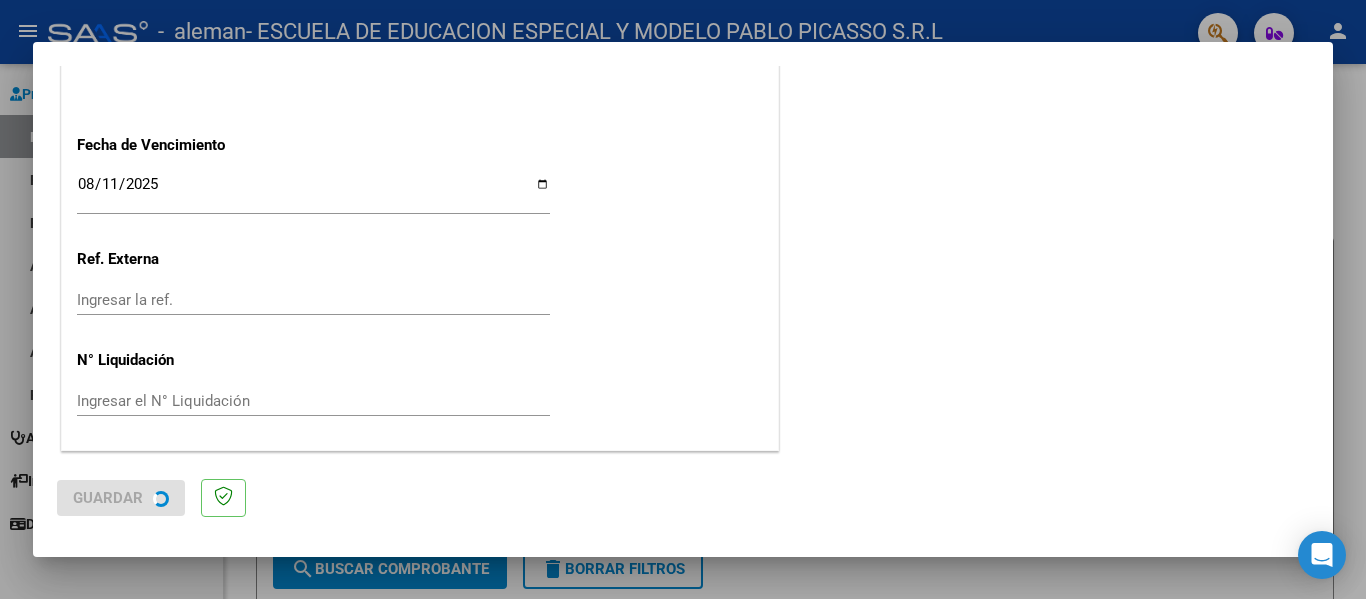 scroll, scrollTop: 0, scrollLeft: 0, axis: both 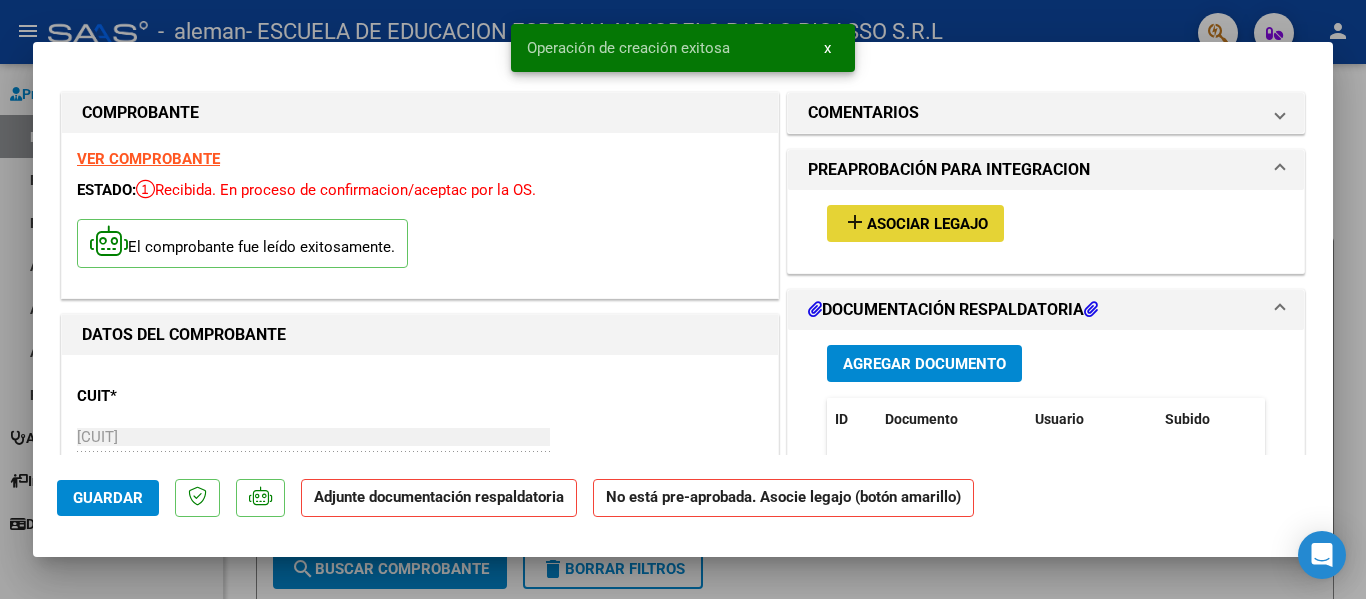 click on "Asociar Legajo" at bounding box center [927, 224] 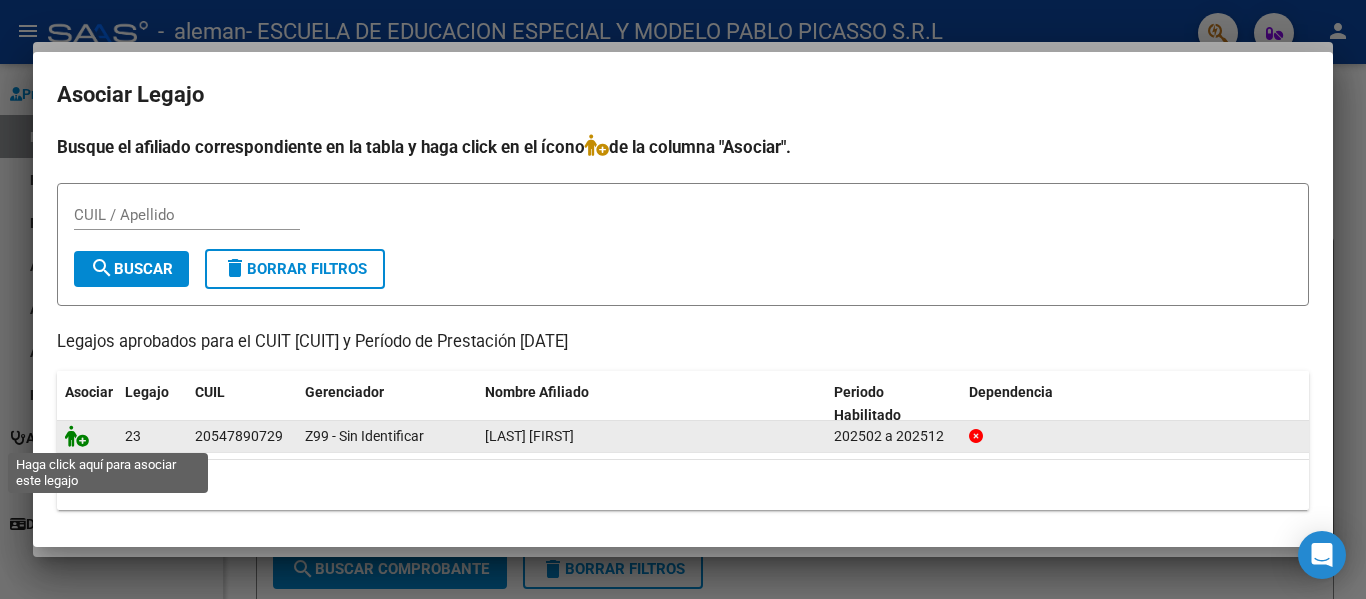 click 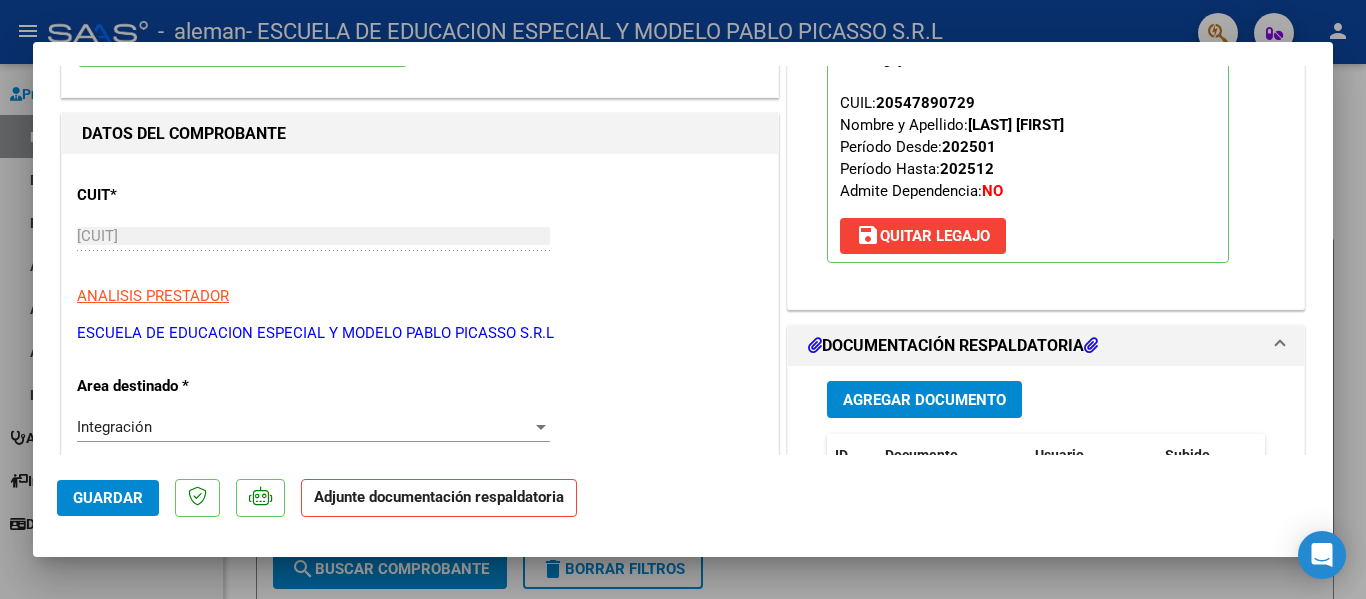scroll, scrollTop: 0, scrollLeft: 0, axis: both 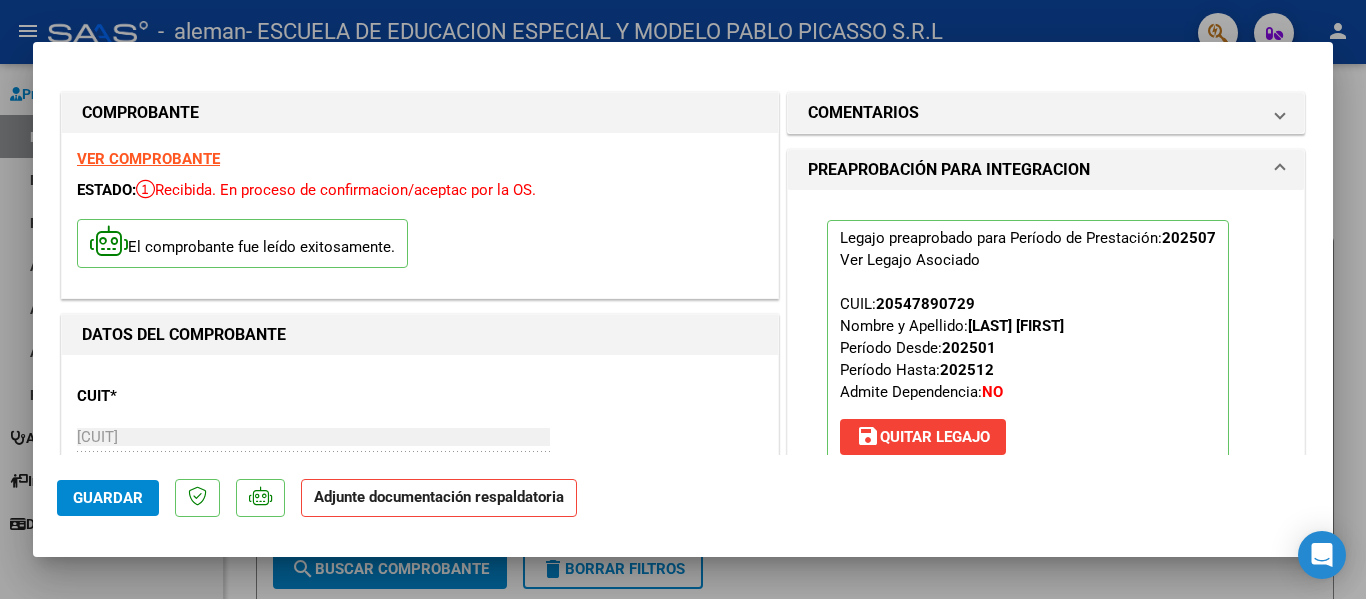 click on "Guardar" 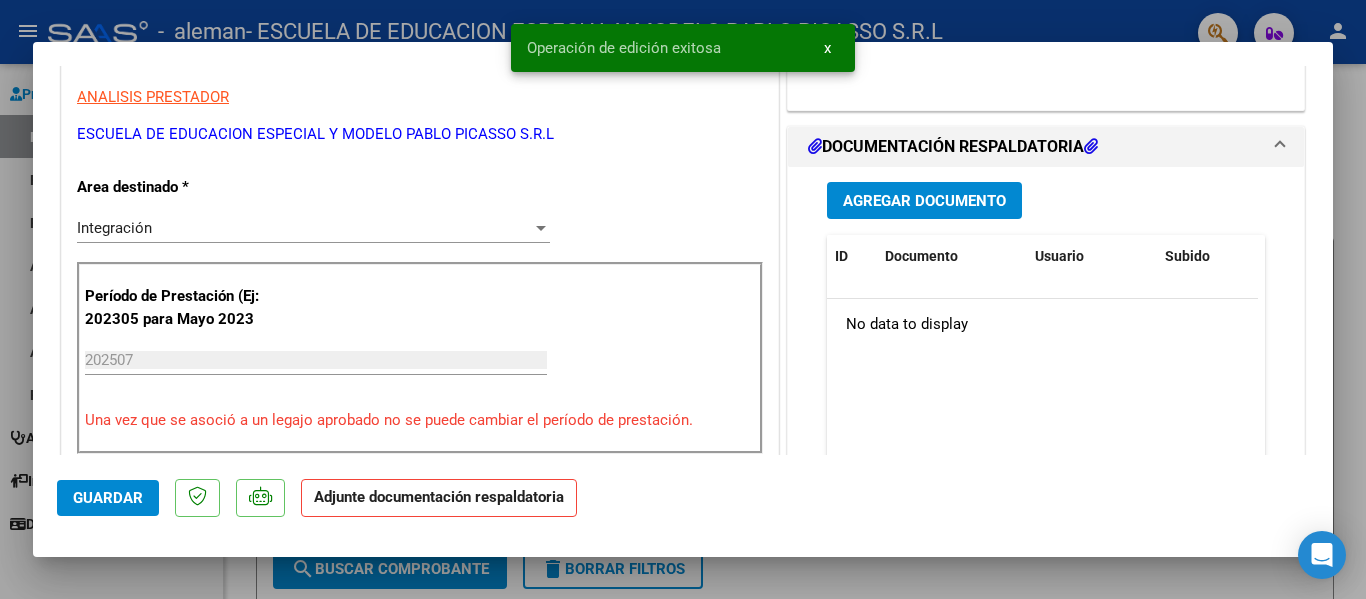 scroll, scrollTop: 500, scrollLeft: 0, axis: vertical 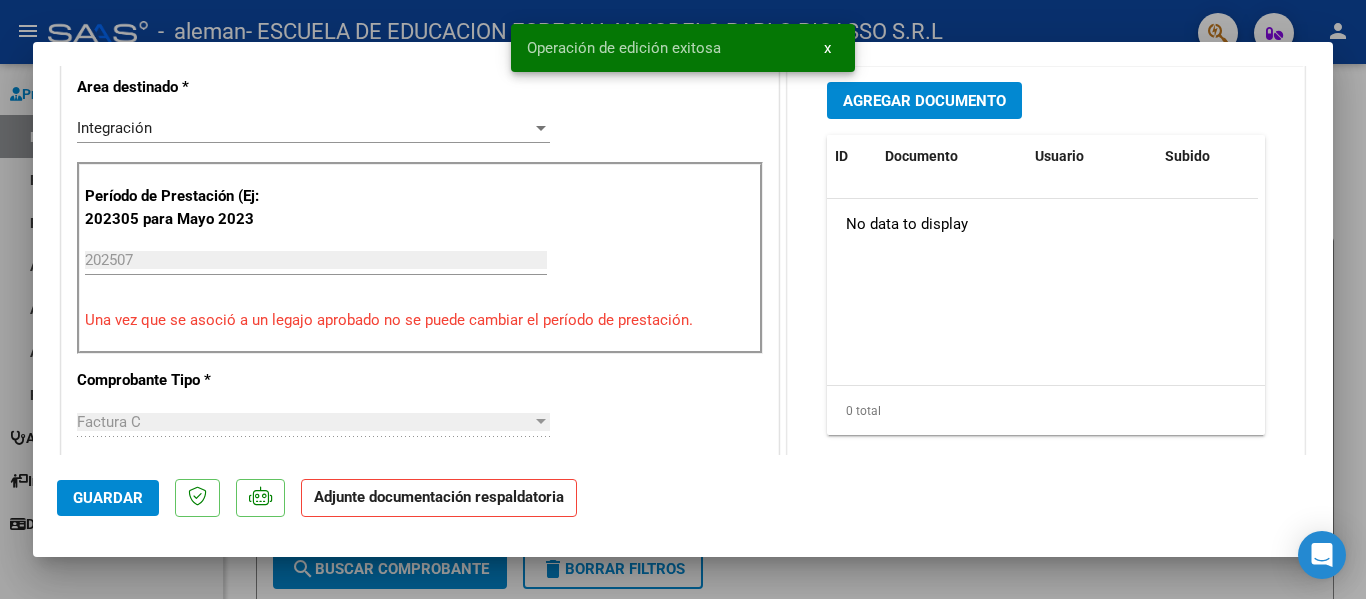click on "Agregar Documento" at bounding box center [924, 101] 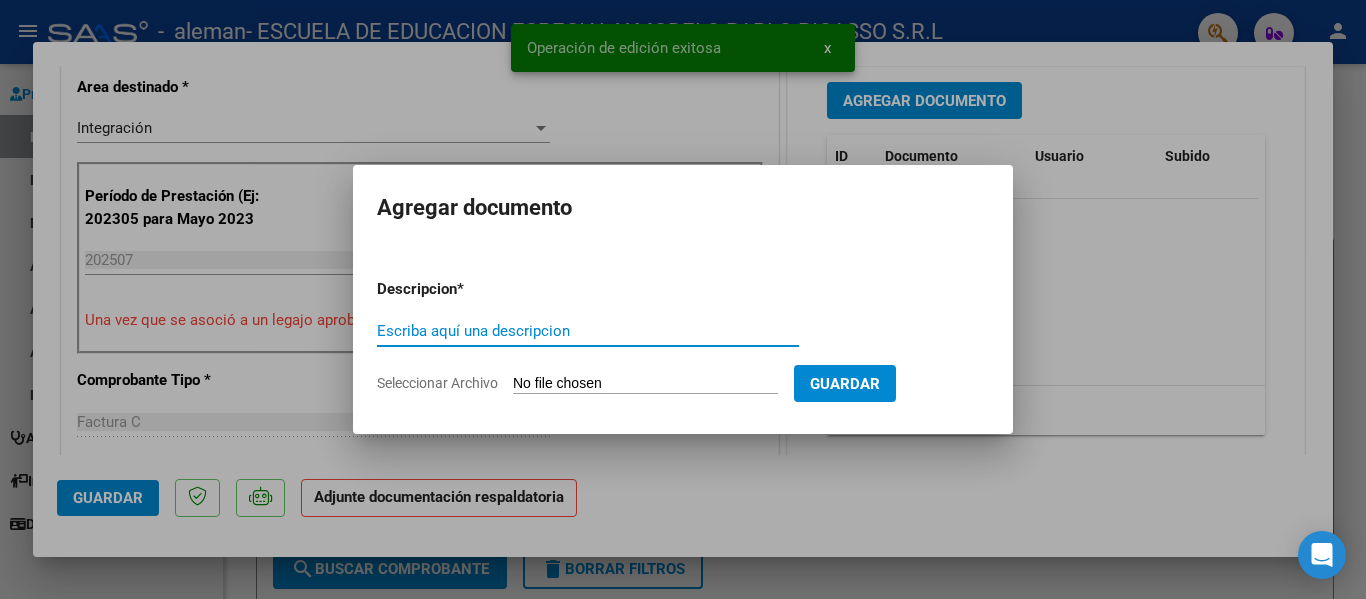 click on "Seleccionar Archivo" at bounding box center (645, 384) 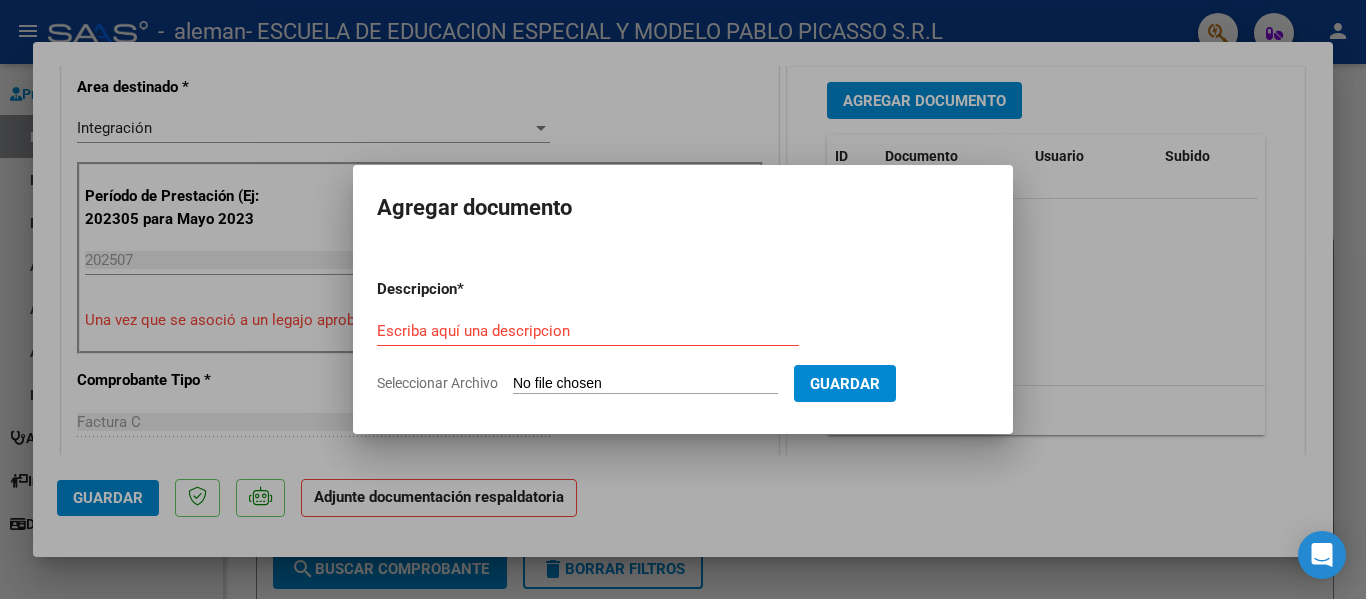 type on "C:\fakepath\FC00002-00016326 [LAST] [FIRST] DNI [NUMBER] [MONTH] [YEAR].pdf" 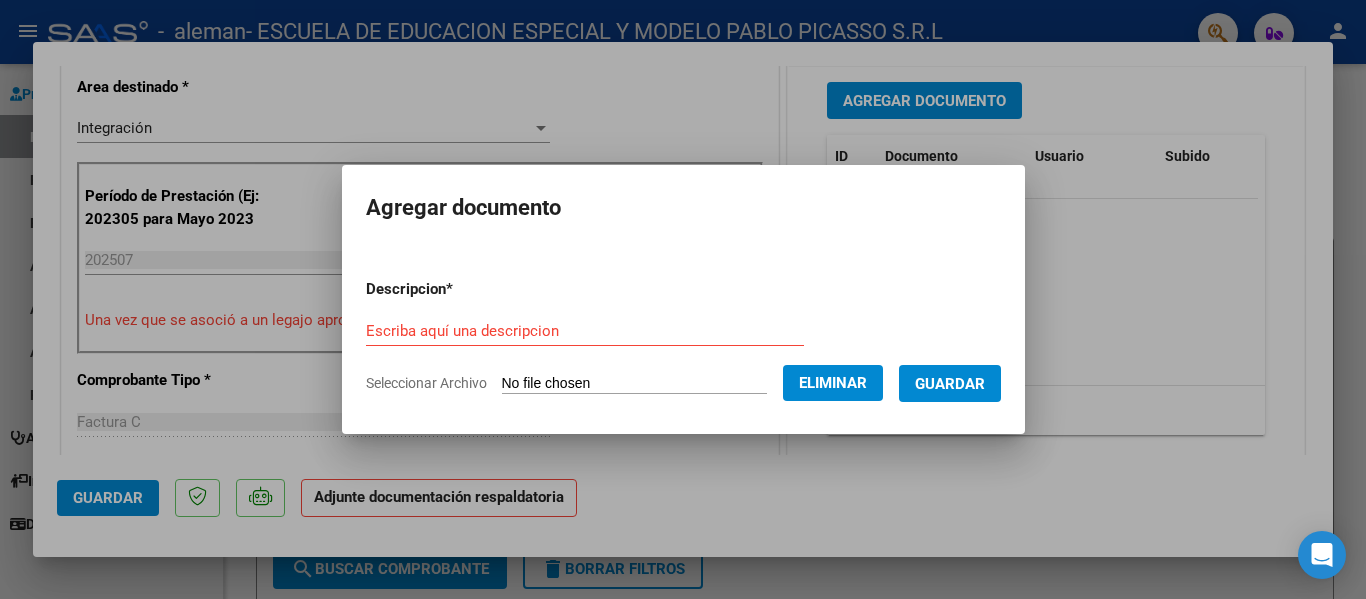 click on "Escriba aquí una descripcion" at bounding box center (585, 331) 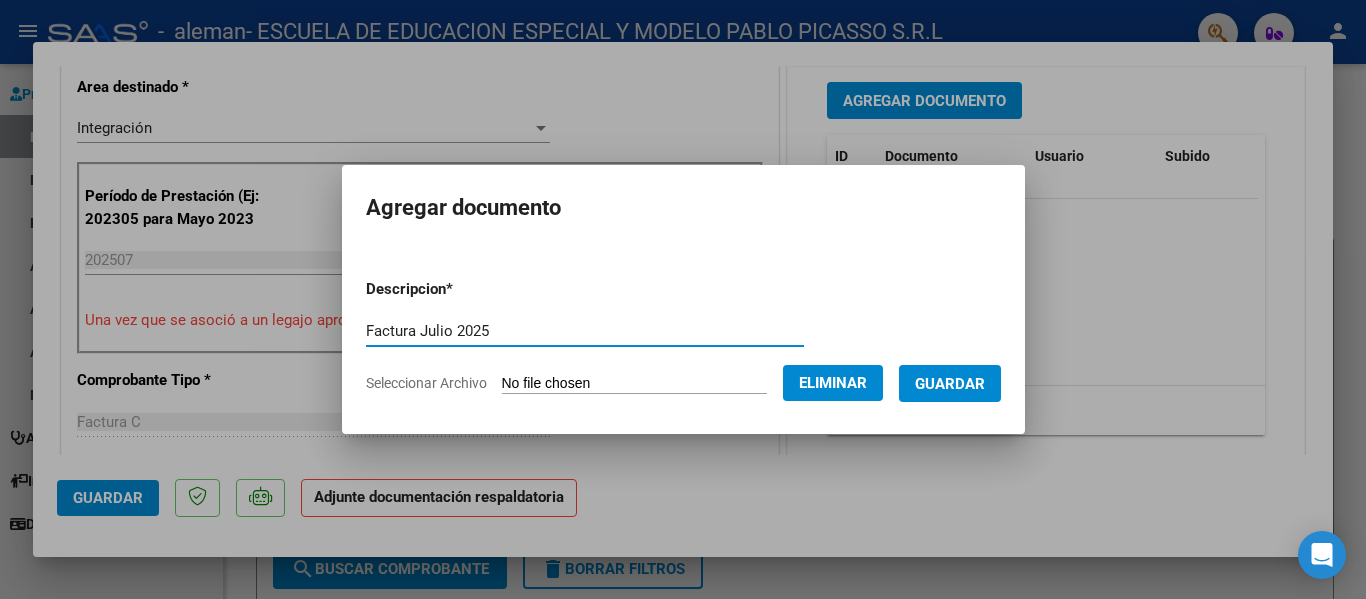 type on "Factura Julio 2025" 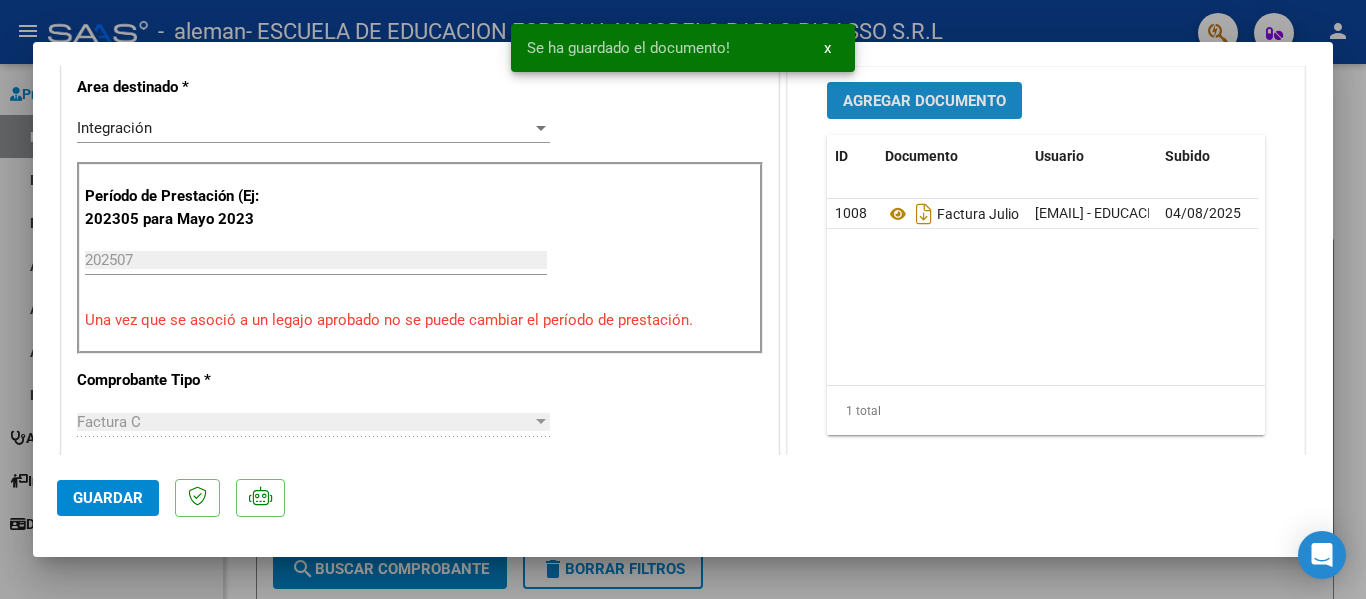 click on "Agregar Documento" at bounding box center (924, 101) 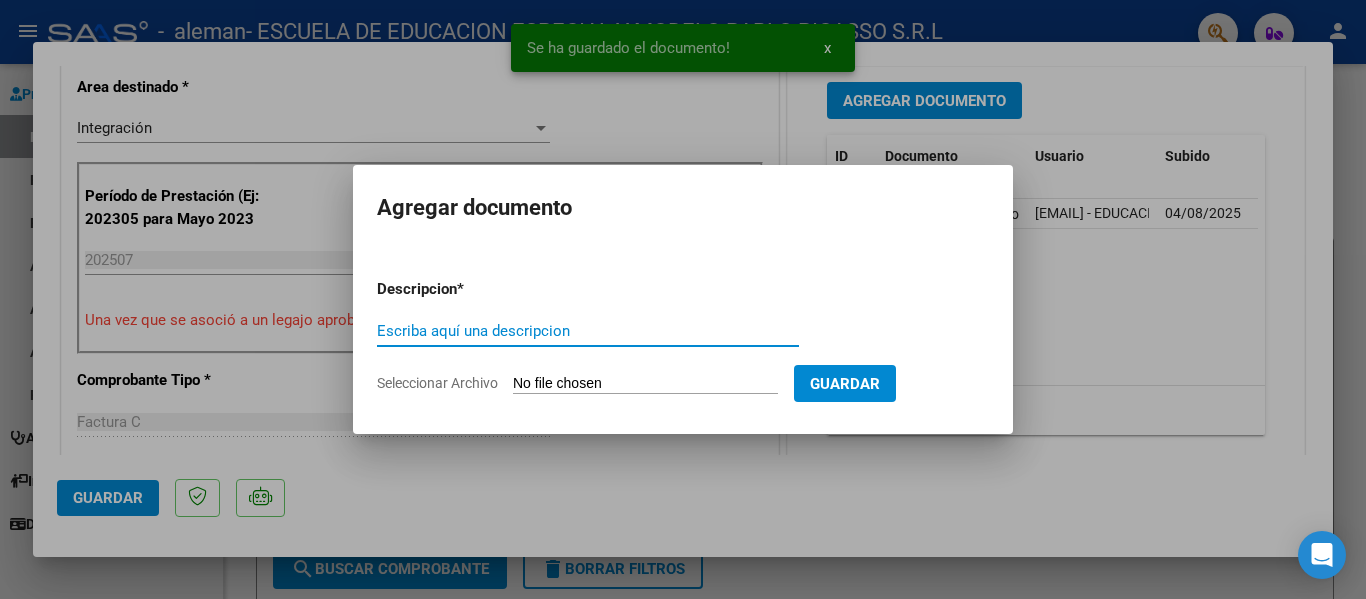 click on "Seleccionar Archivo" at bounding box center [645, 384] 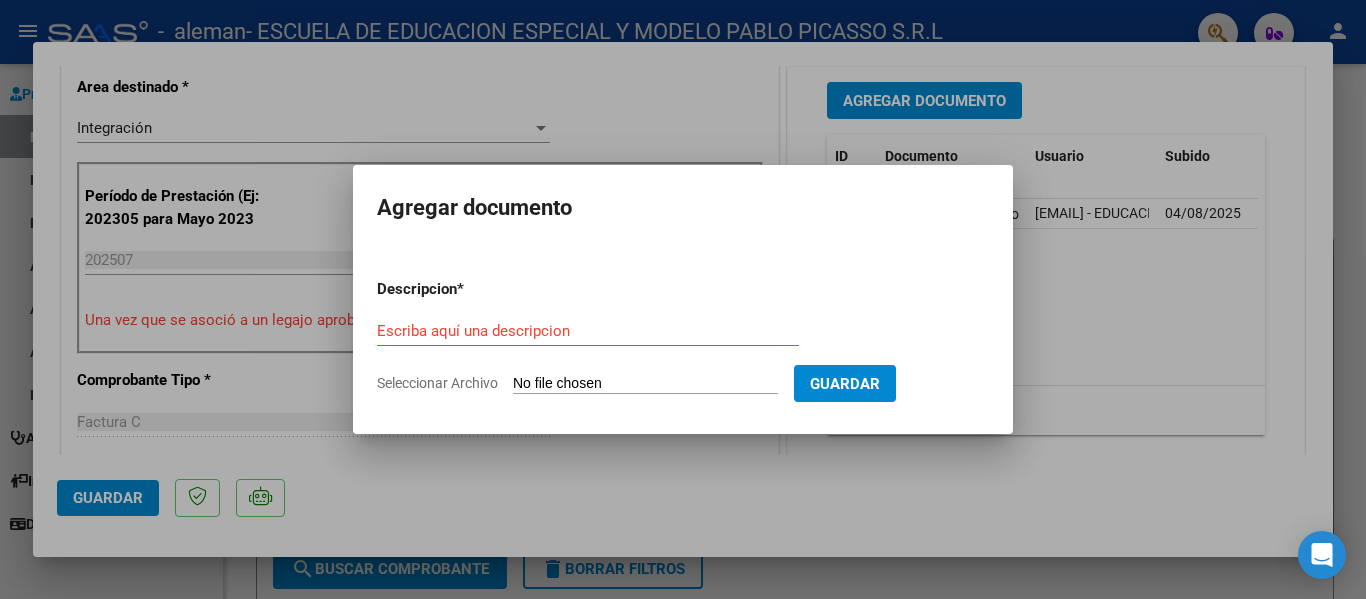 type on "C:\fakepath\[NAME] [DATE]-[LAST] [FIRST].pdf" 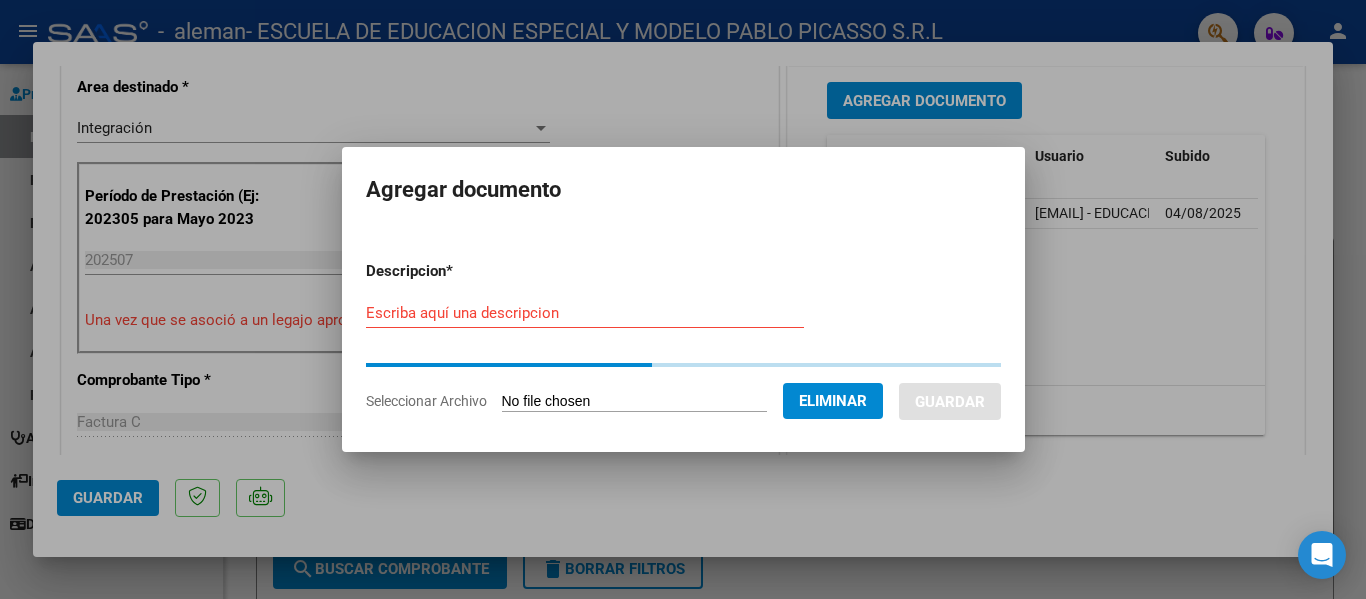 click on "Escriba aquí una descripcion" at bounding box center (585, 313) 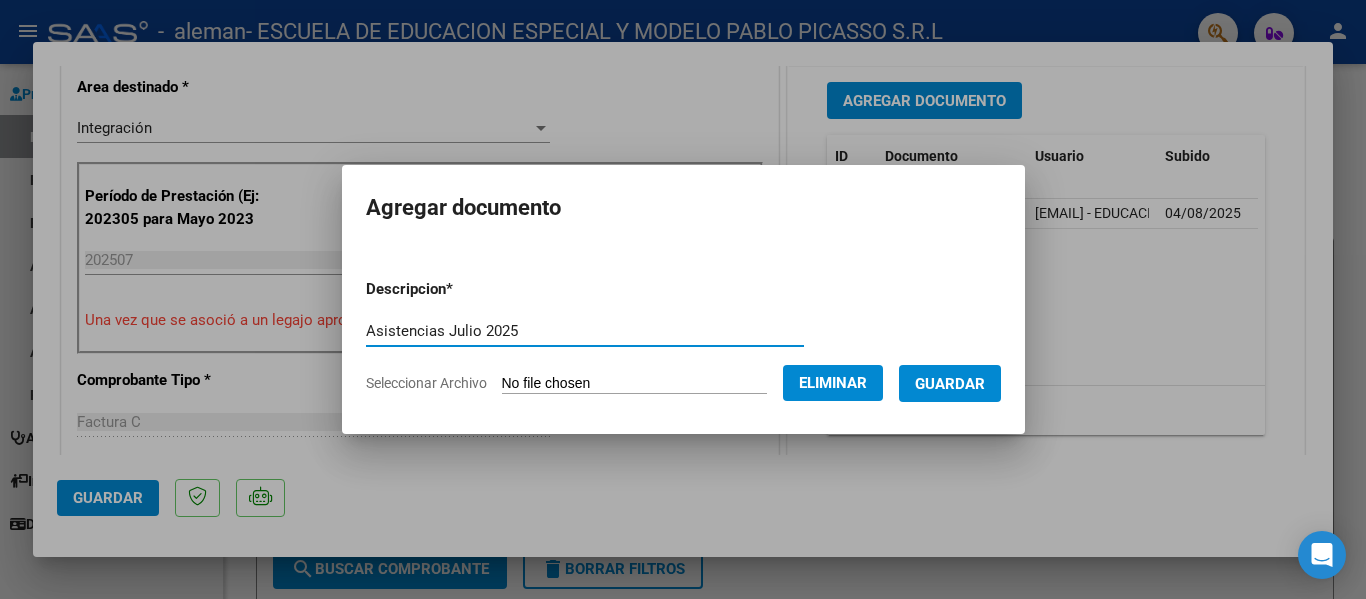 type on "Asistencias Julio 2025" 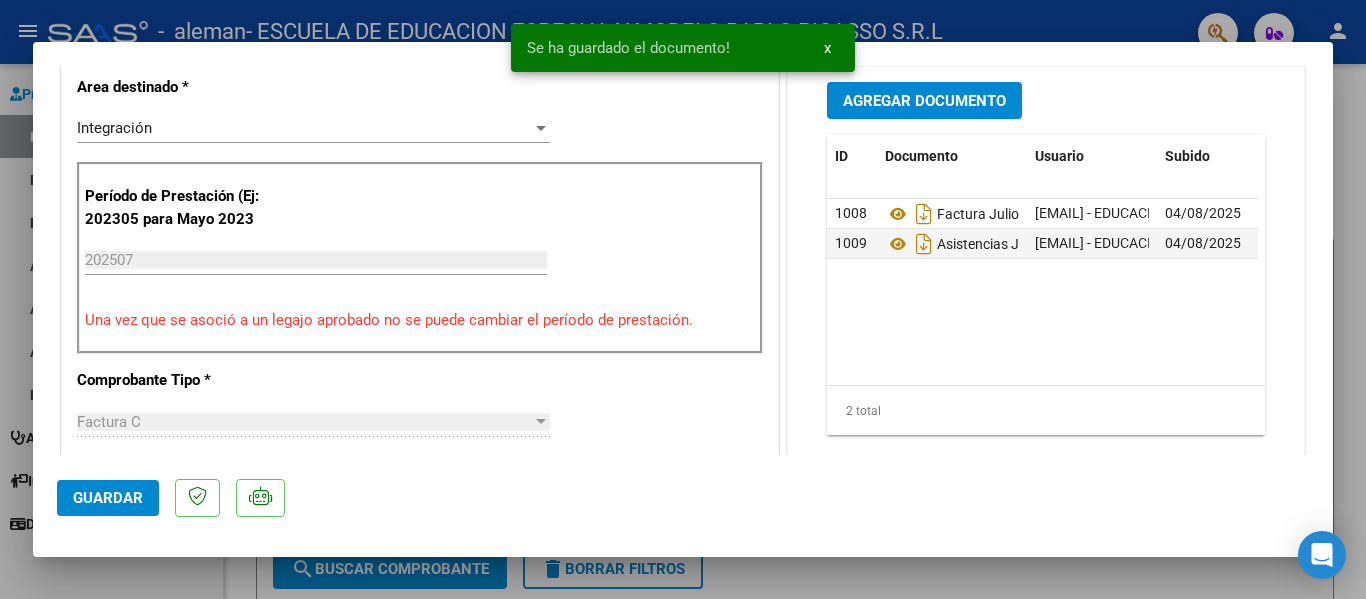 scroll, scrollTop: 492, scrollLeft: 0, axis: vertical 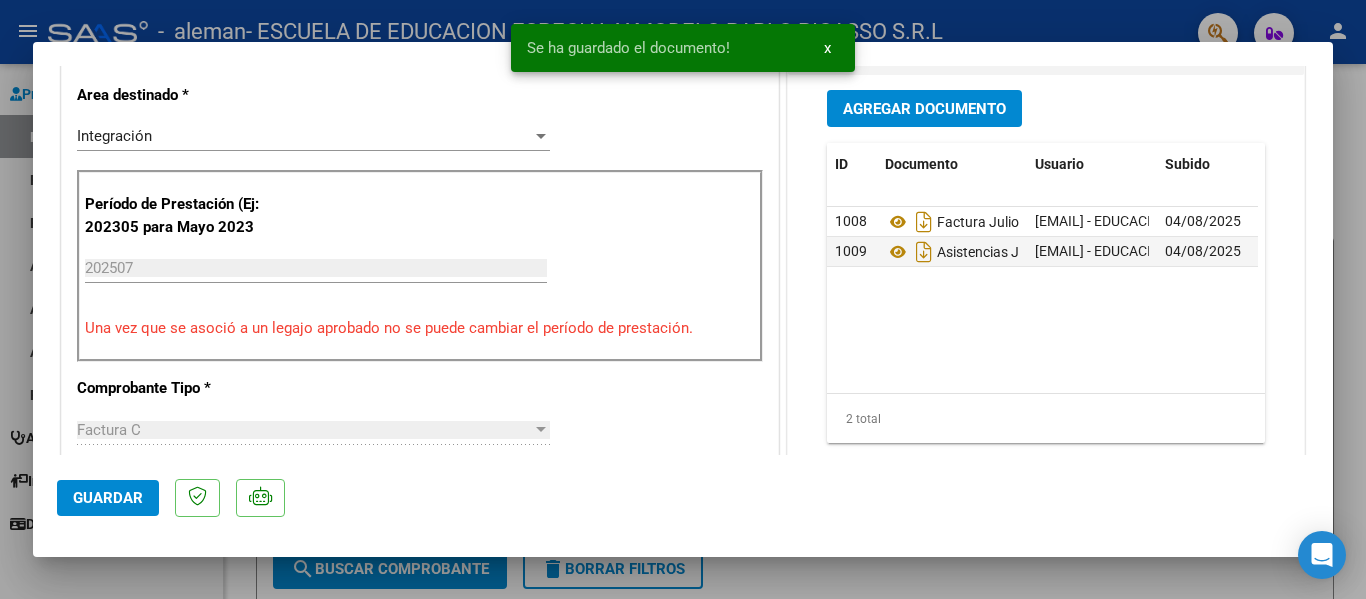 click on "Guardar" 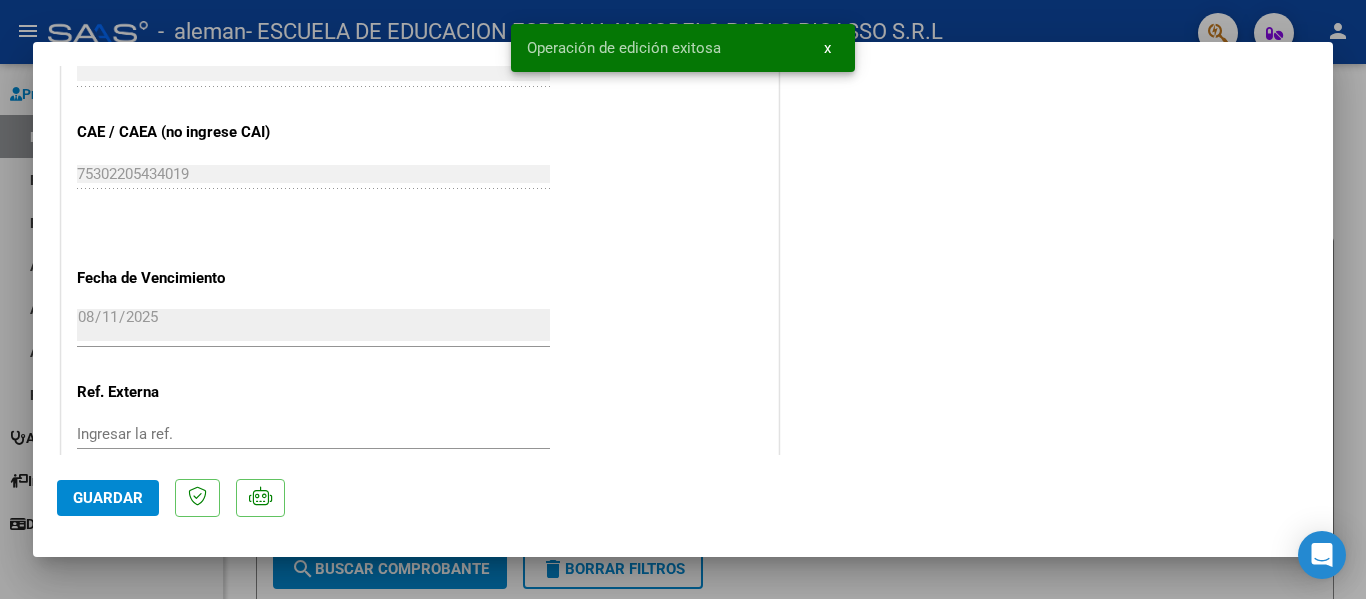 scroll, scrollTop: 1401, scrollLeft: 0, axis: vertical 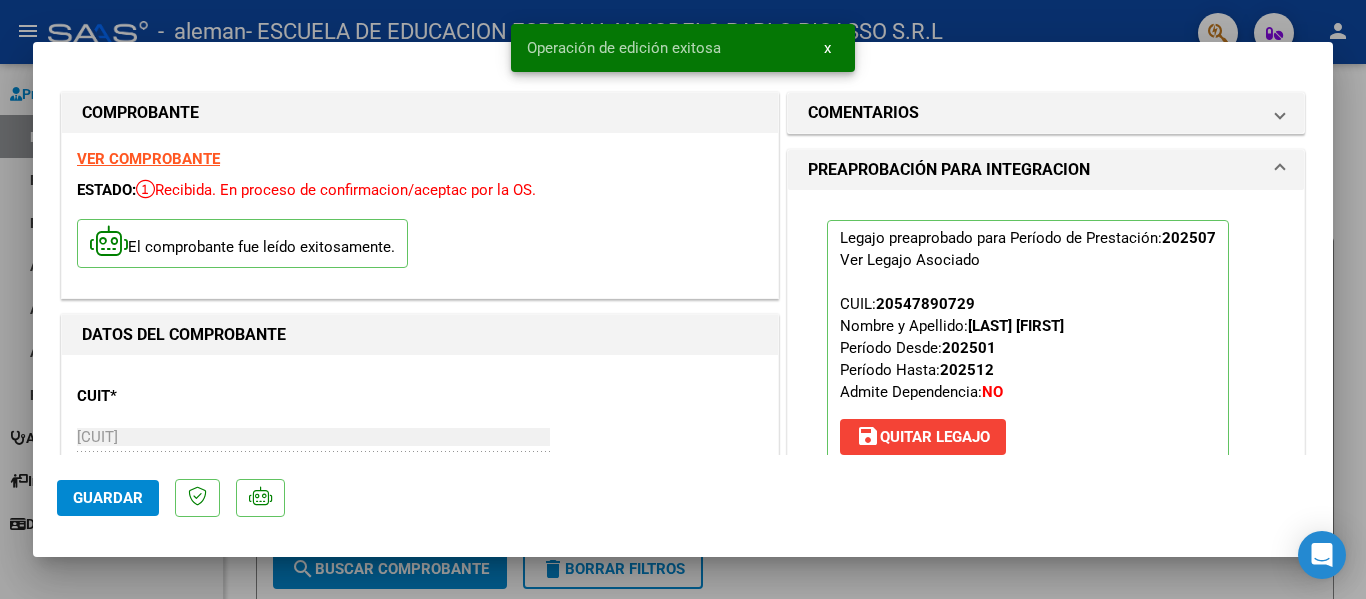 click on "COMPROBANTE VER COMPROBANTE ESTADO: Recibida. En proceso de confirmacion/aceptac por la OS. El comprobante fue leído exitosamente. DATOS DEL COMPROBANTE CUIT * [CUIT] Ingresar CUIT ANALISIS PRESTADOR ESCUELA DE EDUCACION ESPECIAL Y MODELO PABLO PICASSO S.R.L ARCA Padrón Area destinado * Integración Seleccionar Area Período de Prestación (Ej: [DATE] para Mayo [YEAR]) [DATE] Ingrese el Período de Prestación como indica el ejemplo Una vez que se asoció a un legajo aprobado no se puede cambiar el período de prestación. Comprobante Tipo * Factura C Seleccionar Tipo Punto de Venta * 2 Ingresar el Nro. Número * 16326 Ingresar el Nro. Monto * $ 475.830,36 Ingresar el monto Fecha del Cpbt. * [DATE] Ingresar la fecha CAE / CAEA (no ingrese CAI) 75302205434019 Ingresar el CAE o CAEA (no ingrese CAI) Fecha de Vencimiento 2025-08-11 Ingresar la fecha Ref. Externa Ingresar la ref. N° Liquidación Ingresar el N° Liquidación COMENTARIOS NO" at bounding box center [683, 300] 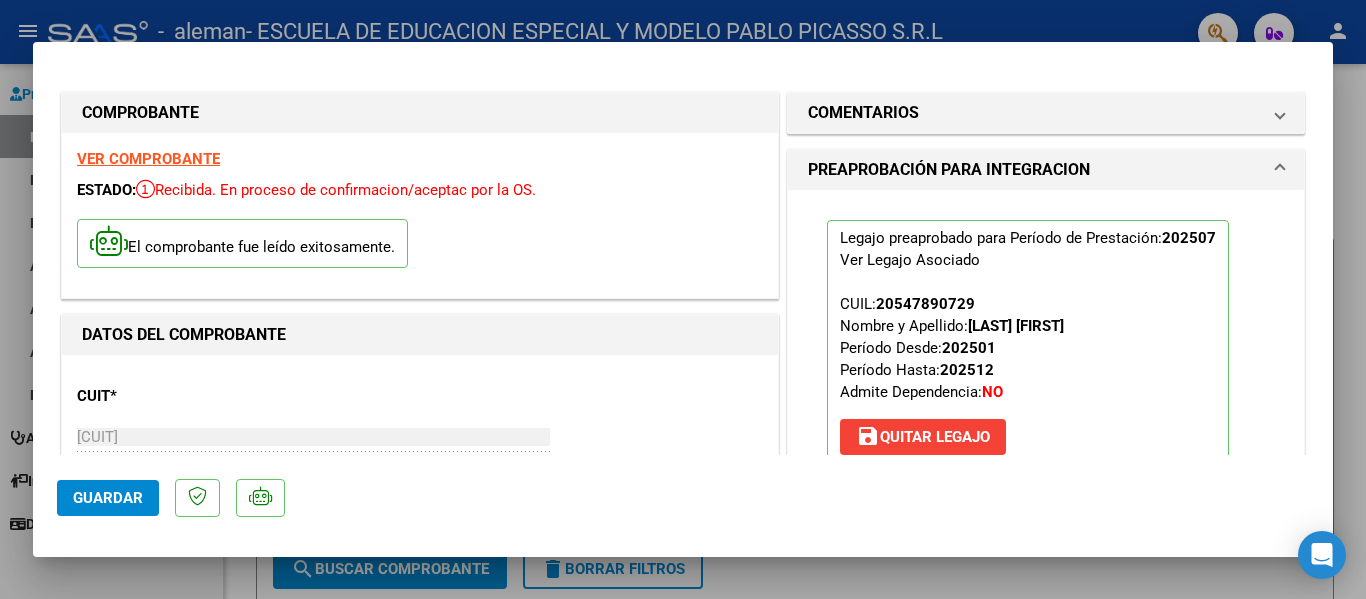 click at bounding box center (683, 299) 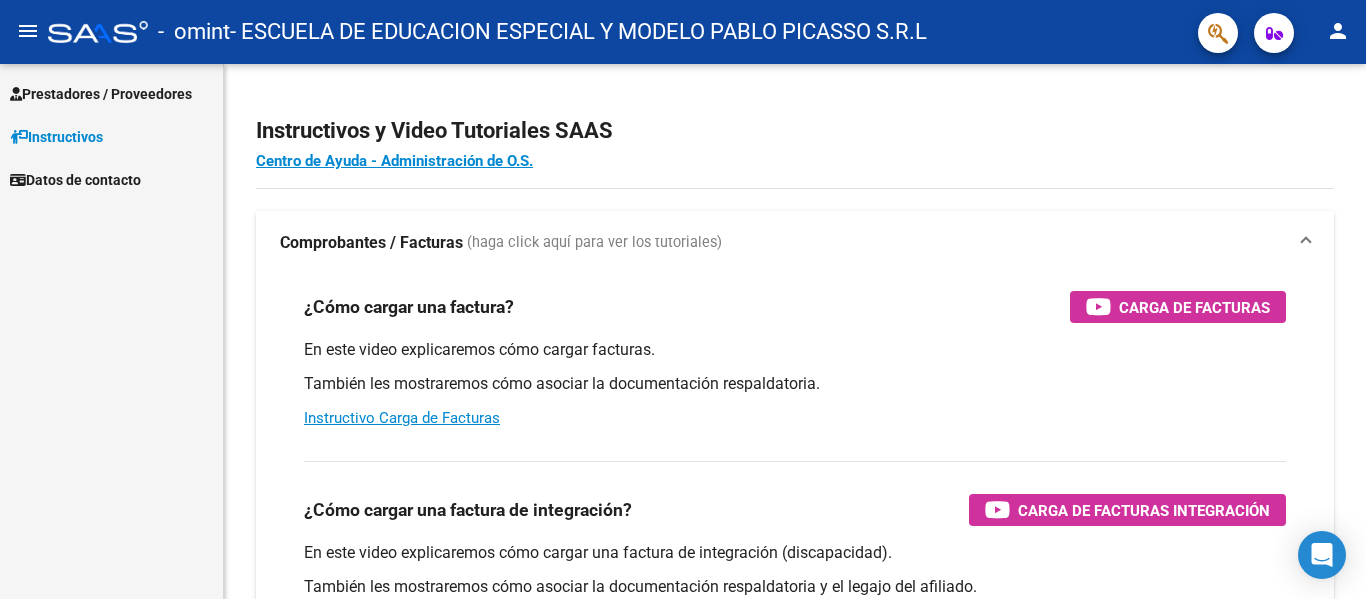scroll, scrollTop: 0, scrollLeft: 0, axis: both 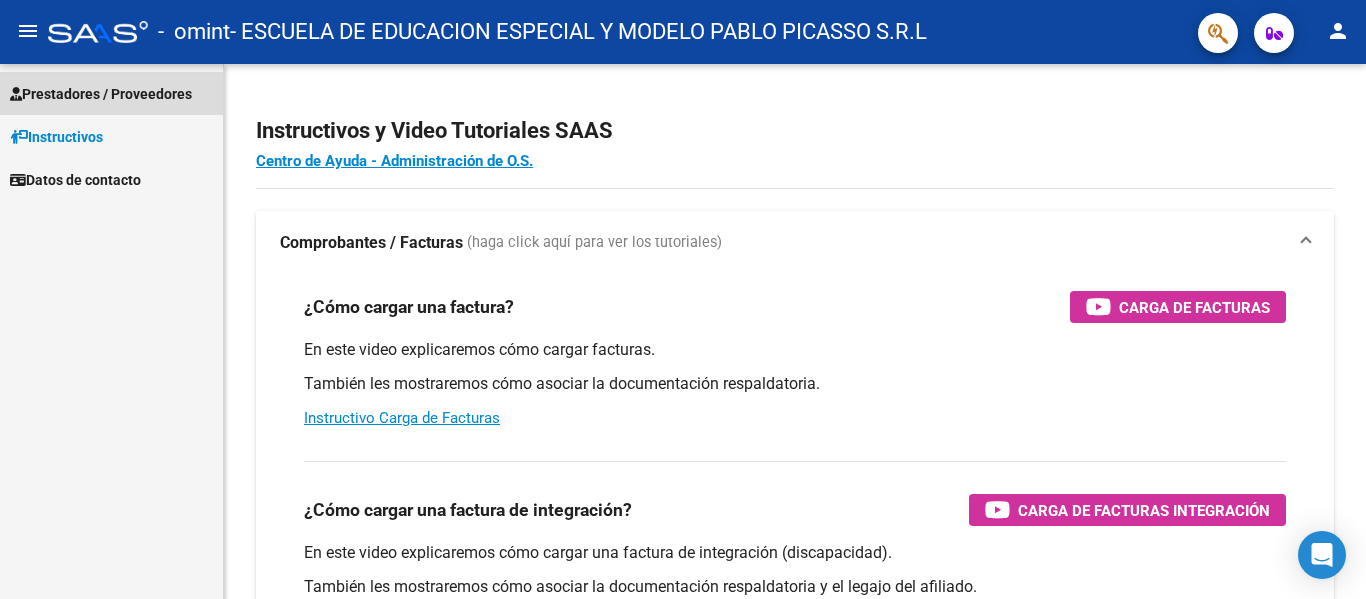 click on "Prestadores / Proveedores" at bounding box center (101, 94) 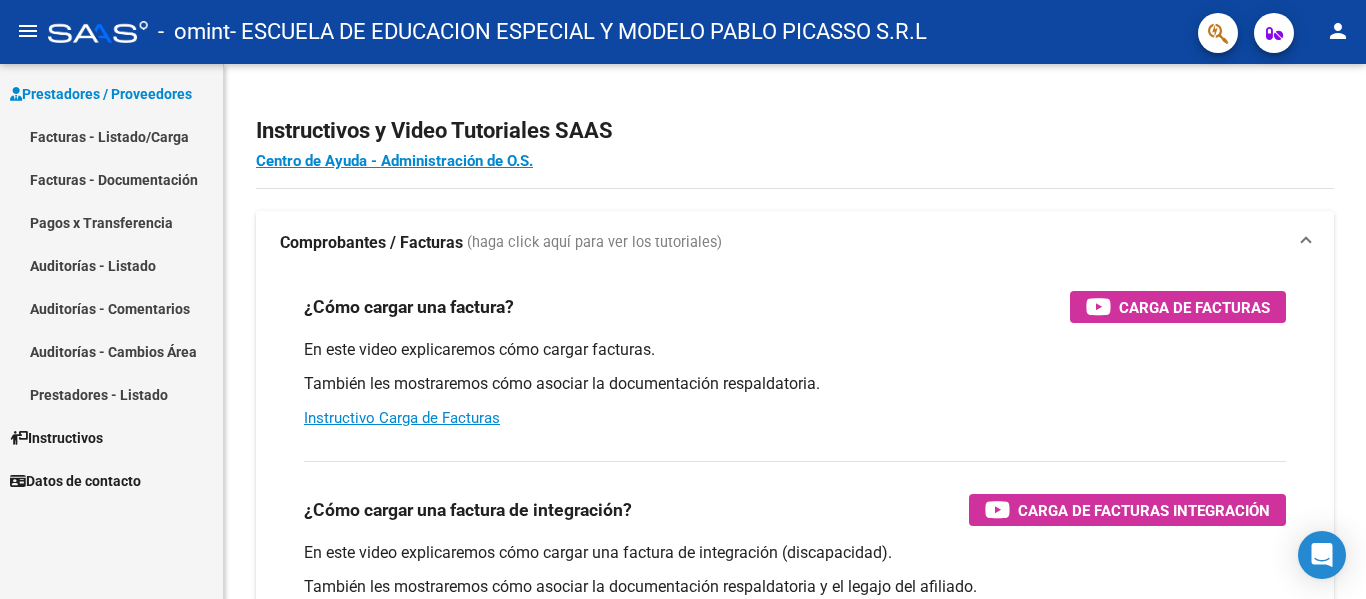 click on "Facturas - Listado/Carga" at bounding box center [111, 136] 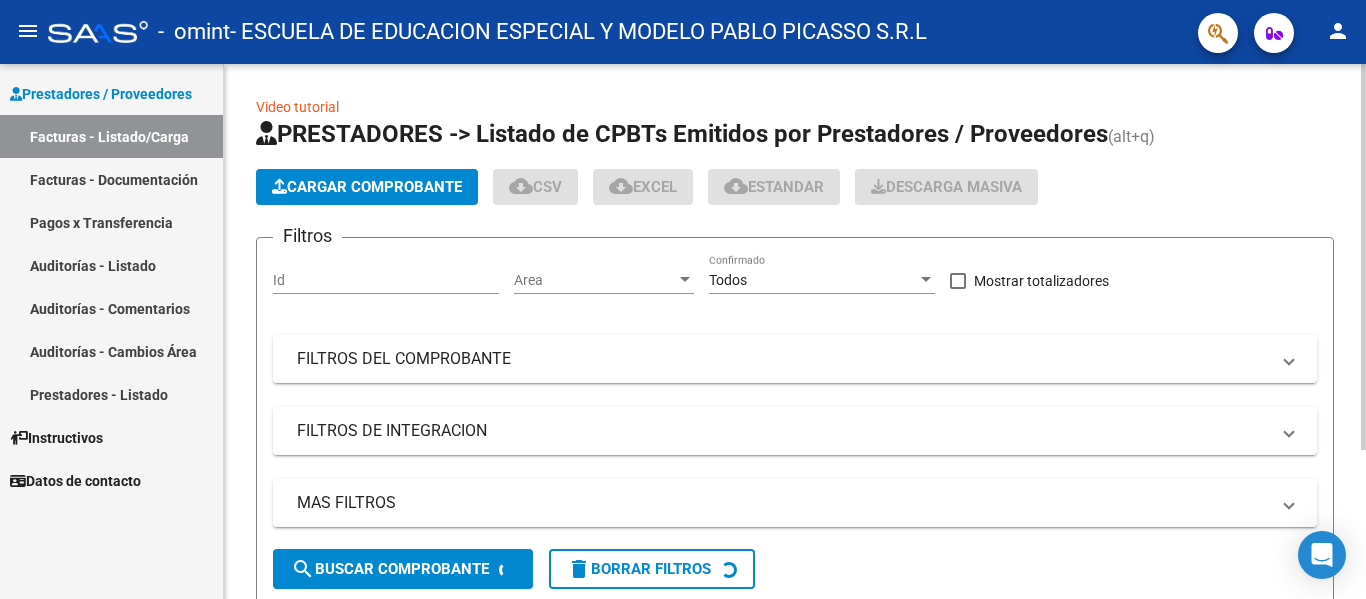 click on "Cargar Comprobante" 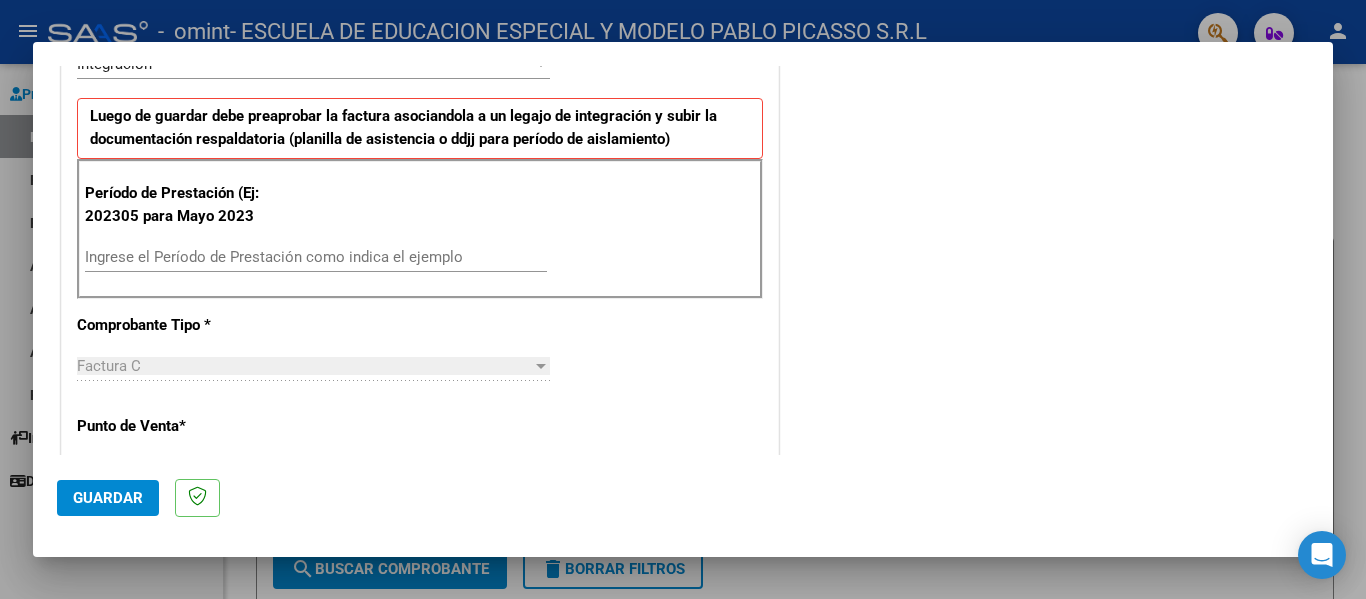 scroll, scrollTop: 500, scrollLeft: 0, axis: vertical 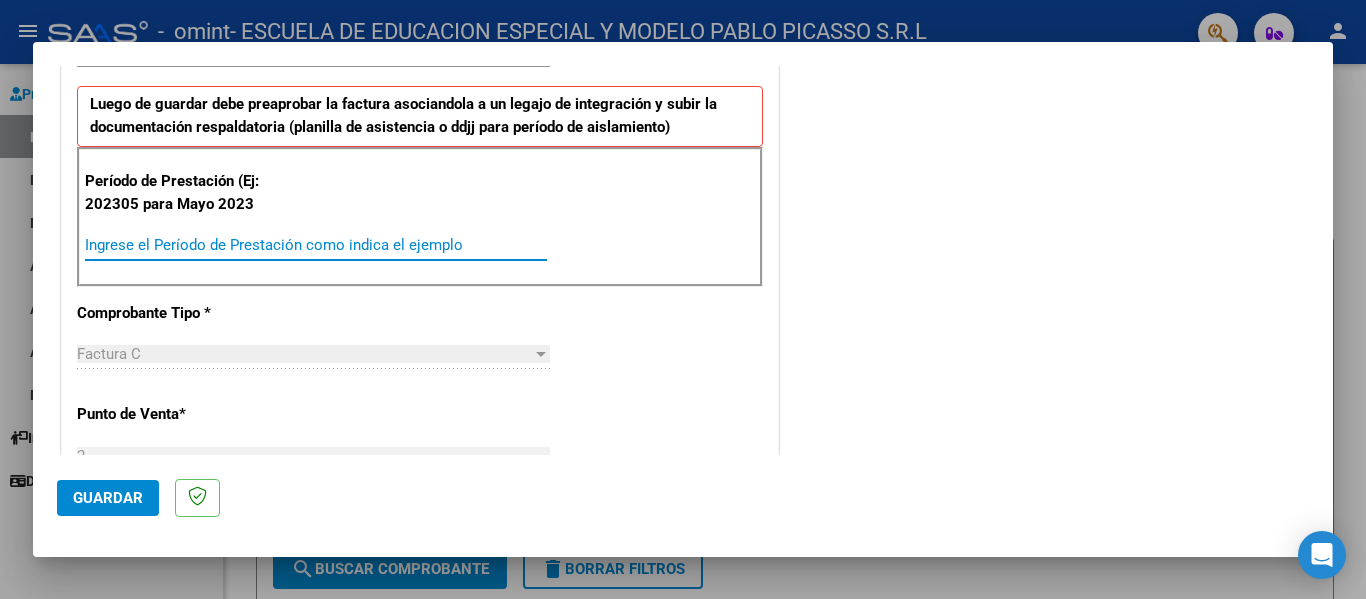 click on "Ingrese el Período de Prestación como indica el ejemplo" at bounding box center (316, 245) 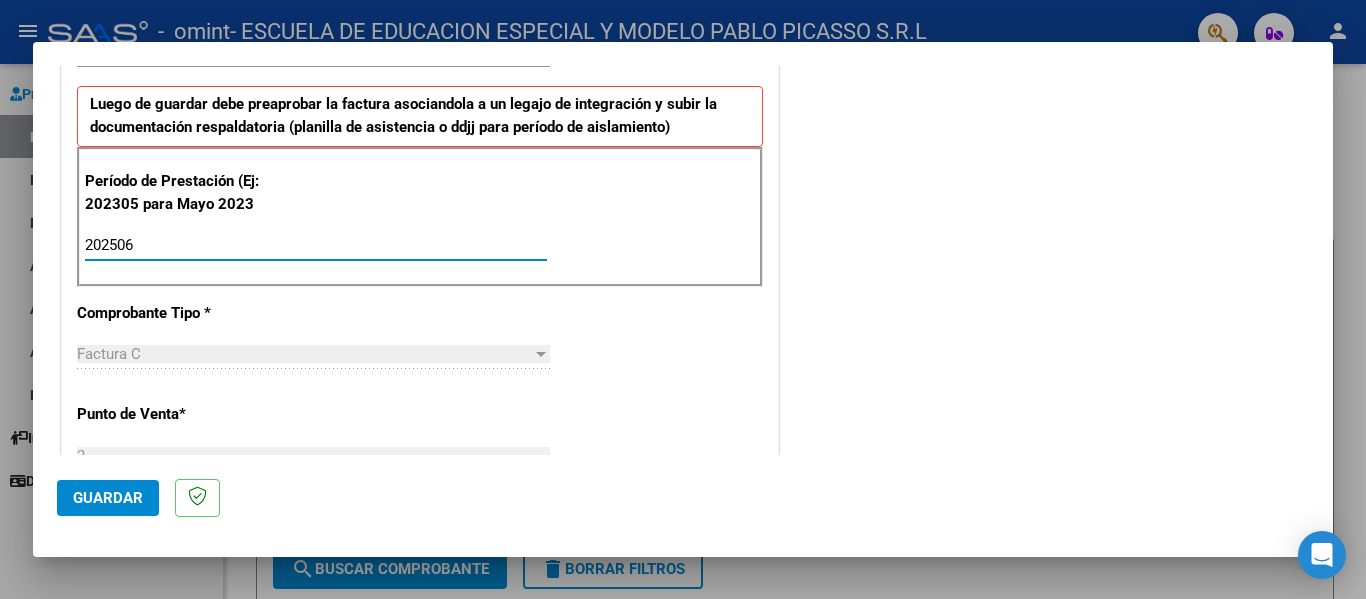 type on "202506" 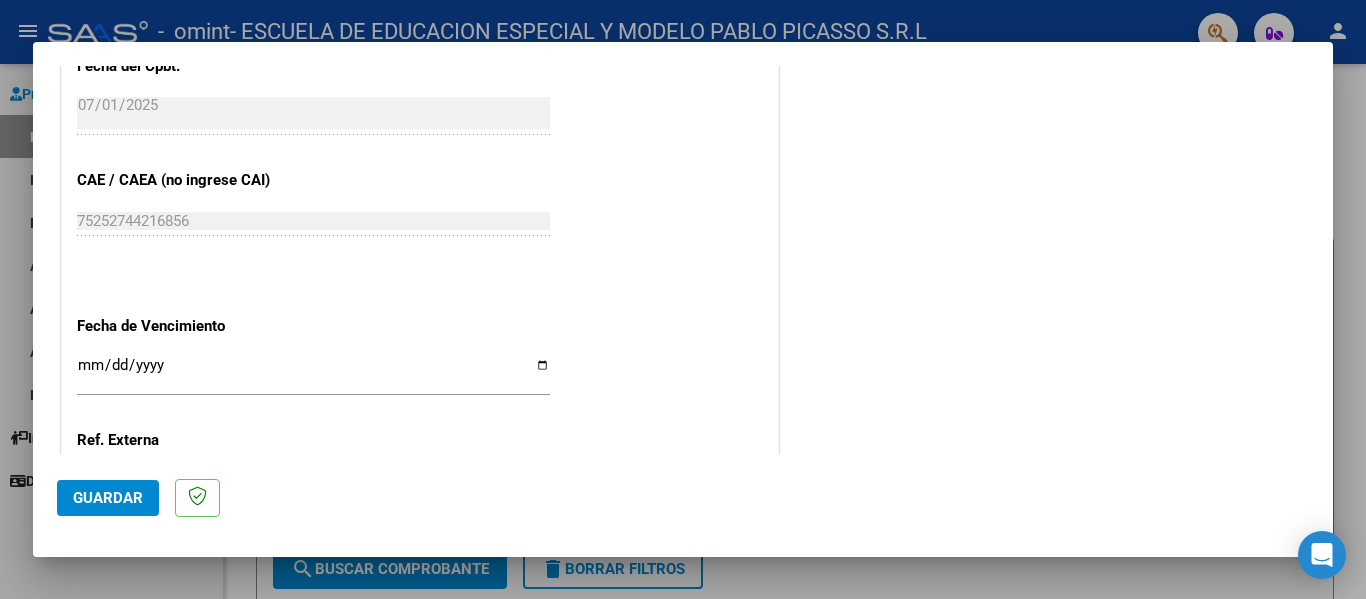 scroll, scrollTop: 1200, scrollLeft: 0, axis: vertical 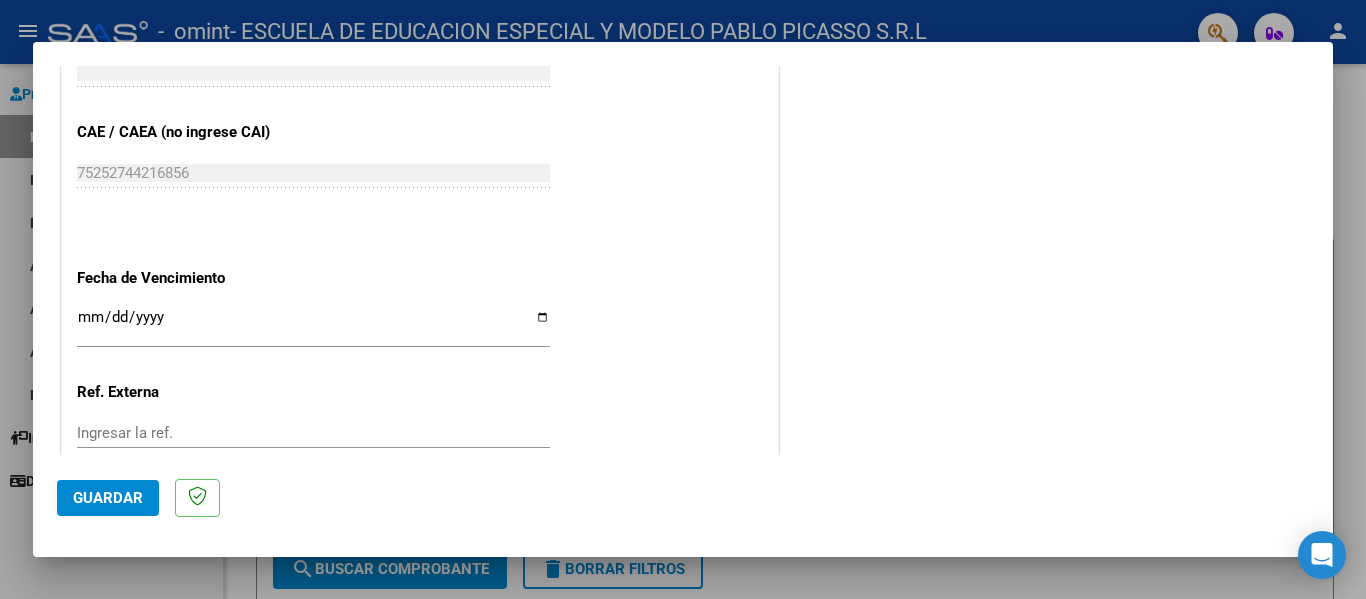 click on "Ingresar la fecha" at bounding box center [313, 325] 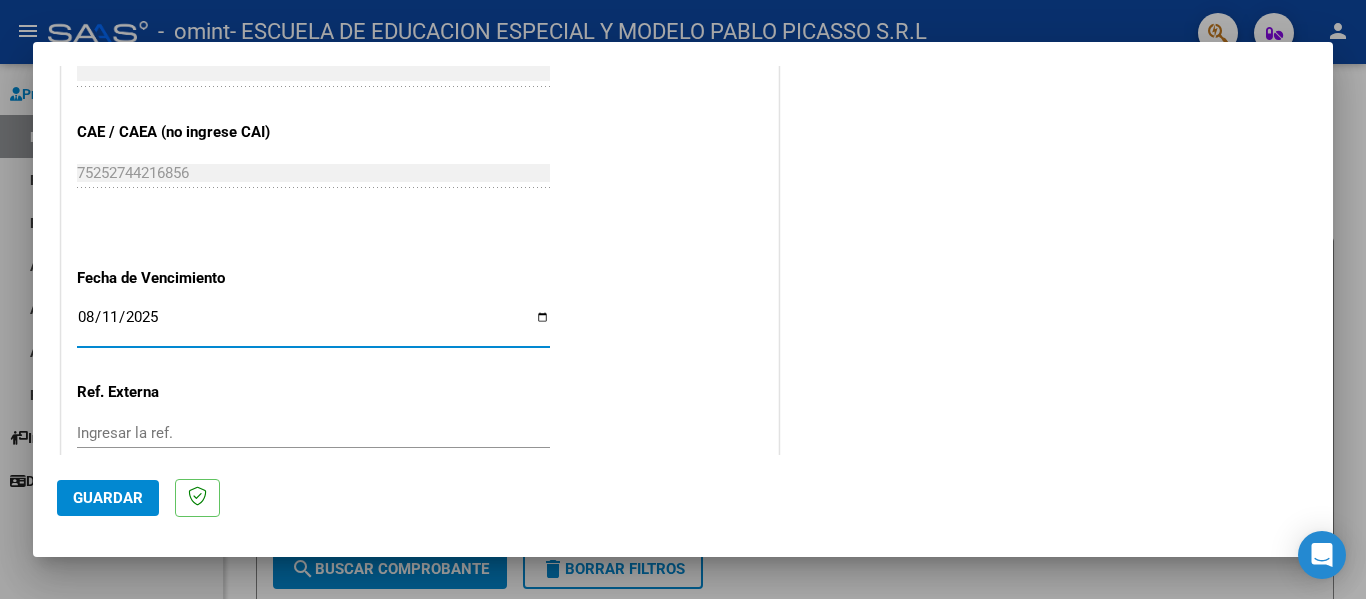 type on "2025-08-11" 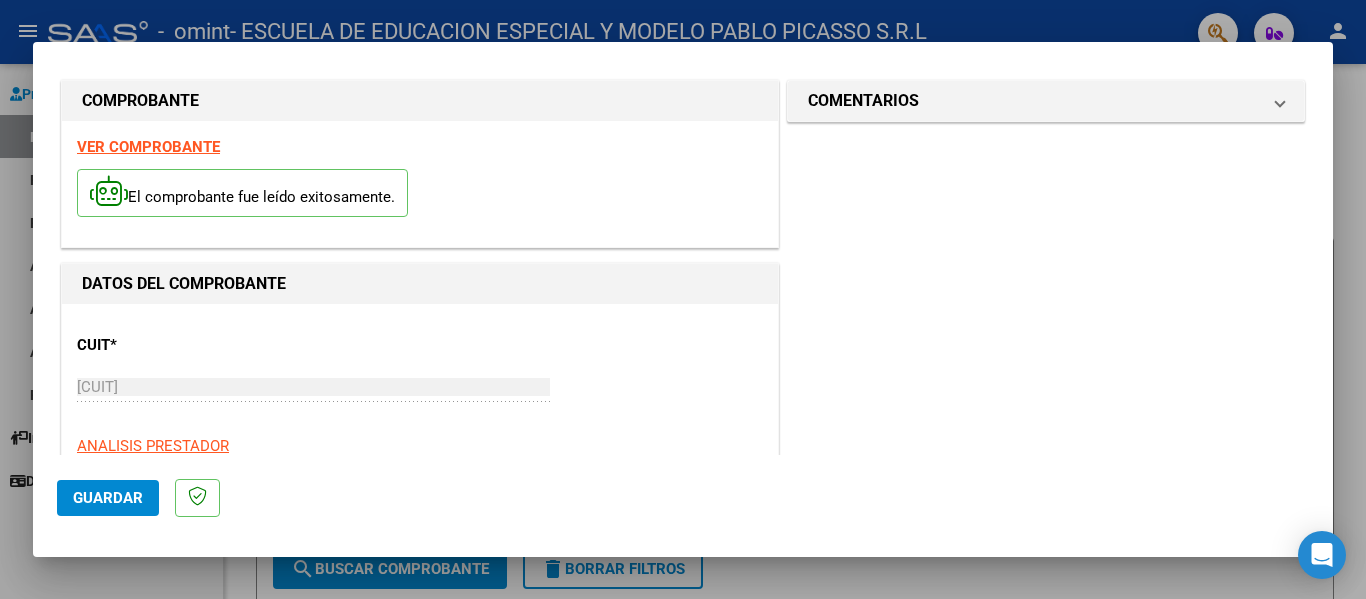 scroll, scrollTop: 0, scrollLeft: 0, axis: both 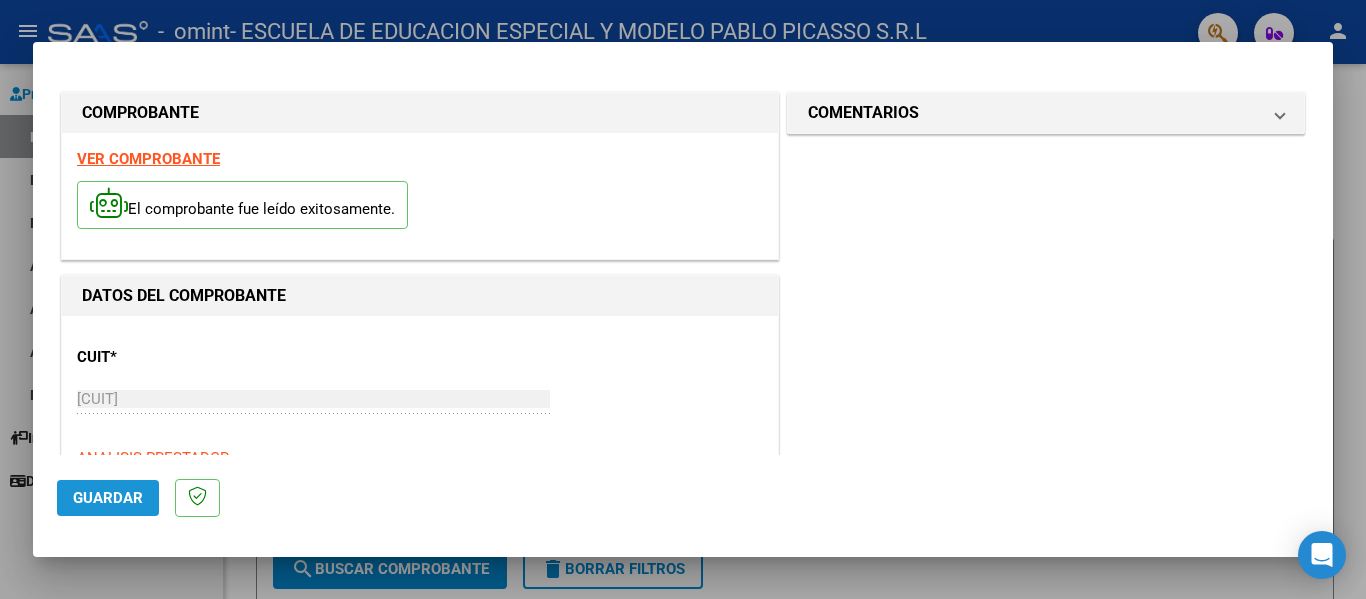 click on "Guardar" 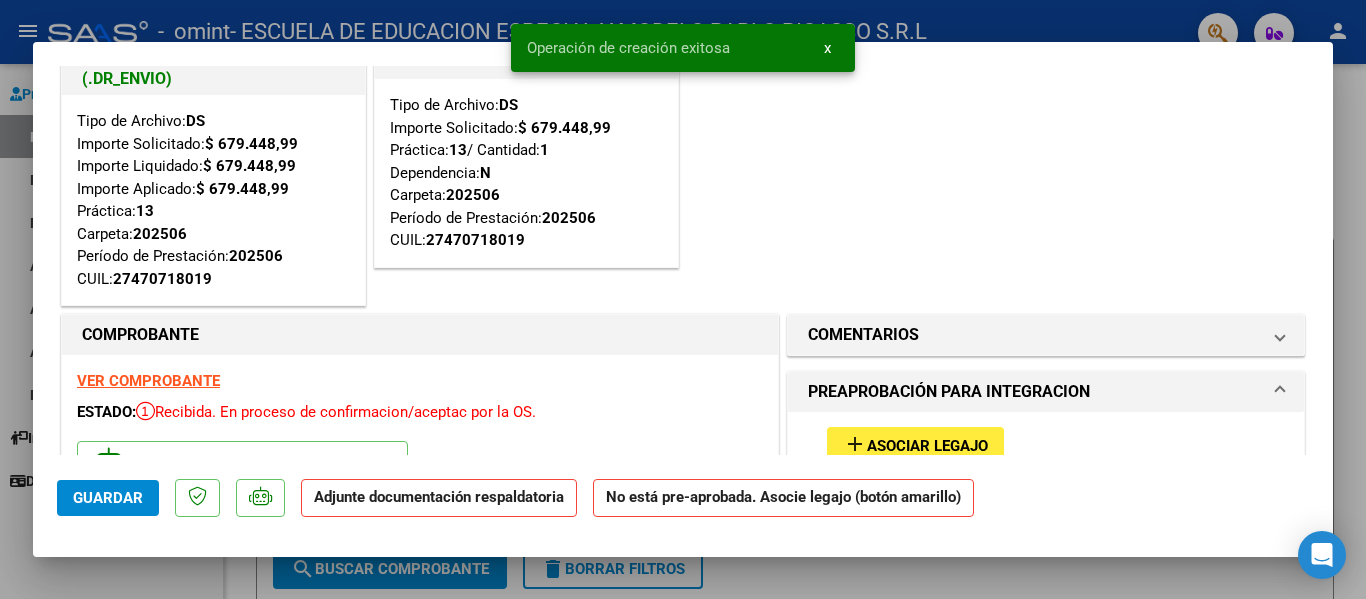 scroll, scrollTop: 100, scrollLeft: 0, axis: vertical 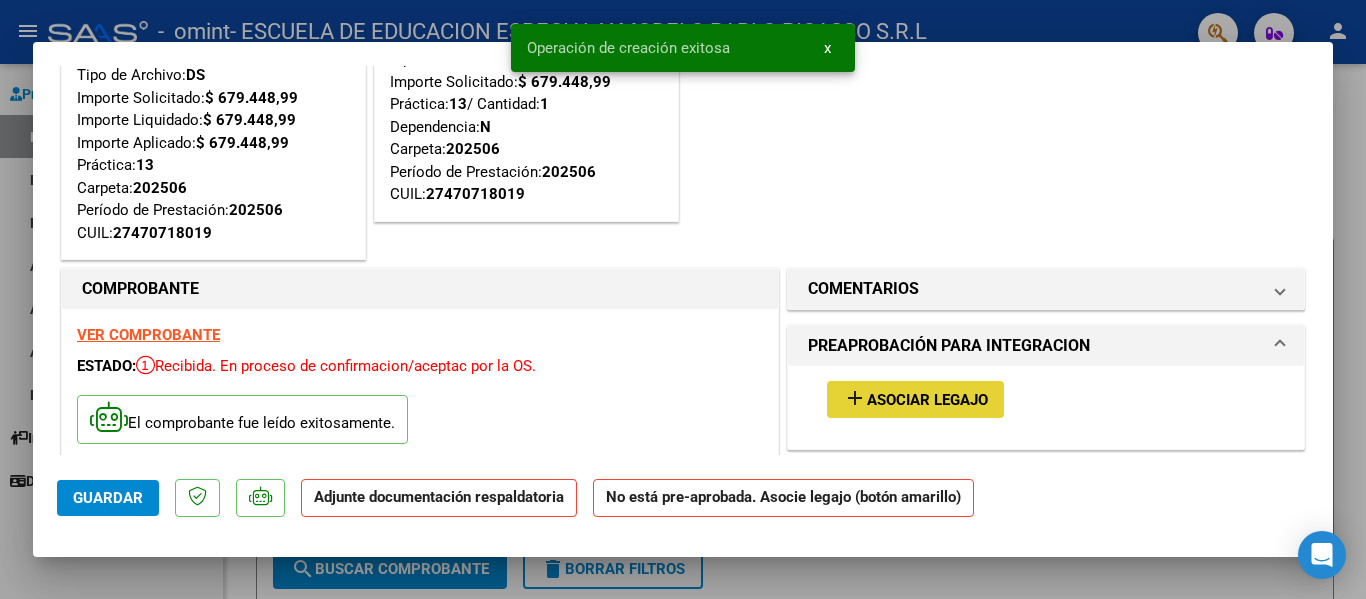 click on "Asociar Legajo" at bounding box center [927, 400] 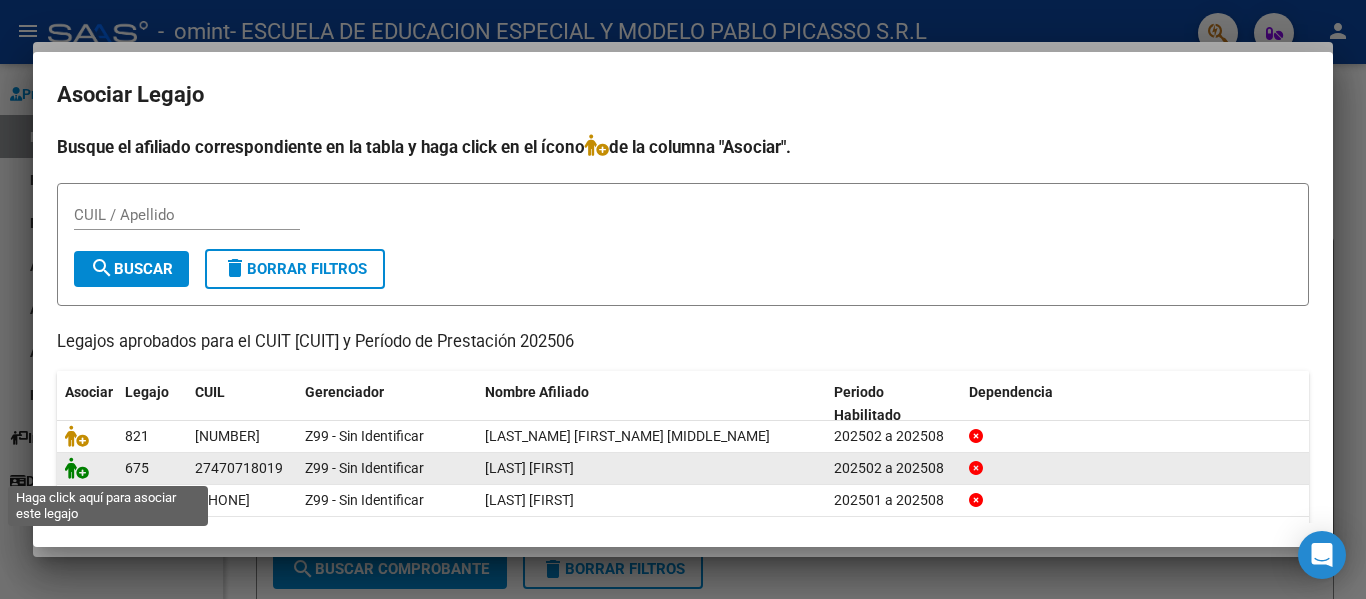 click 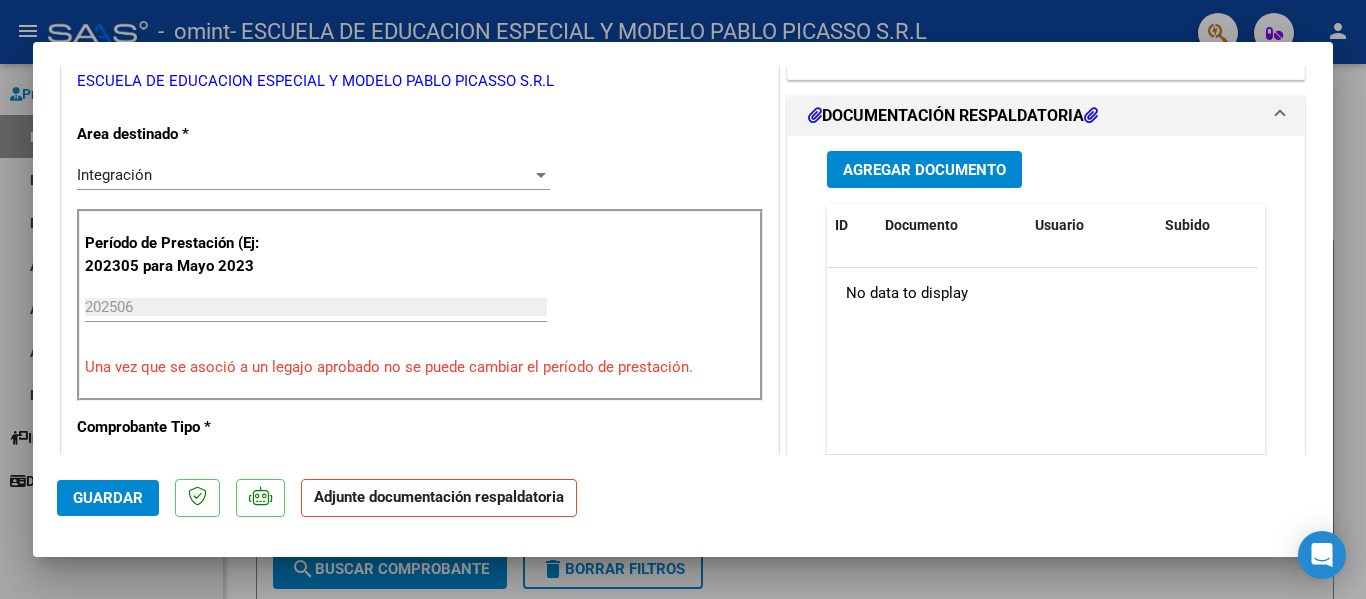 scroll, scrollTop: 677, scrollLeft: 0, axis: vertical 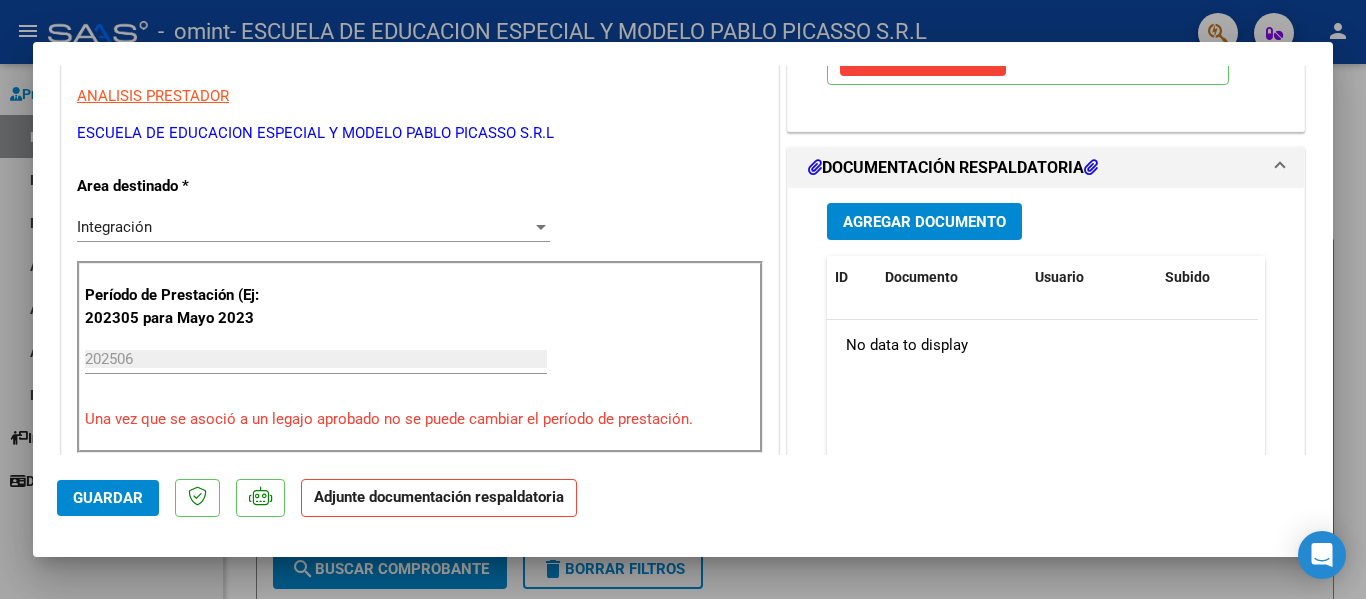click on "Agregar Documento" at bounding box center (924, 222) 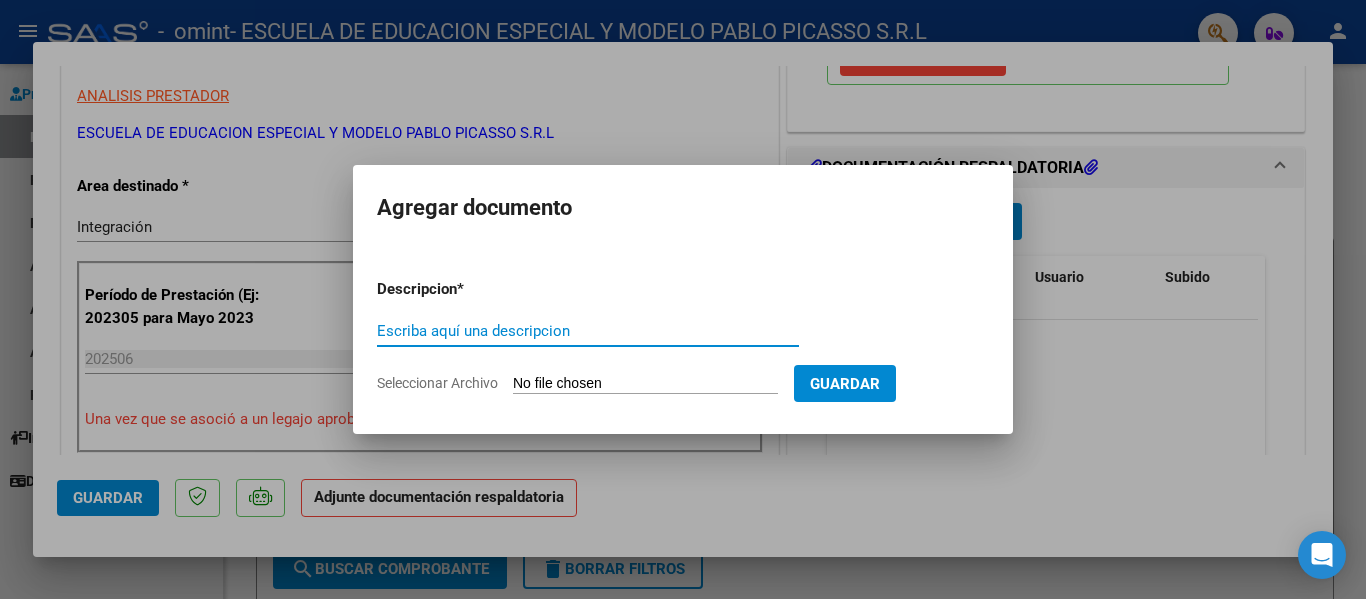 click on "Seleccionar Archivo" at bounding box center (645, 384) 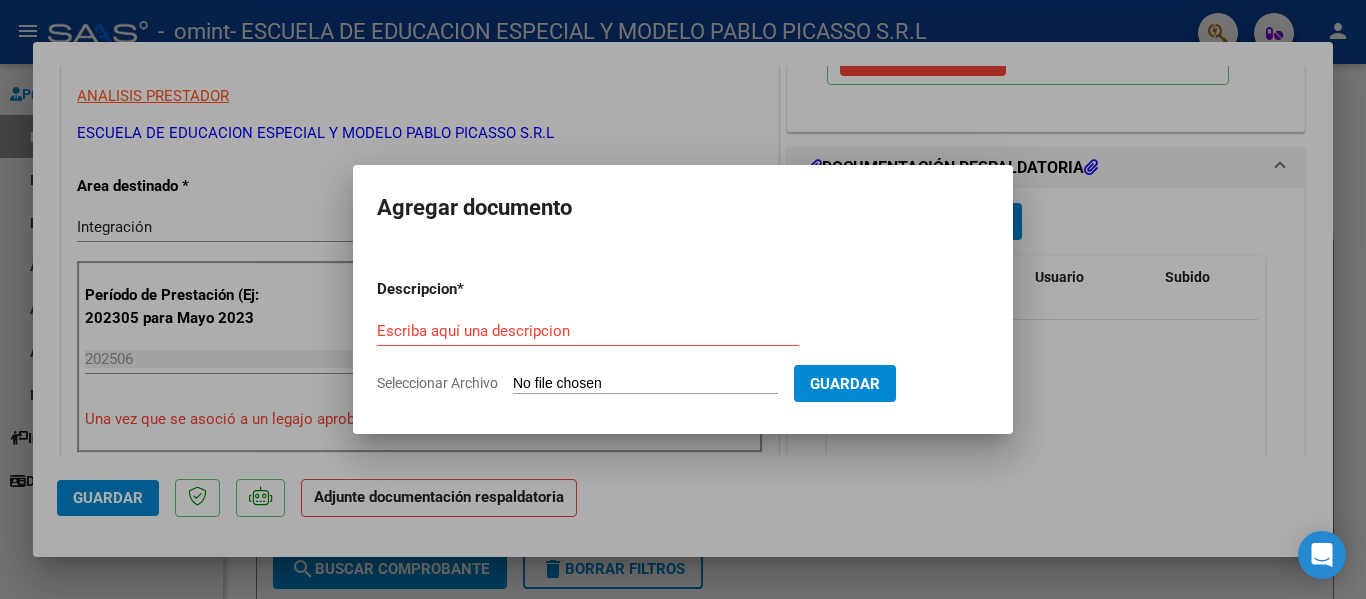 type on "C:\fakepath\FC00002-00016094 Guala Priscila Aixa DNI 47071801  JUNIO 2025.pdf" 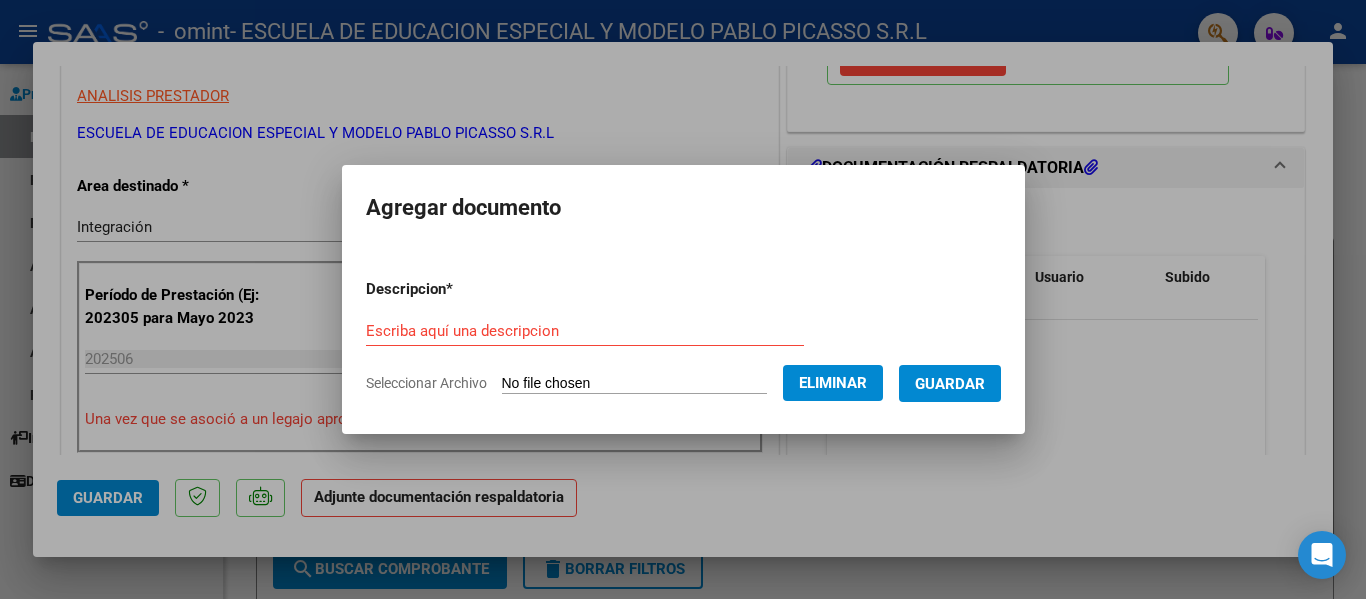 click on "Escriba aquí una descripcion" at bounding box center (585, 331) 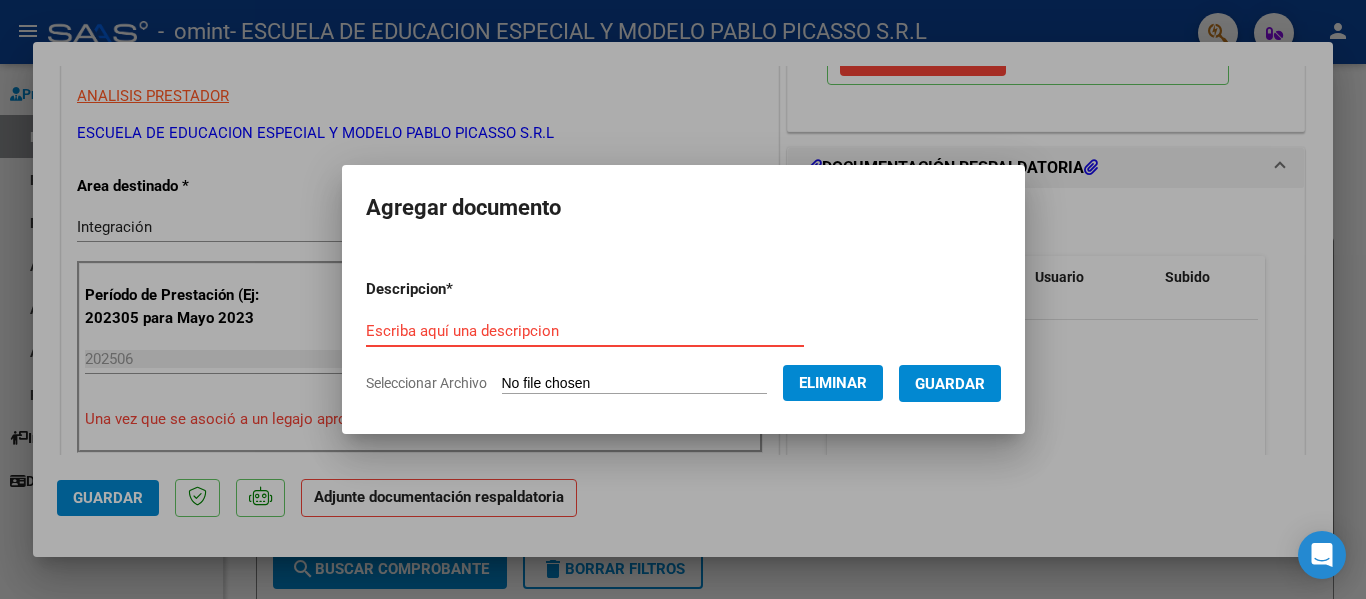 click on "Escriba aquí una descripcion" at bounding box center (585, 331) 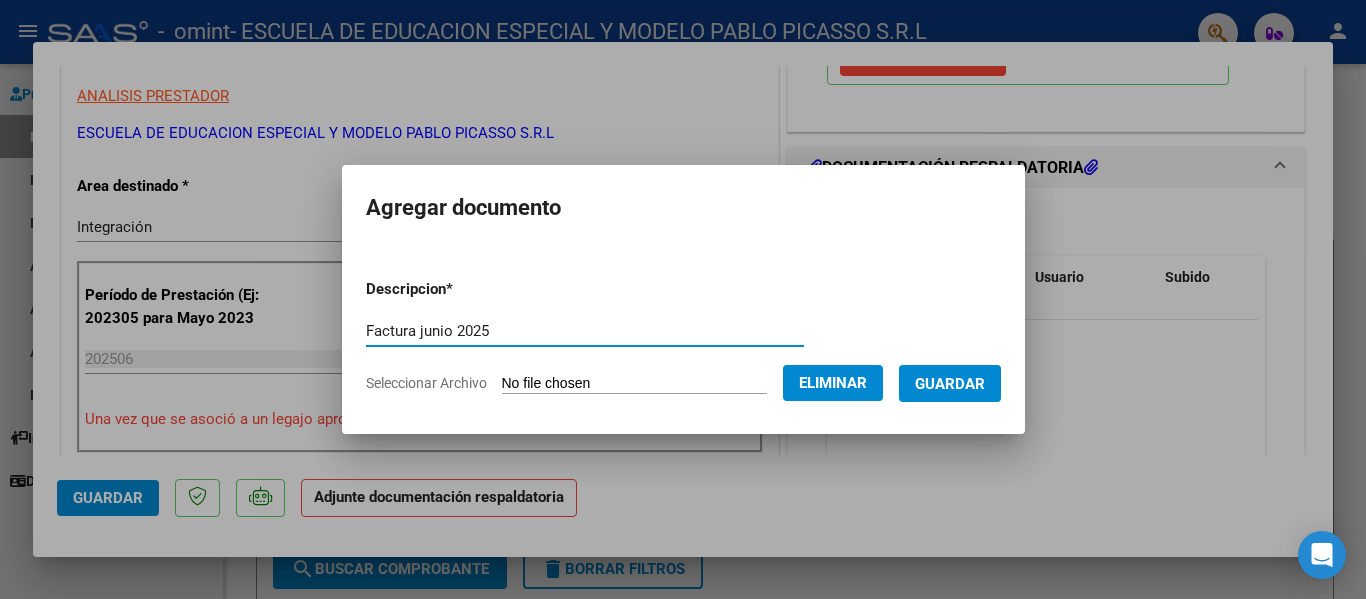 type on "Factura junio 2025" 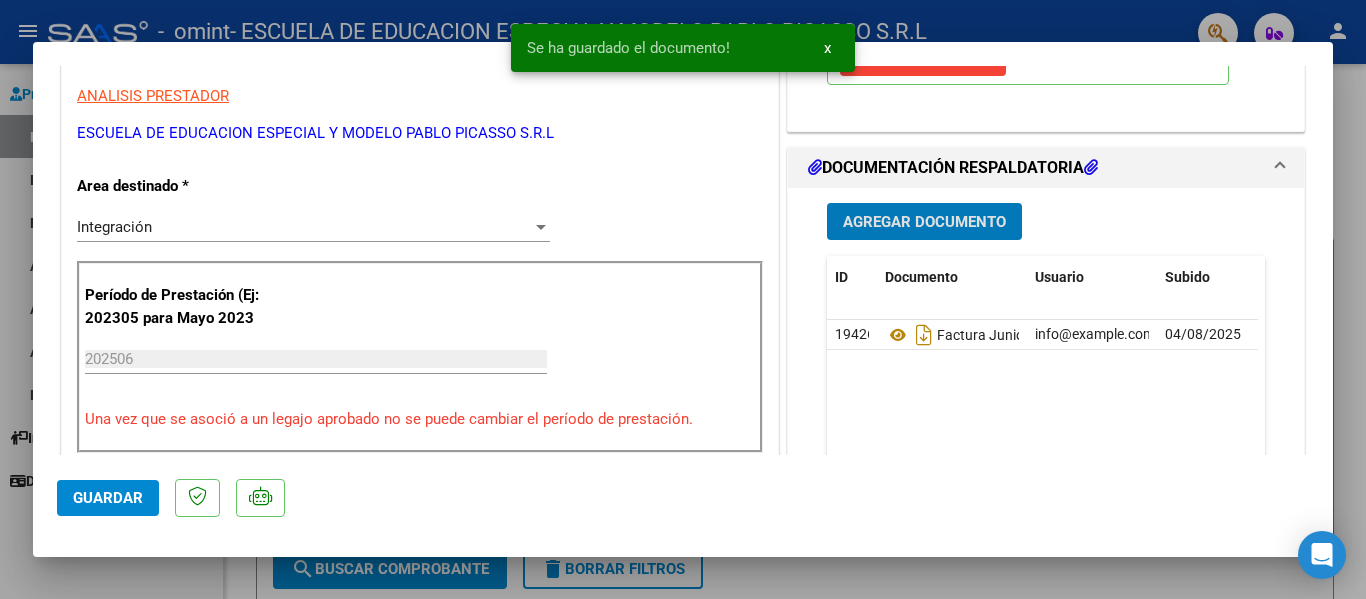click on "Agregar Documento" at bounding box center [924, 222] 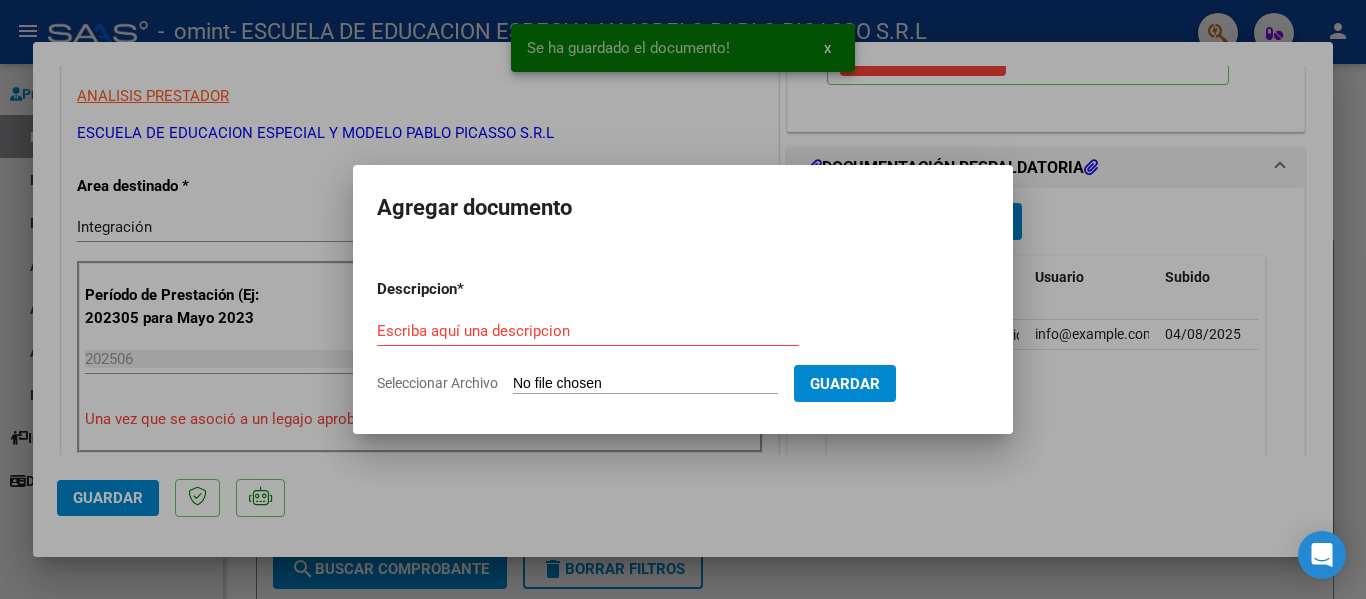 click on "Seleccionar Archivo" at bounding box center [645, 384] 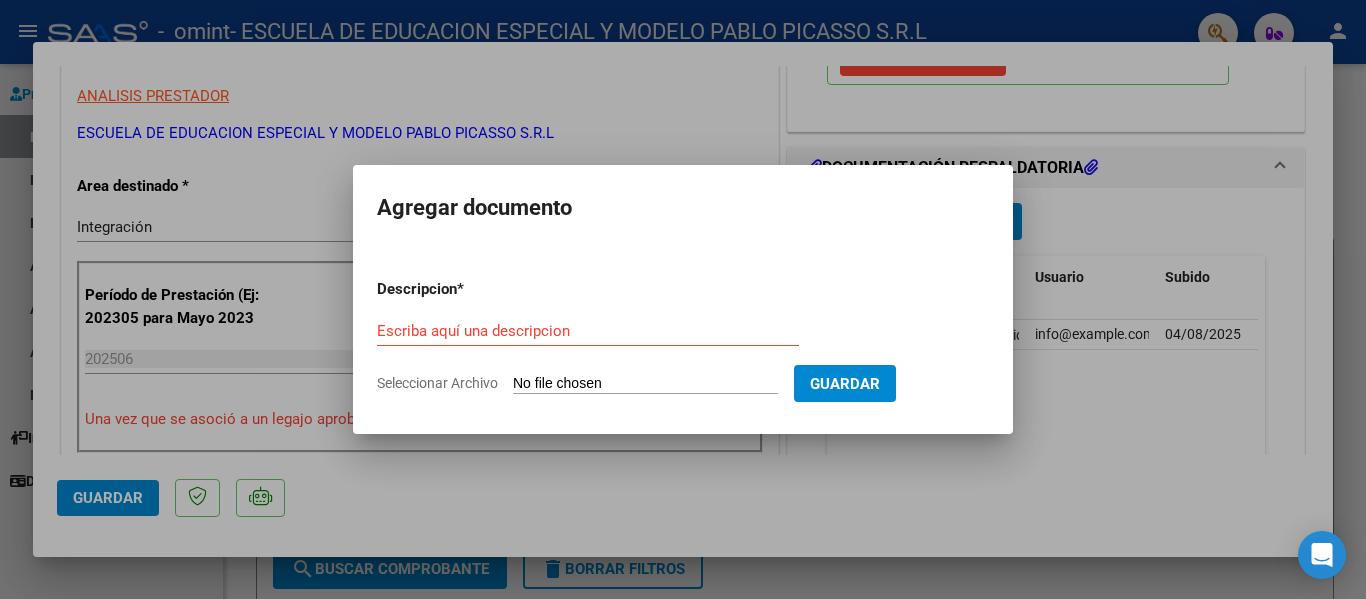 type on "C:\fakepath\Asistencias Junio 2025-Guala Priscila.pdf" 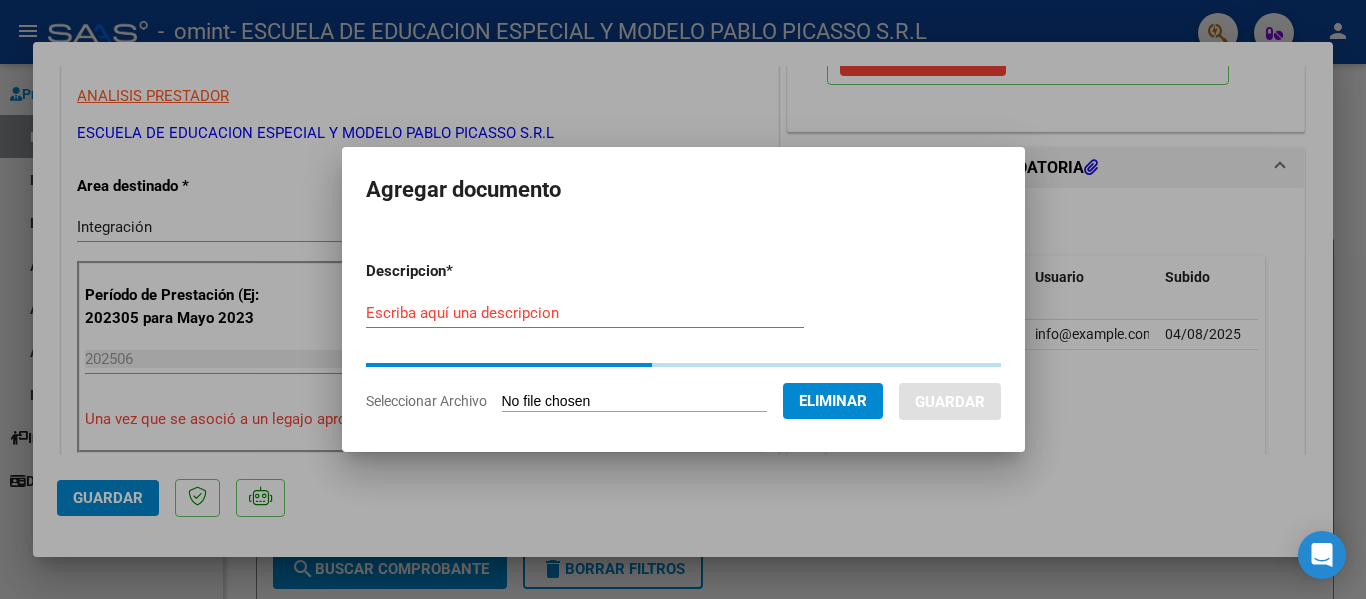 click on "Escriba aquí una descripcion" at bounding box center [585, 313] 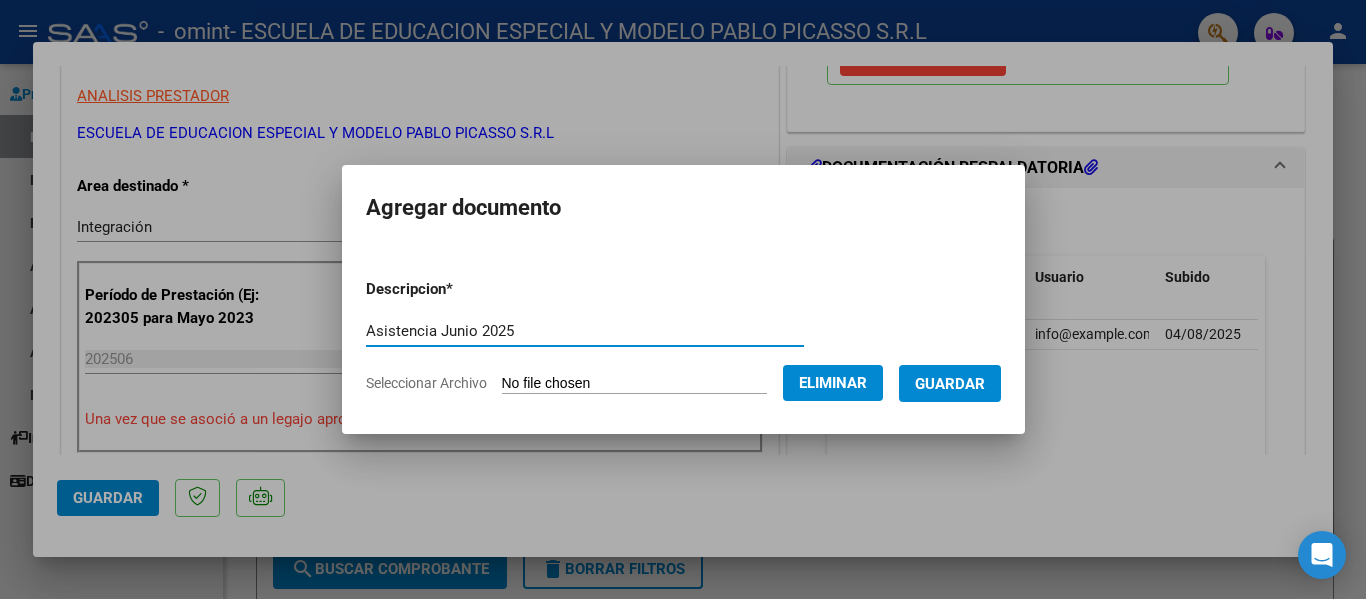 type on "Asistencia Junio 2025" 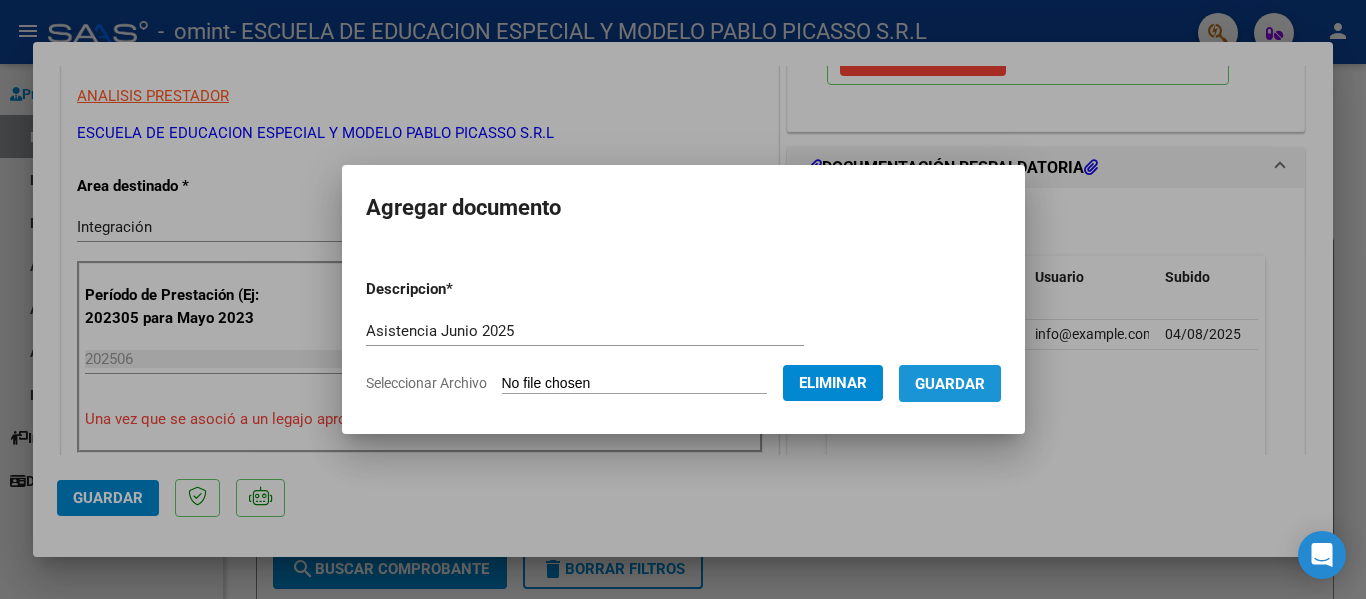click on "Guardar" at bounding box center [950, 384] 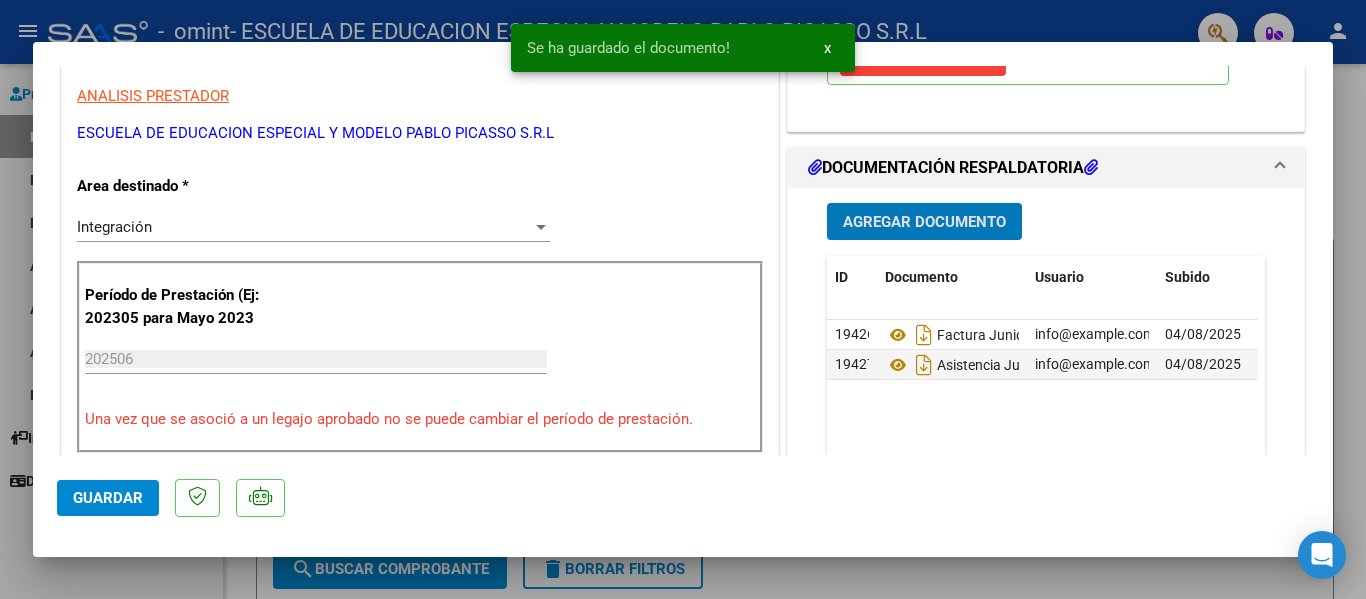click on "Guardar" 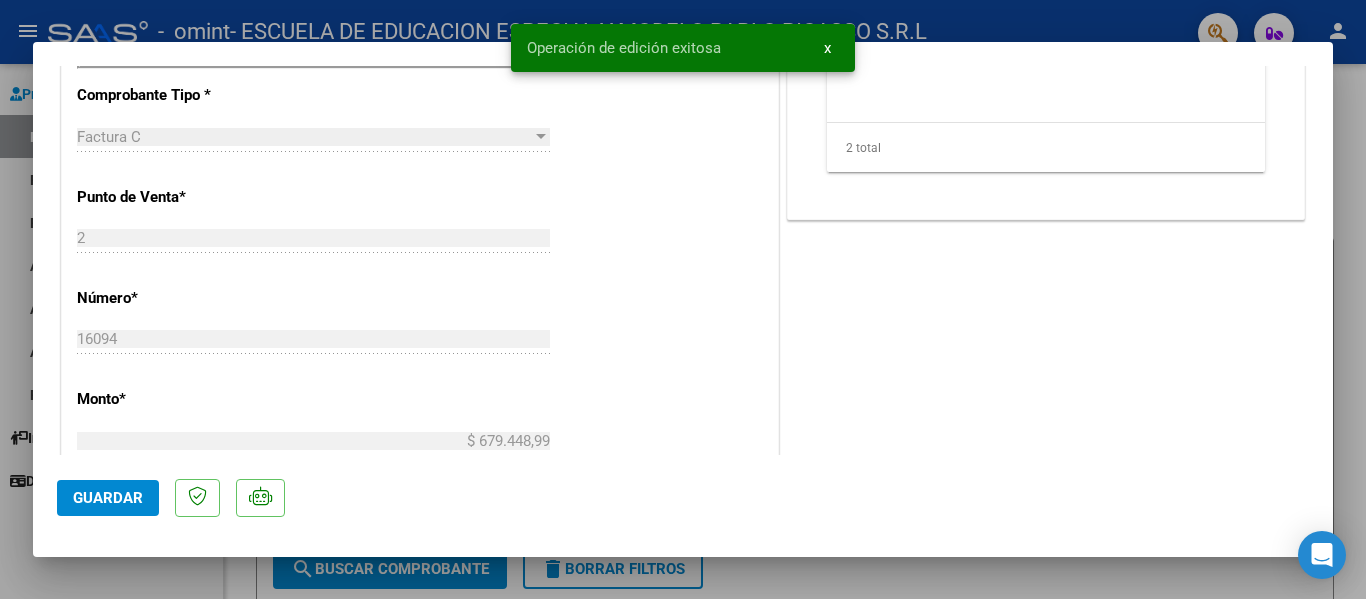 scroll, scrollTop: 1077, scrollLeft: 0, axis: vertical 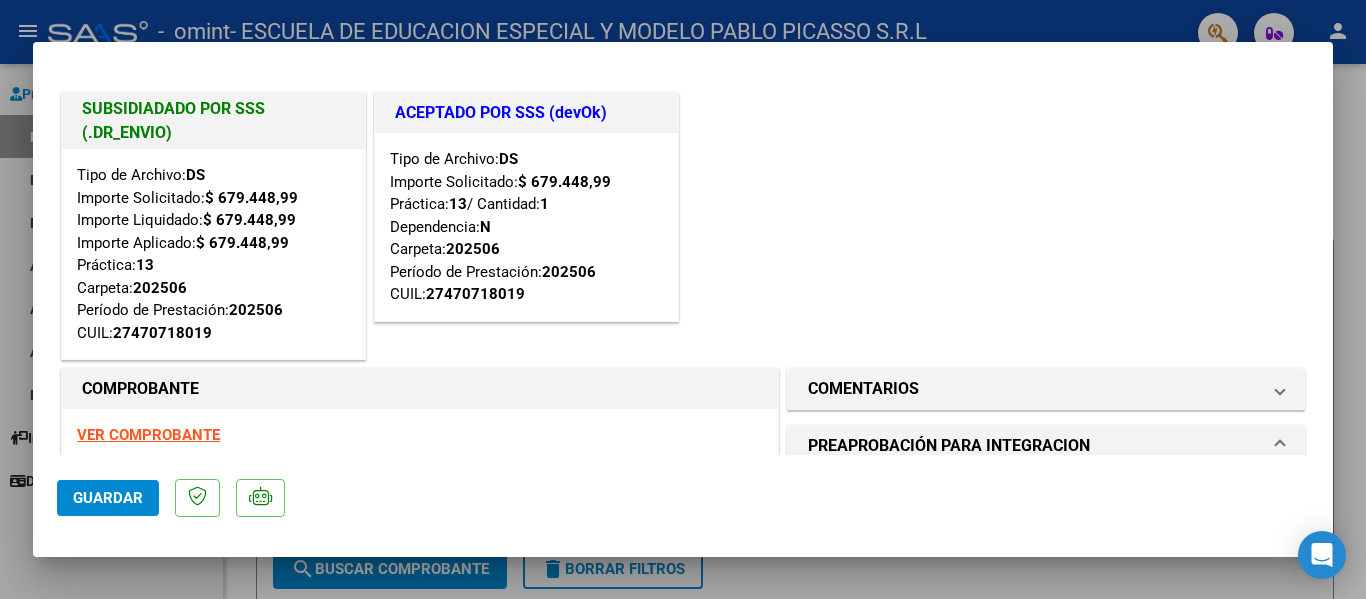 click on "Guardar" 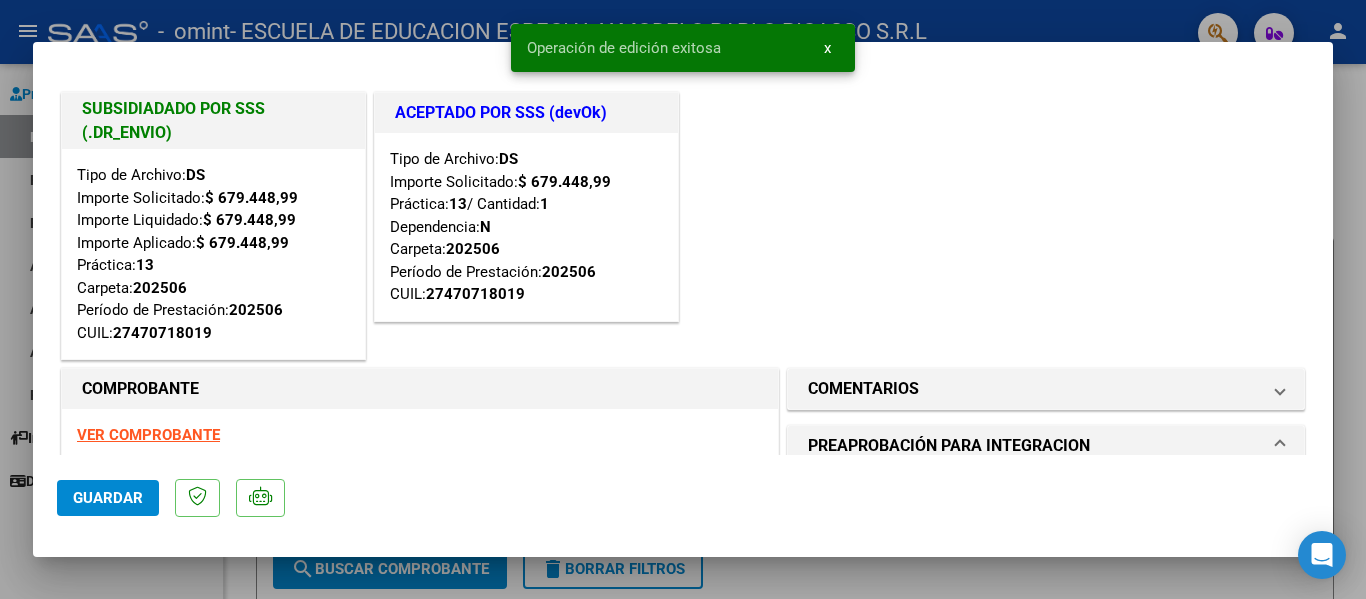 click at bounding box center (683, 299) 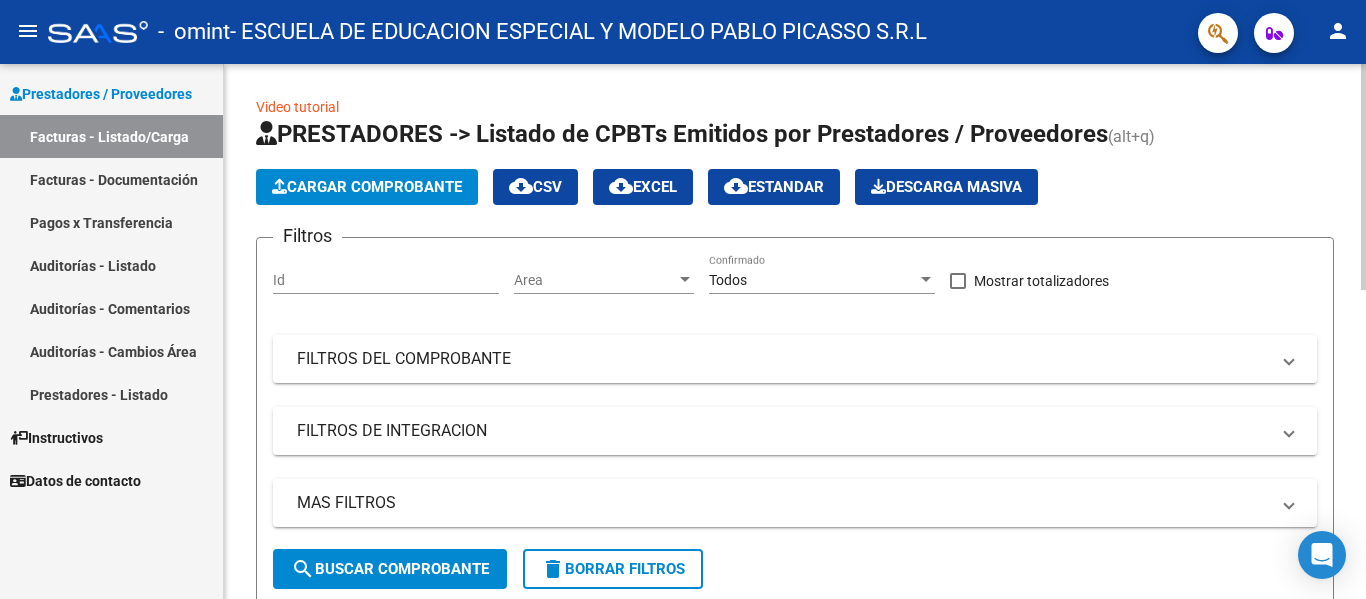 click on "Video tutorial   PRESTADORES -> Listado de CPBTs Emitidos por Prestadores / Proveedores (alt+q)   Cargar Comprobante
cloud_download  CSV  cloud_download  EXCEL  cloud_download  Estandar   Descarga Masiva
Filtros Id Area Area Todos Confirmado   Mostrar totalizadores   FILTROS DEL COMPROBANTE  Comprobante Tipo Comprobante Tipo Start date – End date Fec. Comprobante Desde / Hasta Días Emisión Desde(cant. días) Días Emisión Hasta(cant. días) CUIT / Razón Social Pto. Venta Nro. Comprobante Código SSS CAE Válido CAE Válido Todos Cargado Módulo Hosp. Todos Tiene facturacion Apócrifa Hospital Refes  FILTROS DE INTEGRACION  Período De Prestación Campos del Archivo de Rendición Devuelto x SSS (dr_envio) Todos Rendido x SSS (dr_envio) Tipo de Registro Tipo de Registro Período Presentación Período Presentación Campos del Legajo Asociado (preaprobación) Afiliado Legajo (cuil/nombre) Todos Solo facturas preaprobadas  MAS FILTROS  Todos Con Doc. Respaldatoria Todos Con Trazabilidad Todos – –" 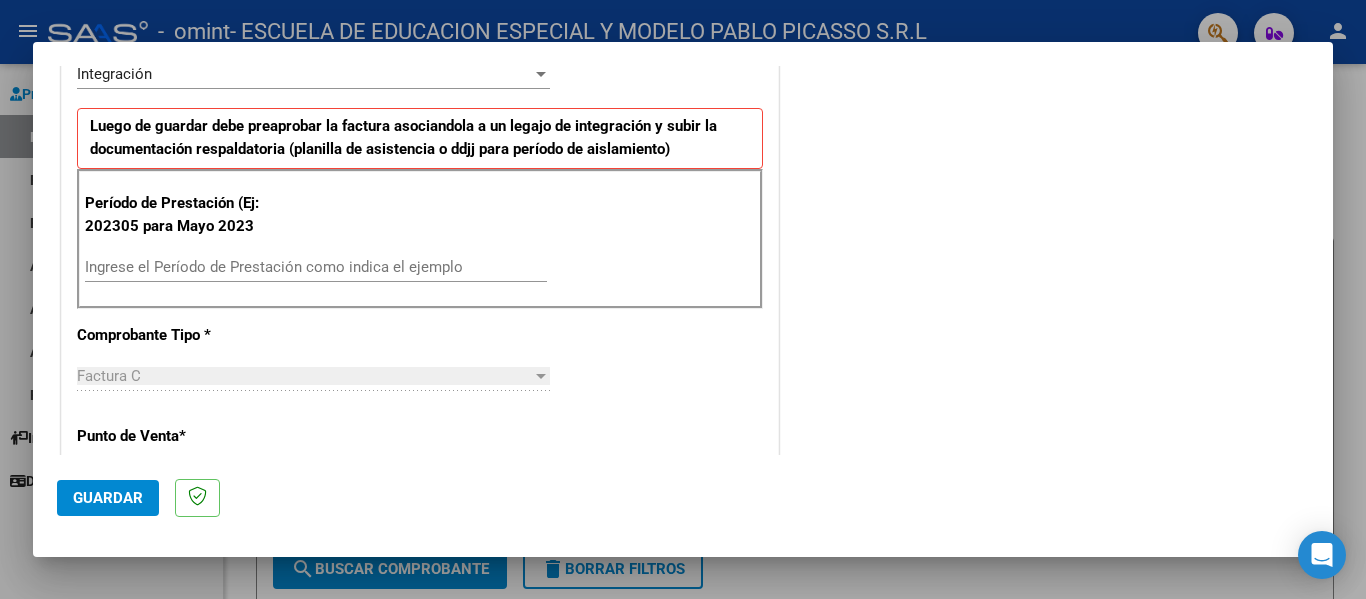 scroll, scrollTop: 500, scrollLeft: 0, axis: vertical 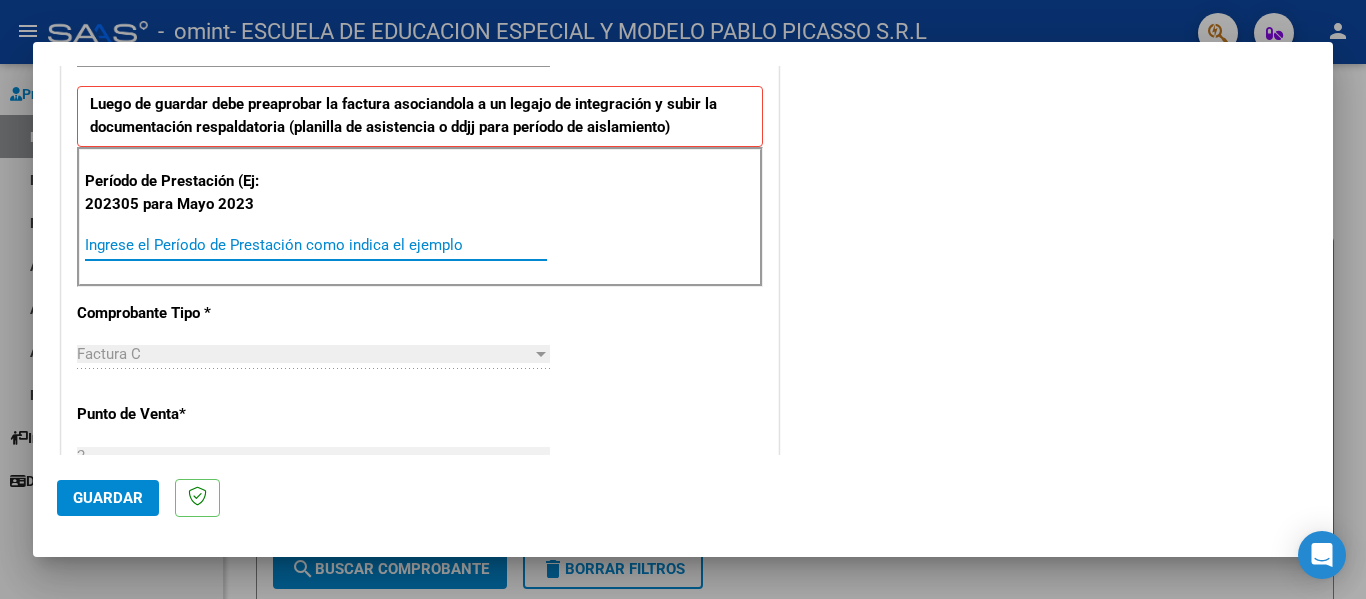 click on "Ingrese el Período de Prestación como indica el ejemplo" at bounding box center [316, 245] 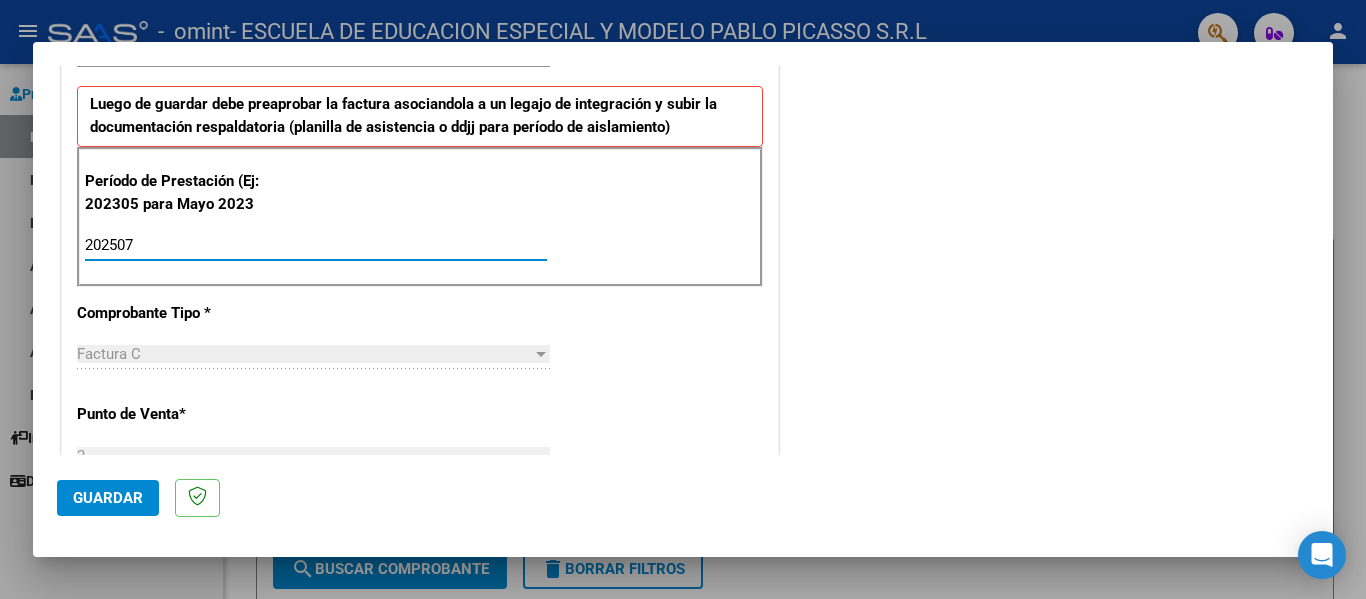 type on "202507" 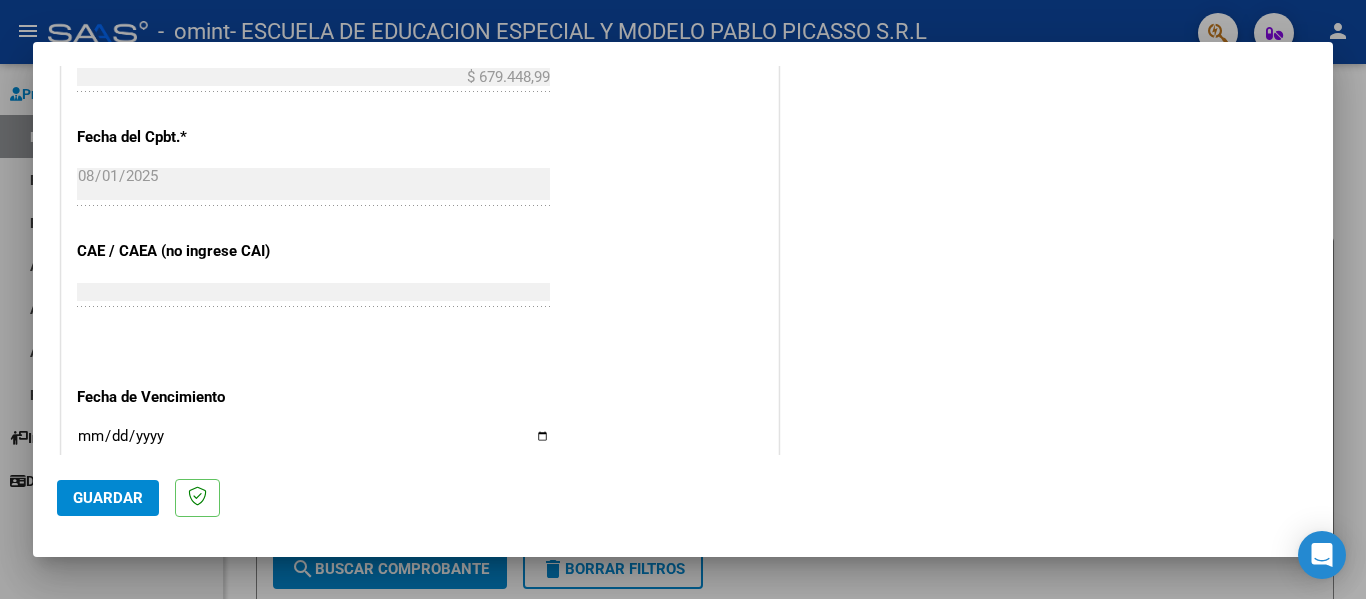 scroll, scrollTop: 1100, scrollLeft: 0, axis: vertical 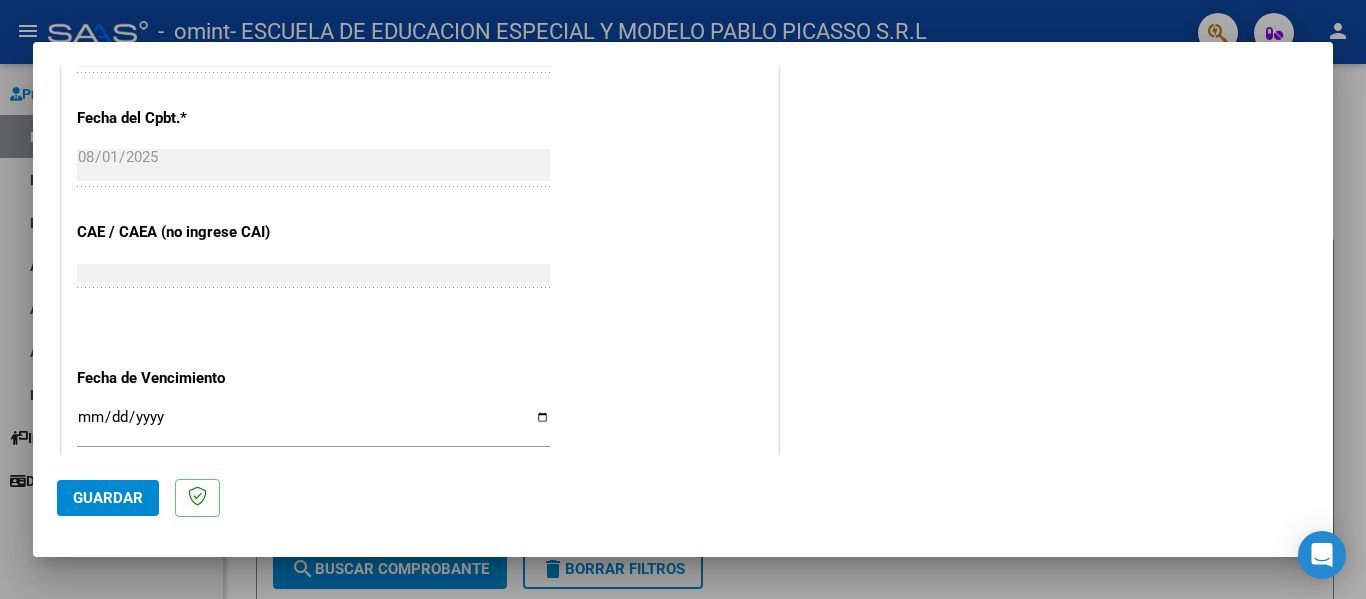 click on "Ingresar la fecha" at bounding box center (313, 425) 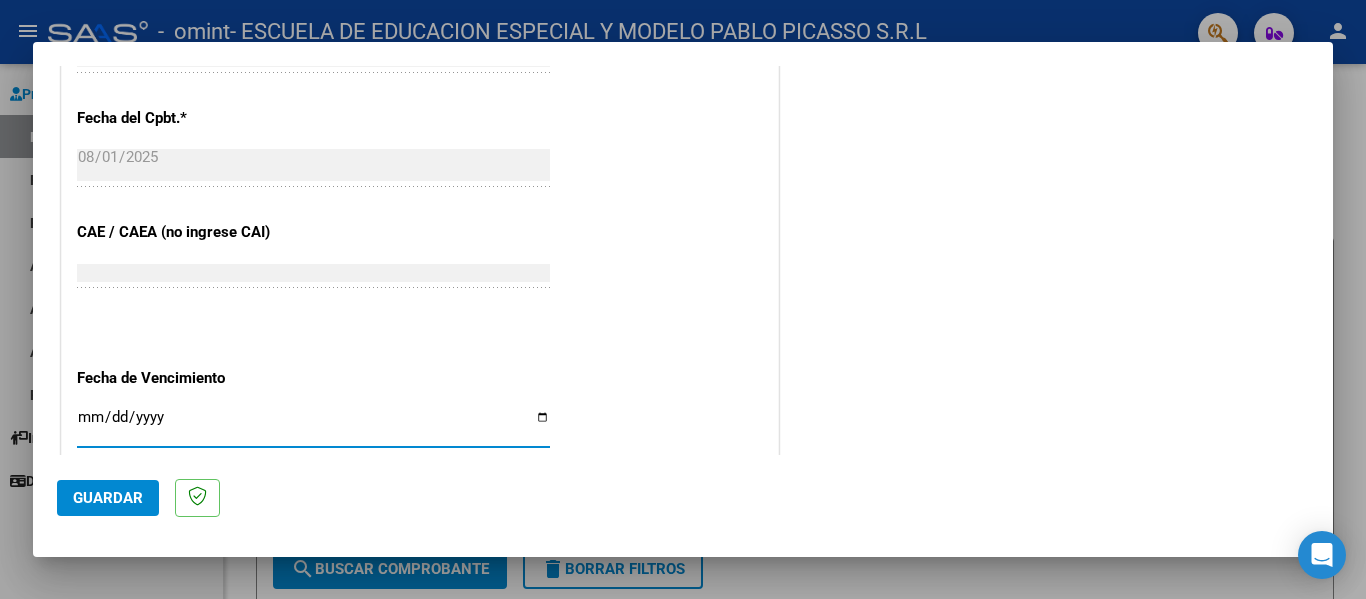 click on "Ingresar la fecha" at bounding box center [313, 425] 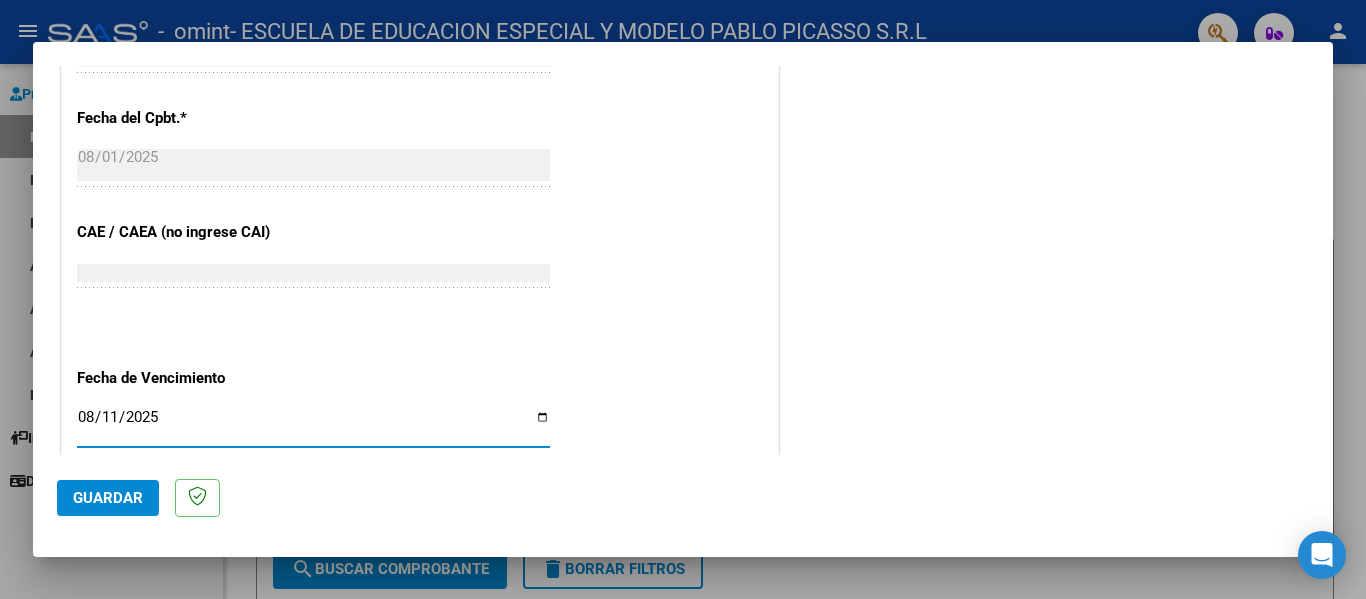 type on "2025-08-11" 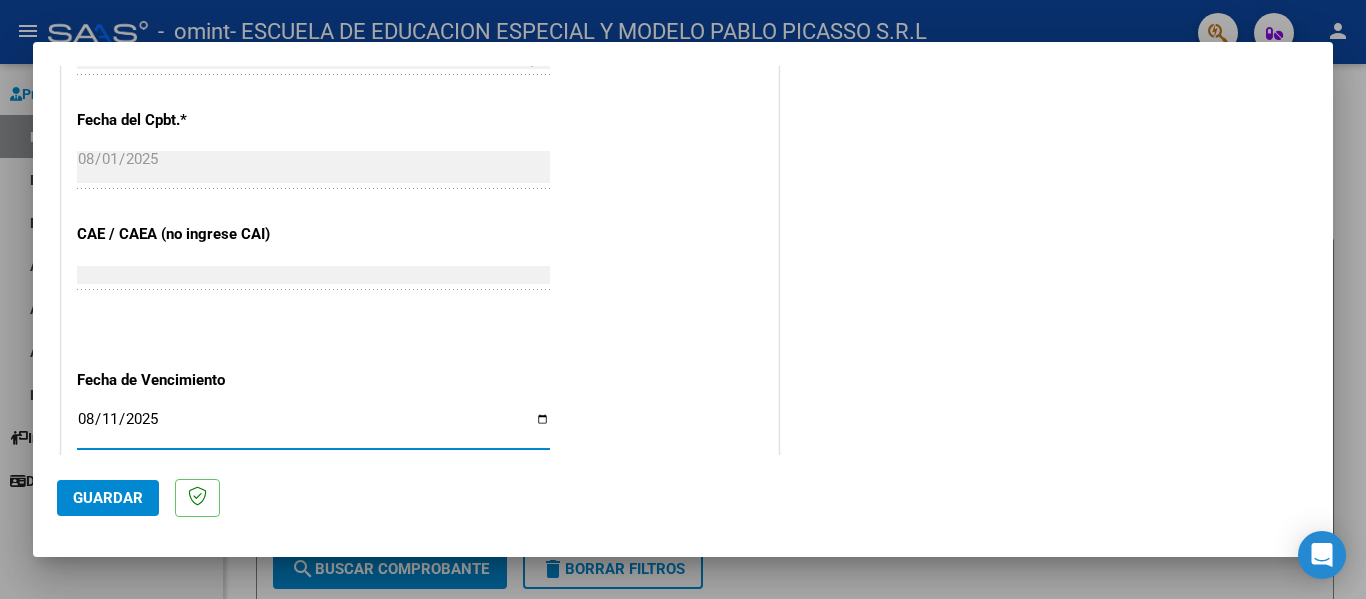scroll, scrollTop: 1100, scrollLeft: 0, axis: vertical 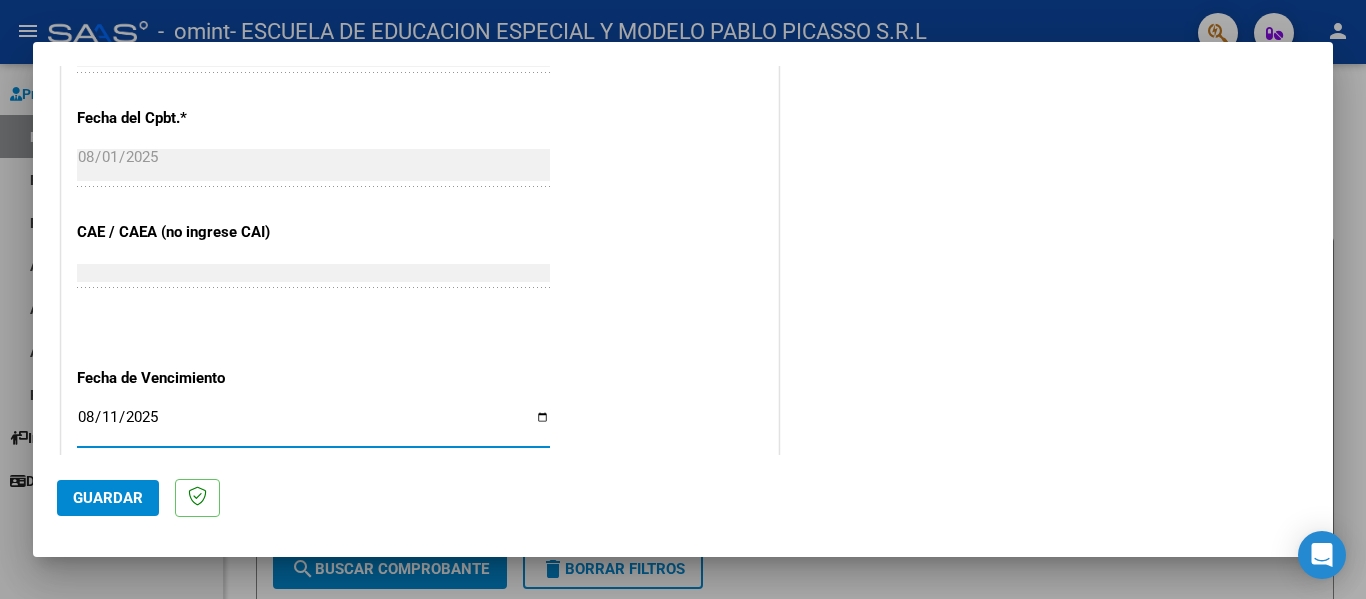click on "Guardar" 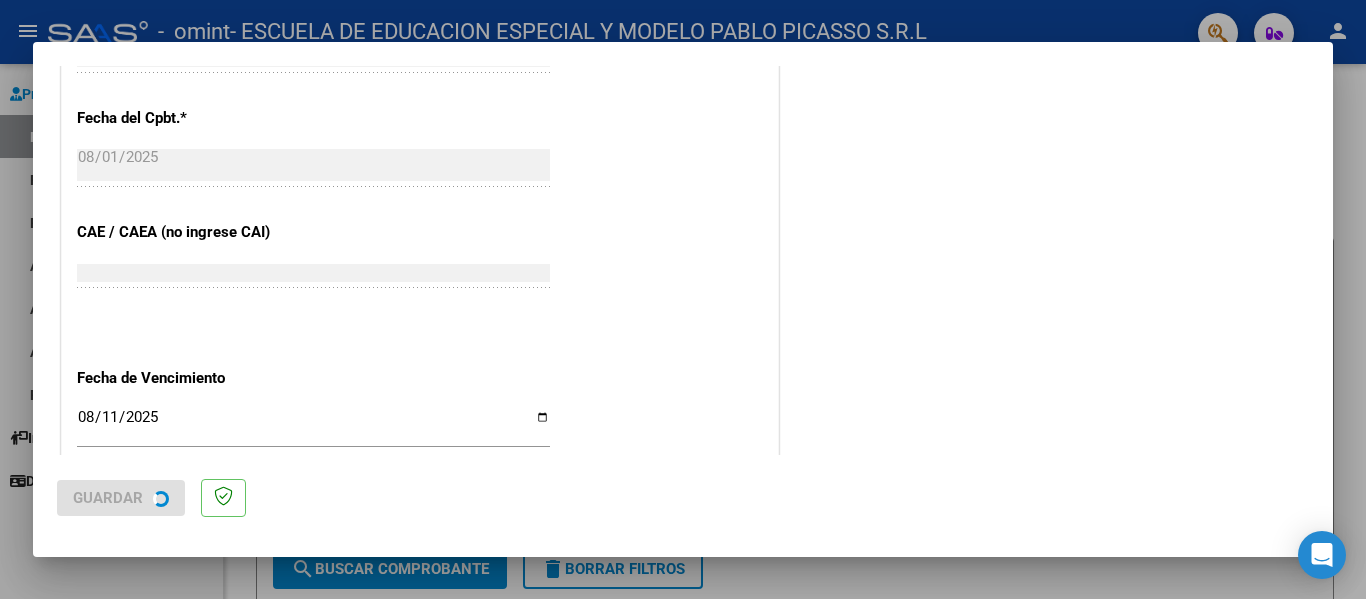 scroll, scrollTop: 0, scrollLeft: 0, axis: both 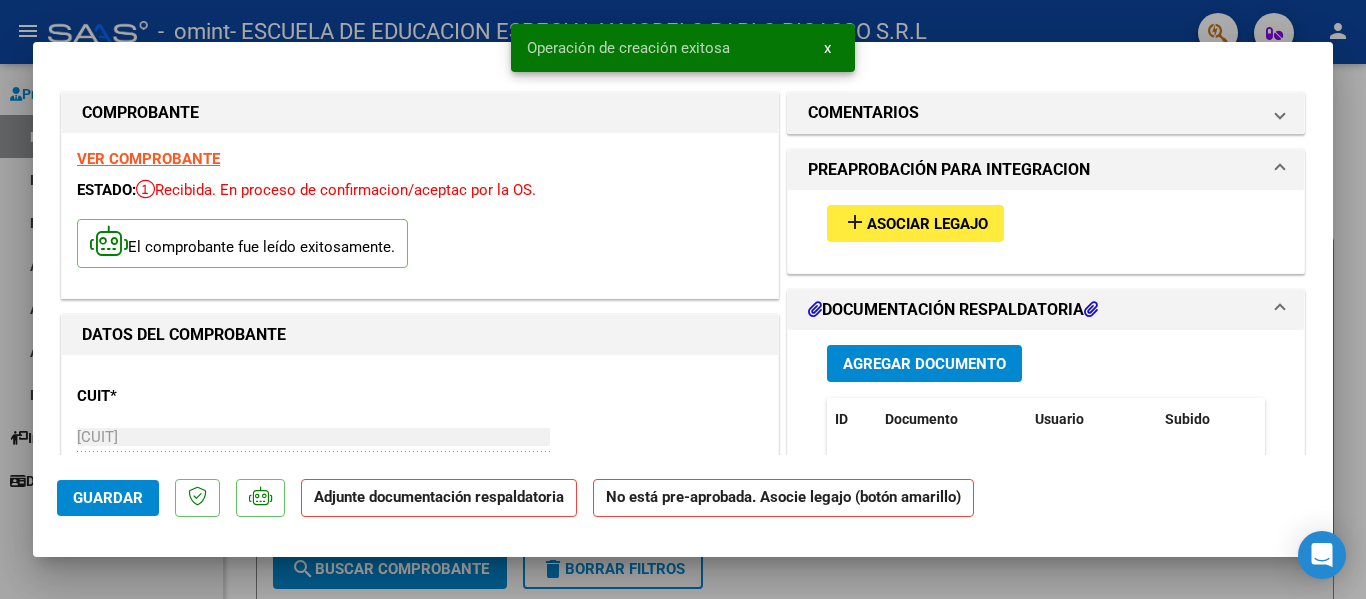 click on "Asociar Legajo" at bounding box center (927, 224) 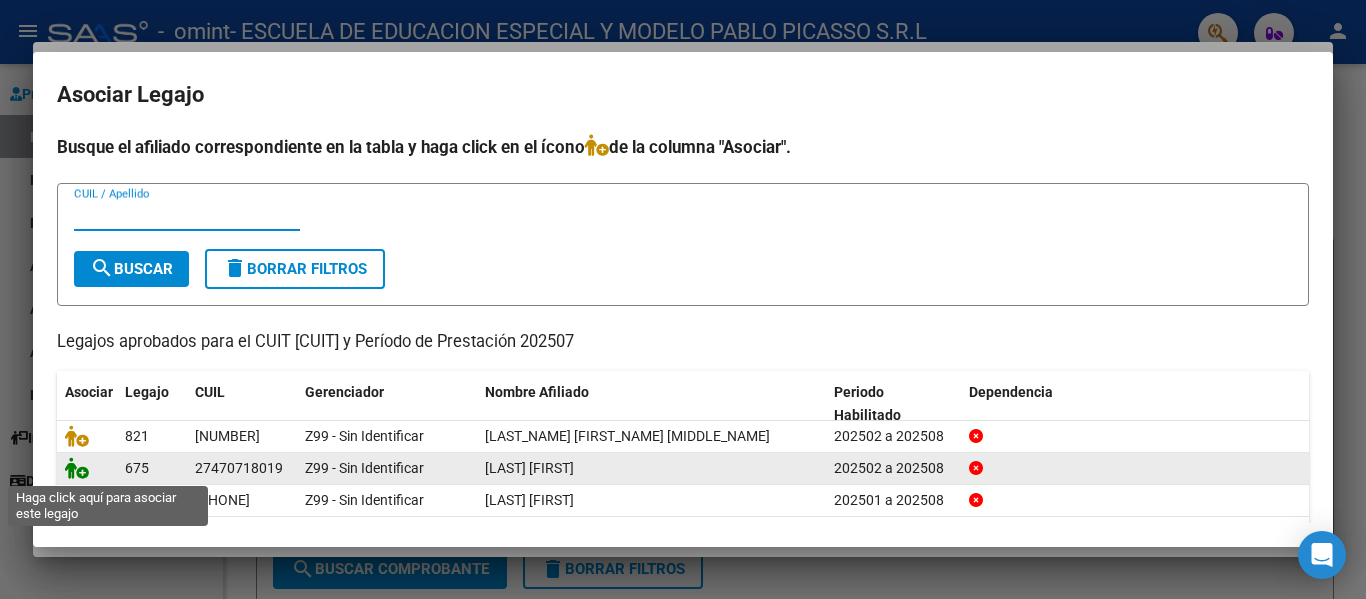 click 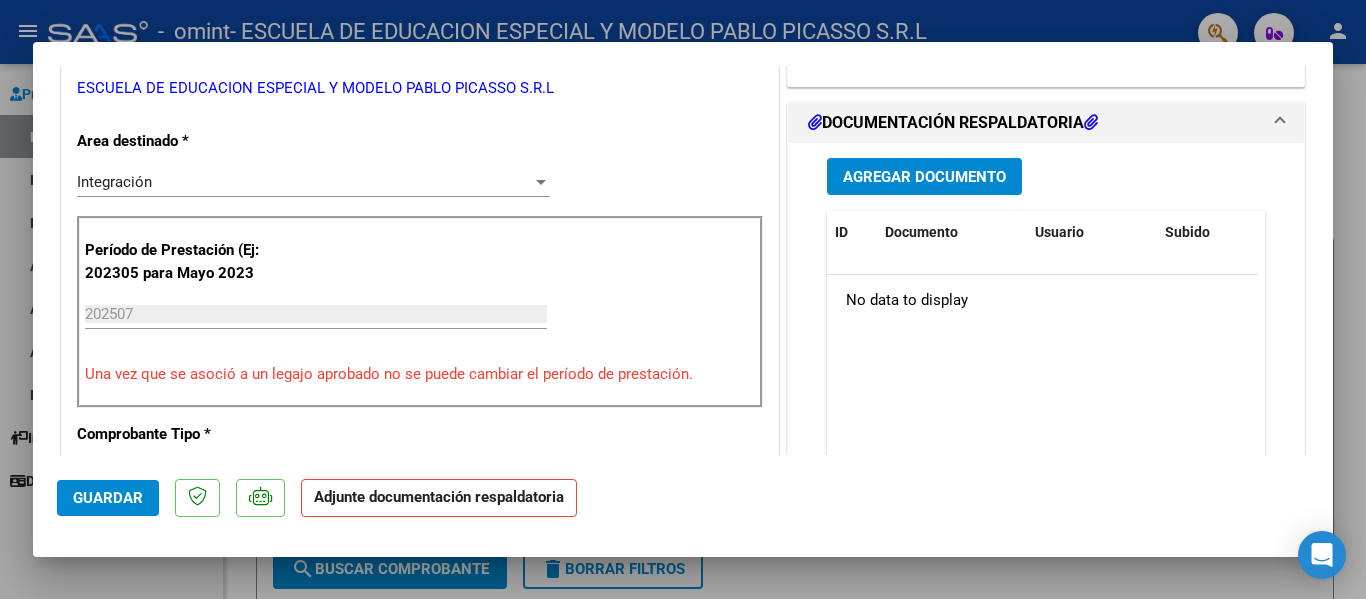 scroll, scrollTop: 401, scrollLeft: 0, axis: vertical 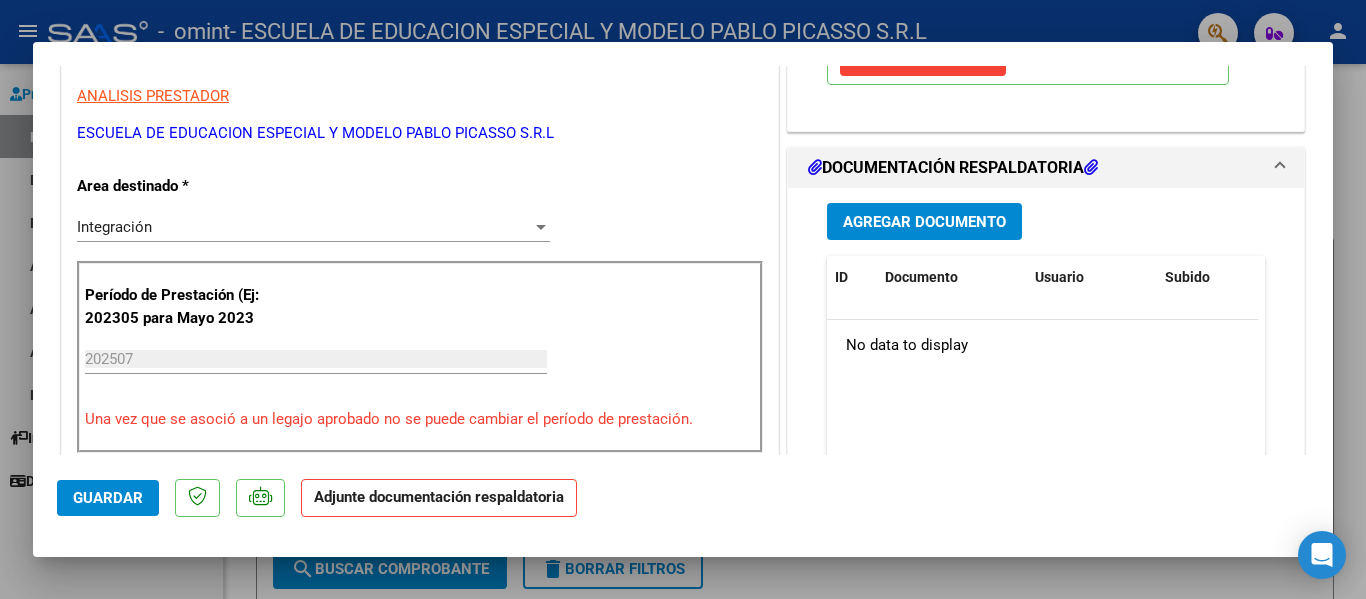 click on "Agregar Documento" at bounding box center [924, 222] 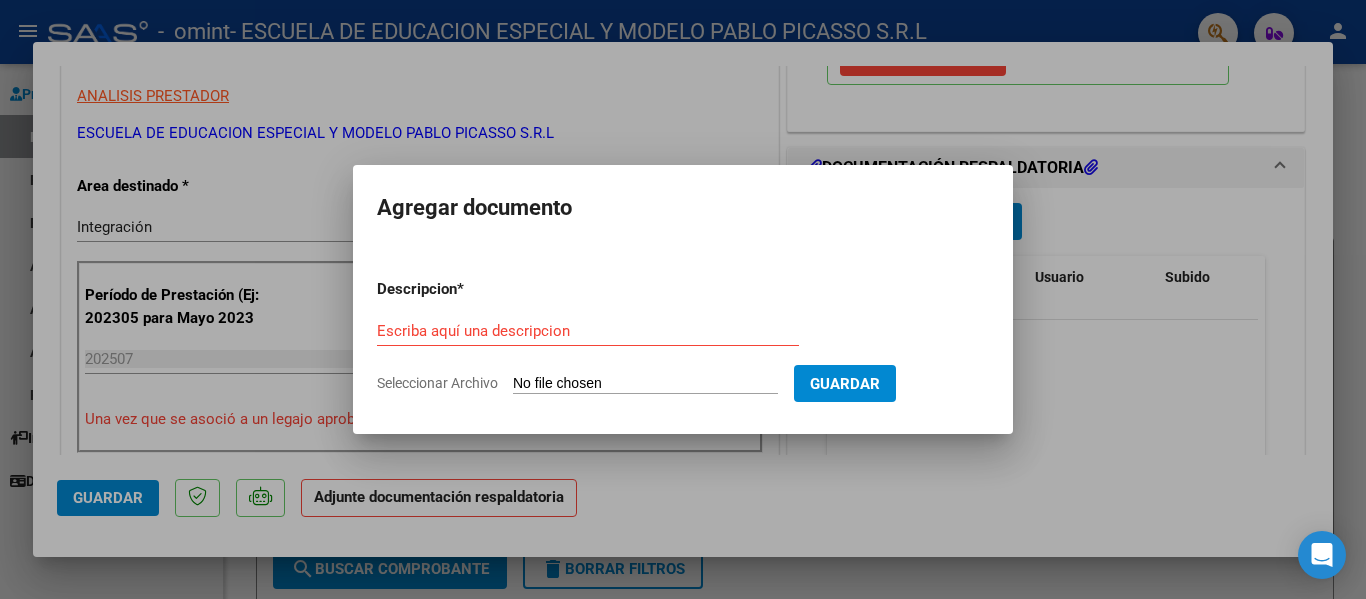 click on "Seleccionar Archivo" at bounding box center (645, 384) 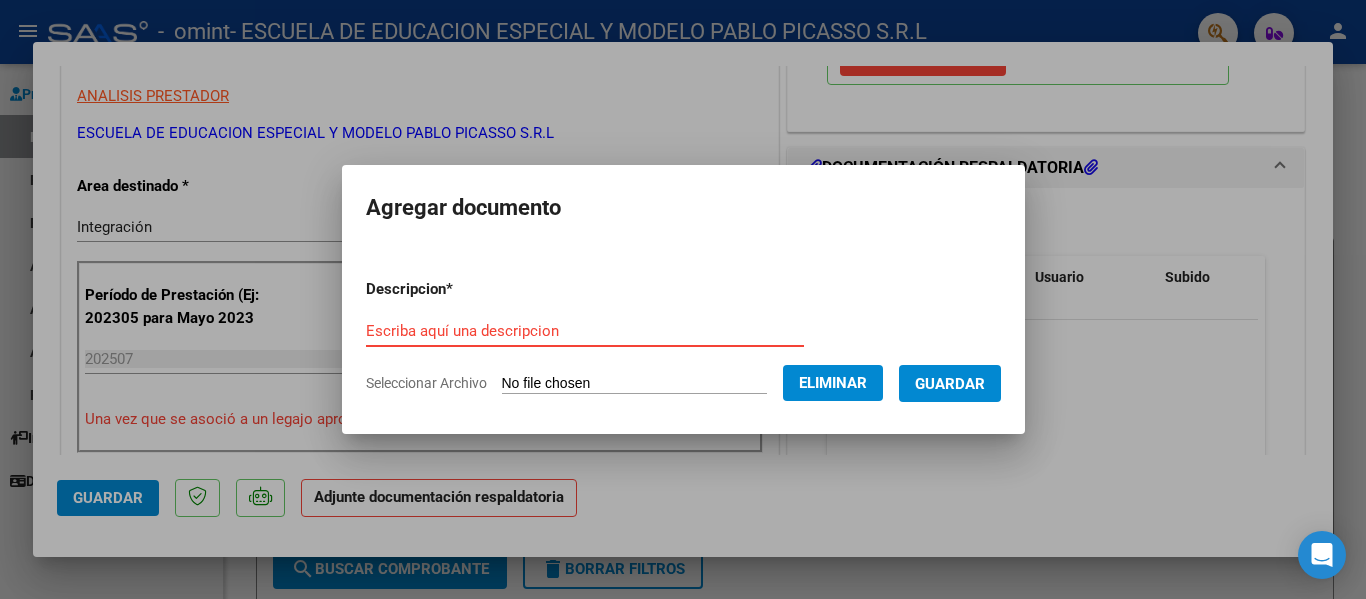 click on "Escriba aquí una descripcion" at bounding box center [585, 331] 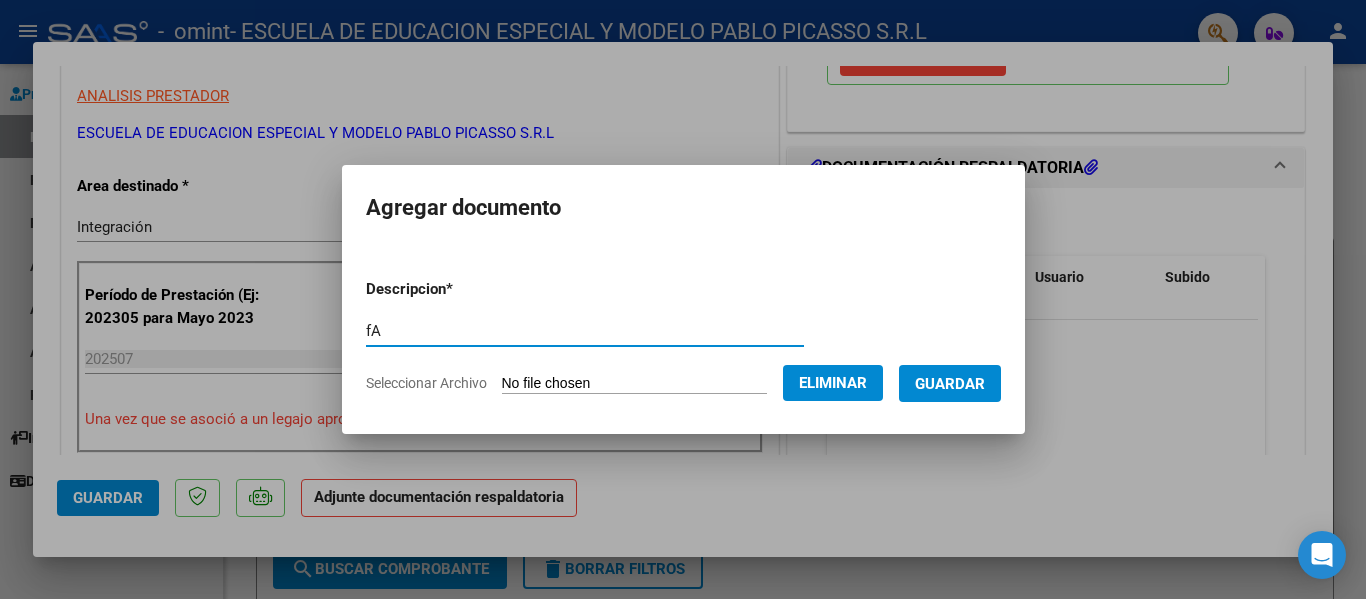 type on "f" 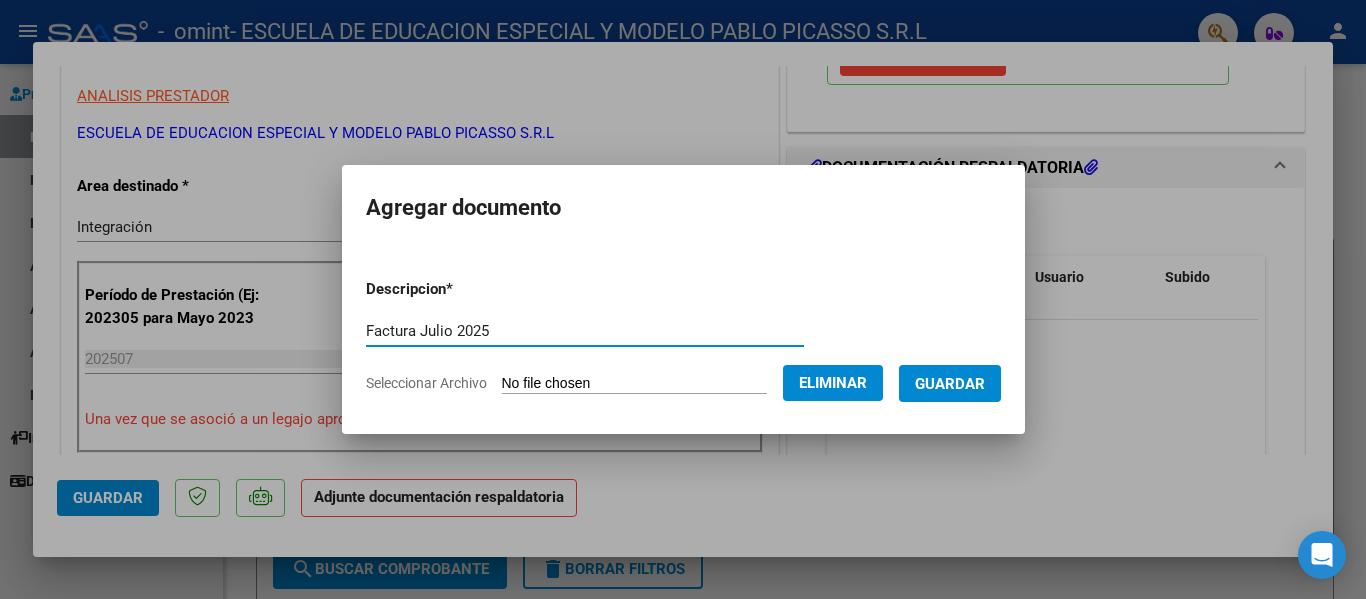 type on "Factura Julio 2025" 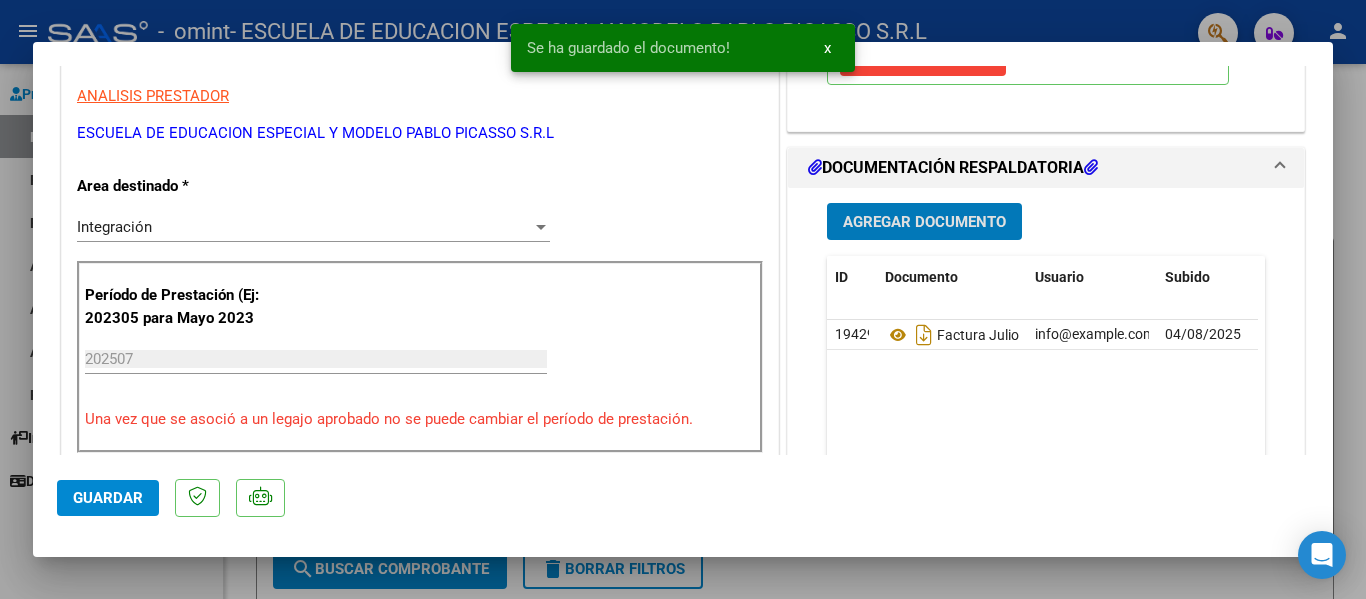 click on "Agregar Documento" at bounding box center [924, 222] 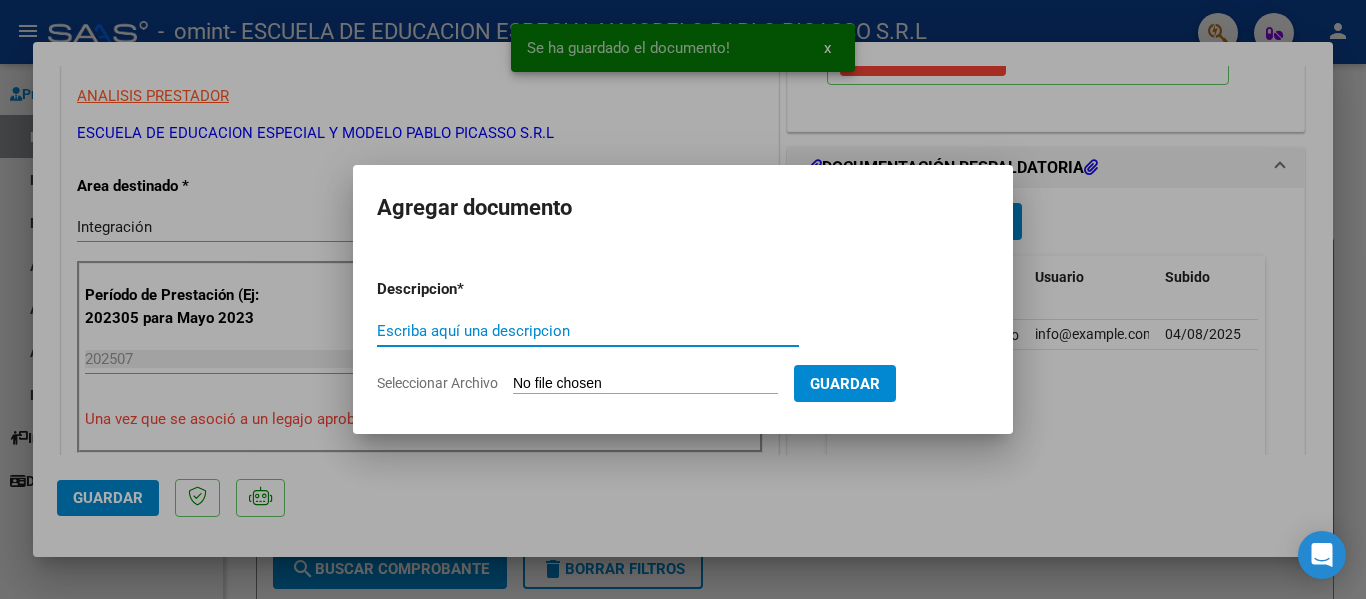 click on "Seleccionar Archivo" at bounding box center [645, 384] 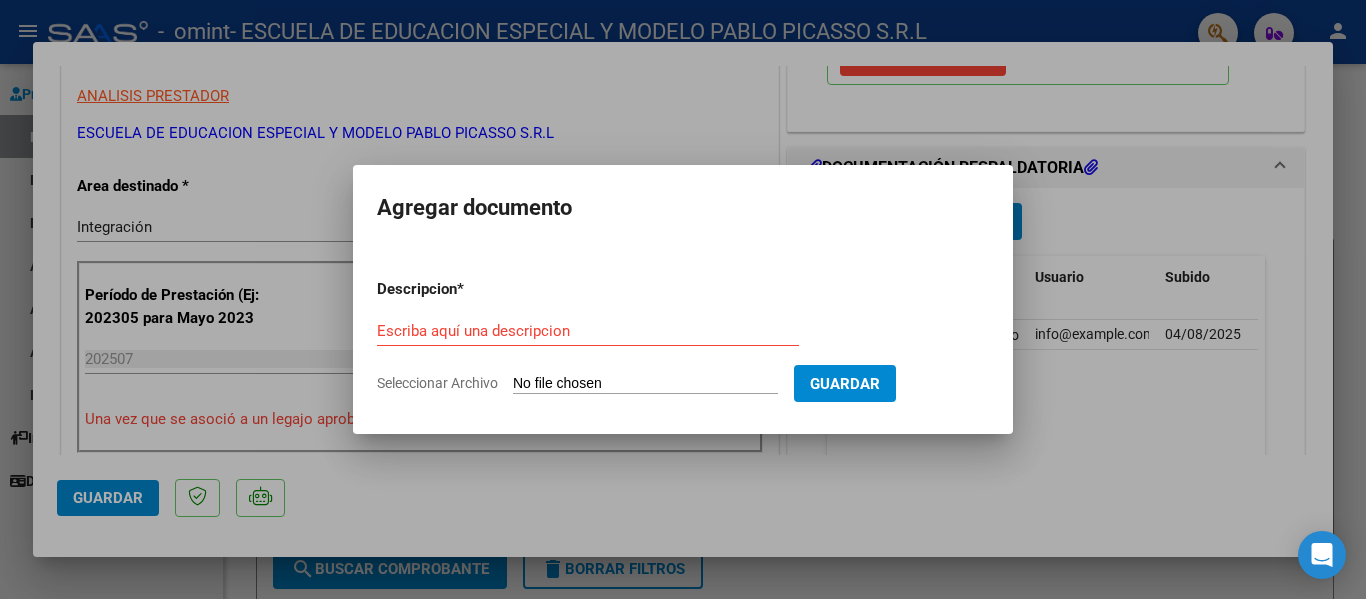 type on "C:\fakepath\Asistencias Julio 2025-Guala Priscila.pdf" 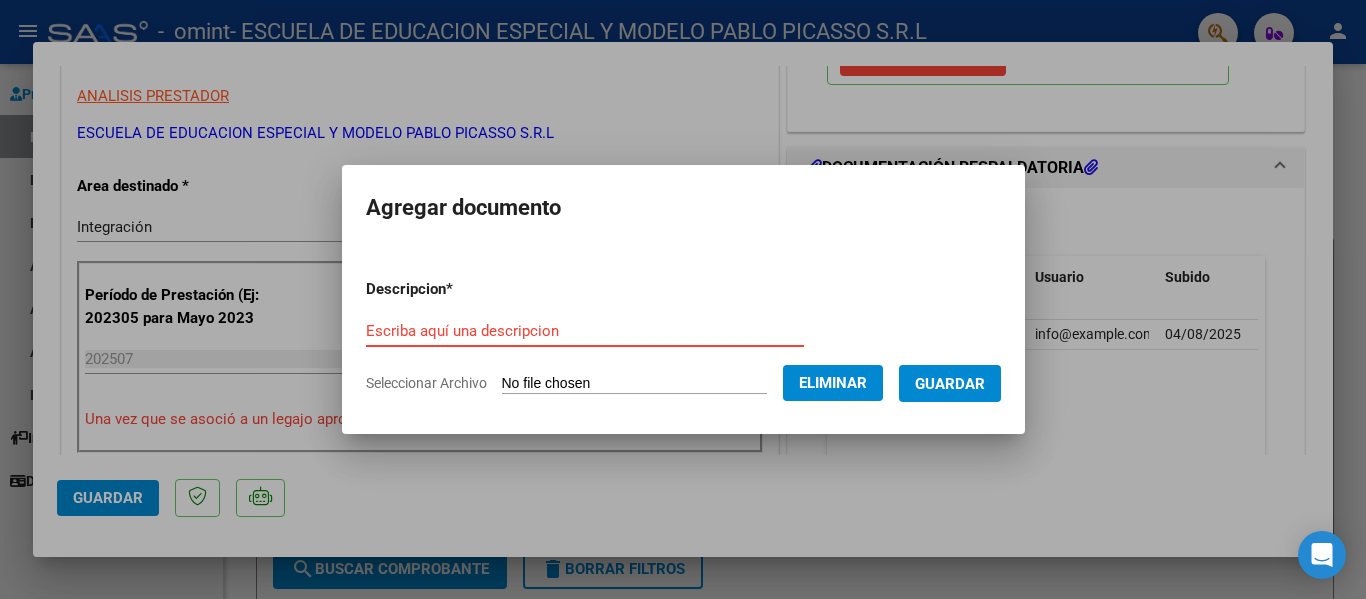 click on "Escriba aquí una descripcion" at bounding box center [585, 331] 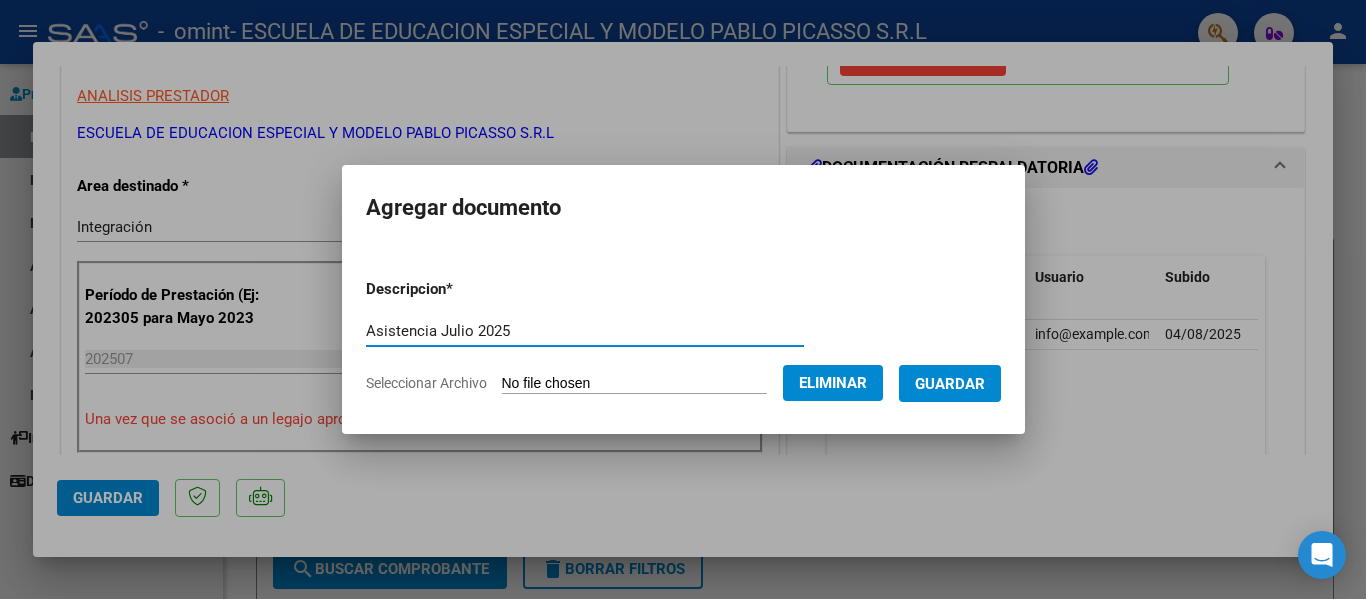 type on "Asistencia Julio 2025" 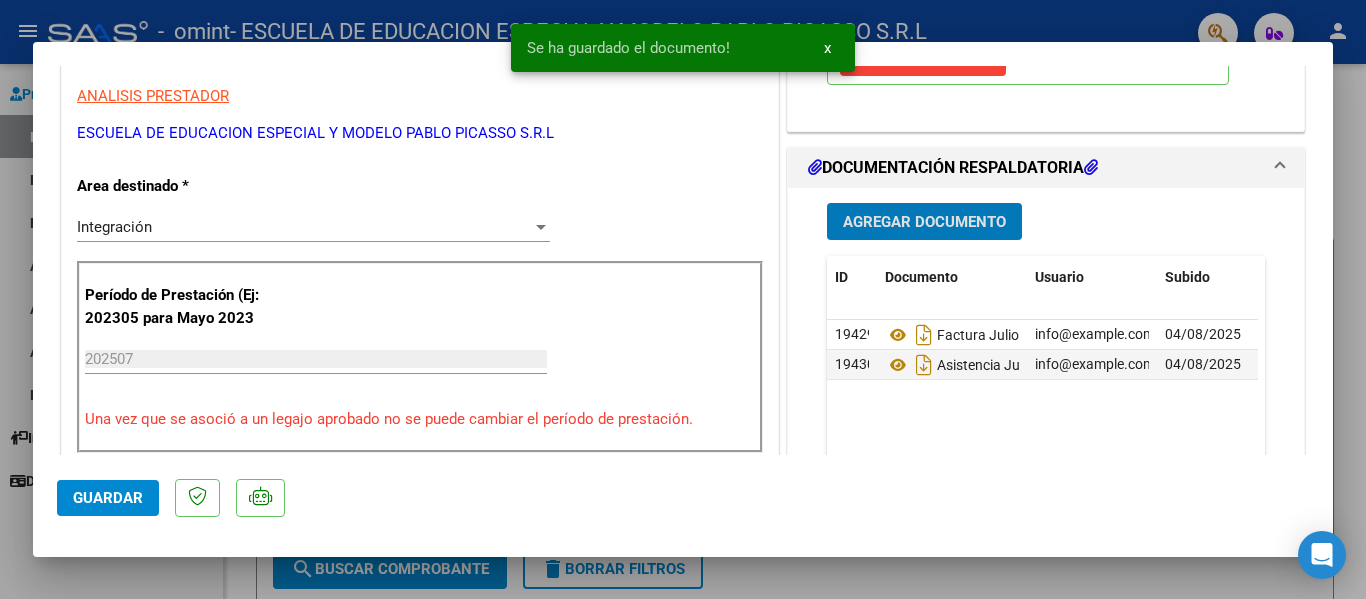 click on "Guardar" 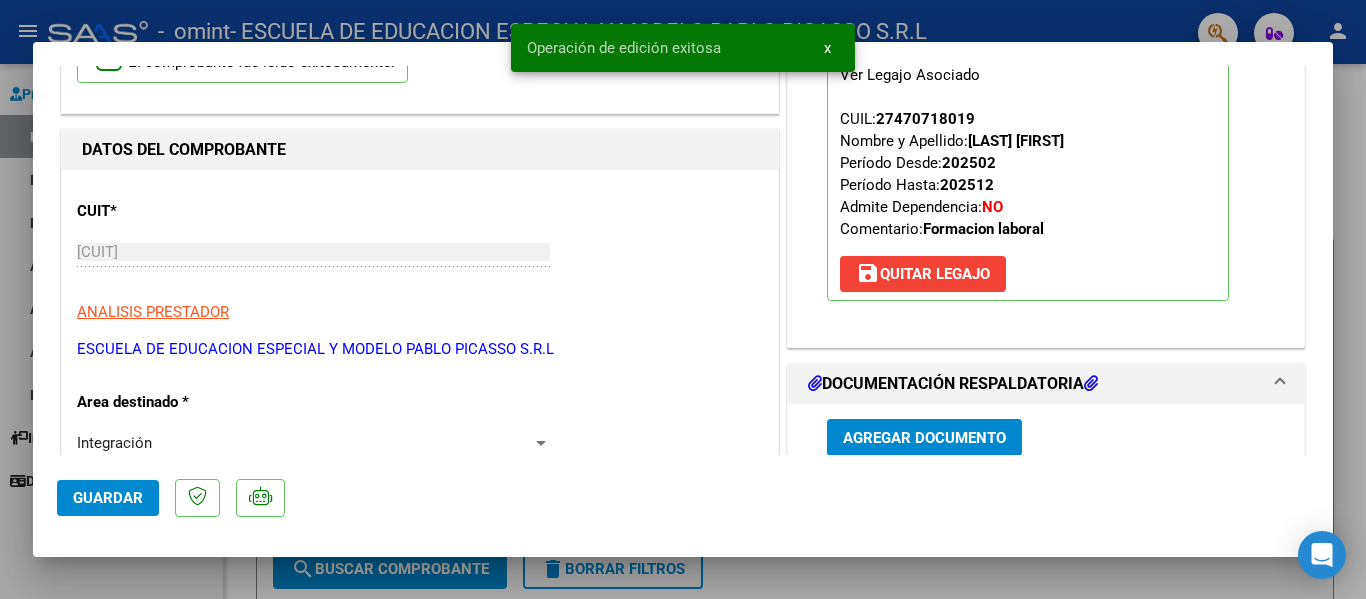 scroll, scrollTop: 0, scrollLeft: 0, axis: both 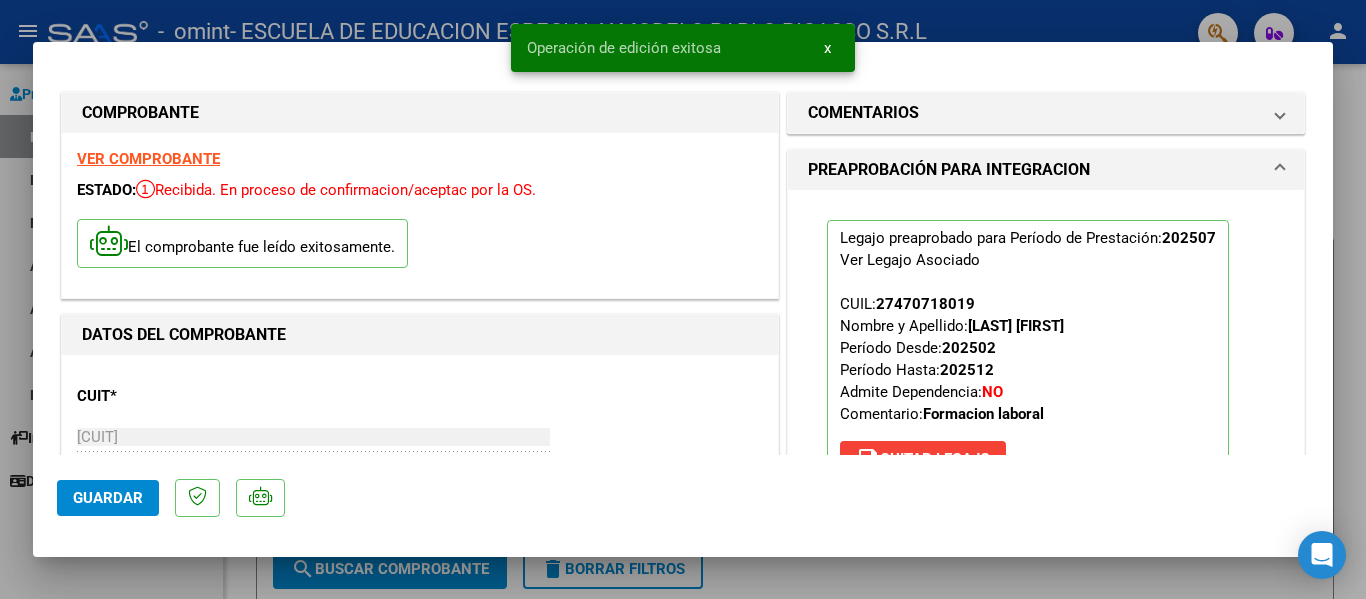click at bounding box center (683, 299) 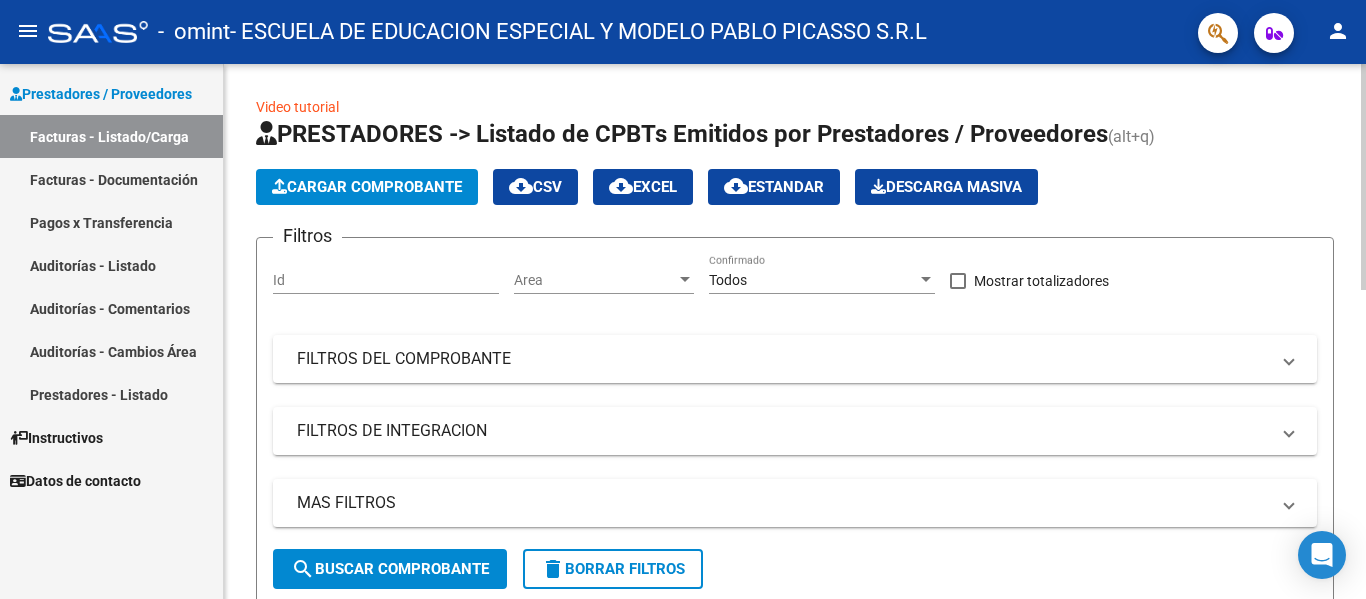 click on "Cargar Comprobante" 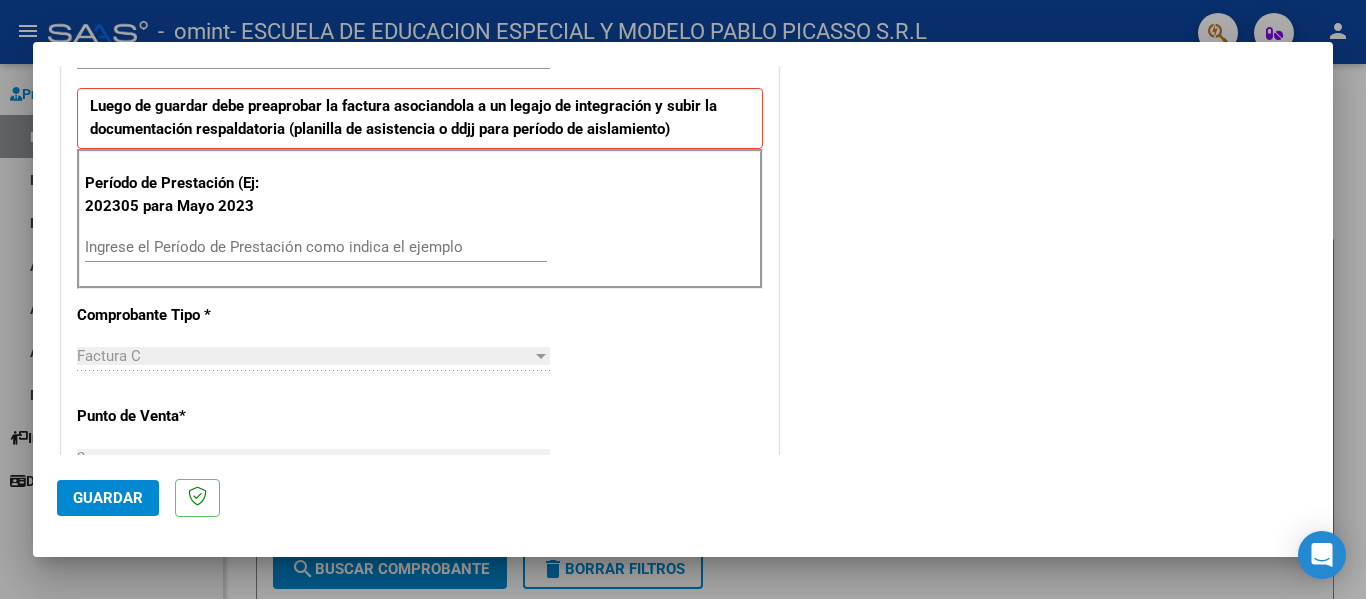 scroll, scrollTop: 500, scrollLeft: 0, axis: vertical 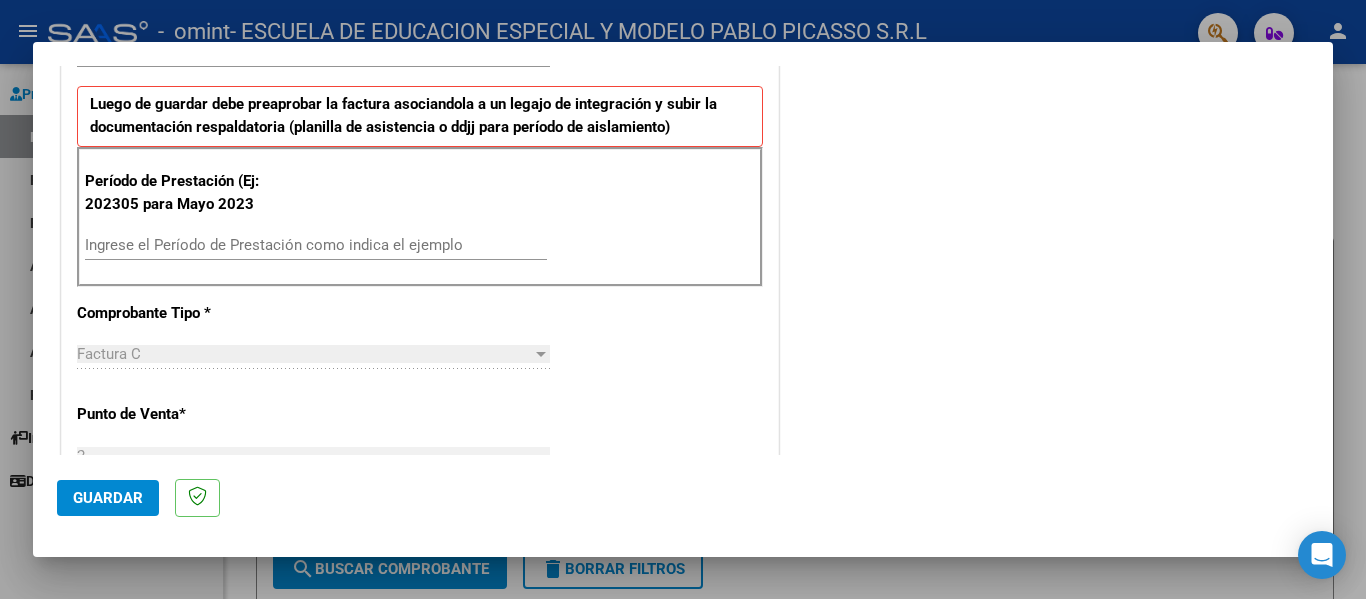 click on "Ingrese el Período de Prestación como indica el ejemplo" at bounding box center (316, 245) 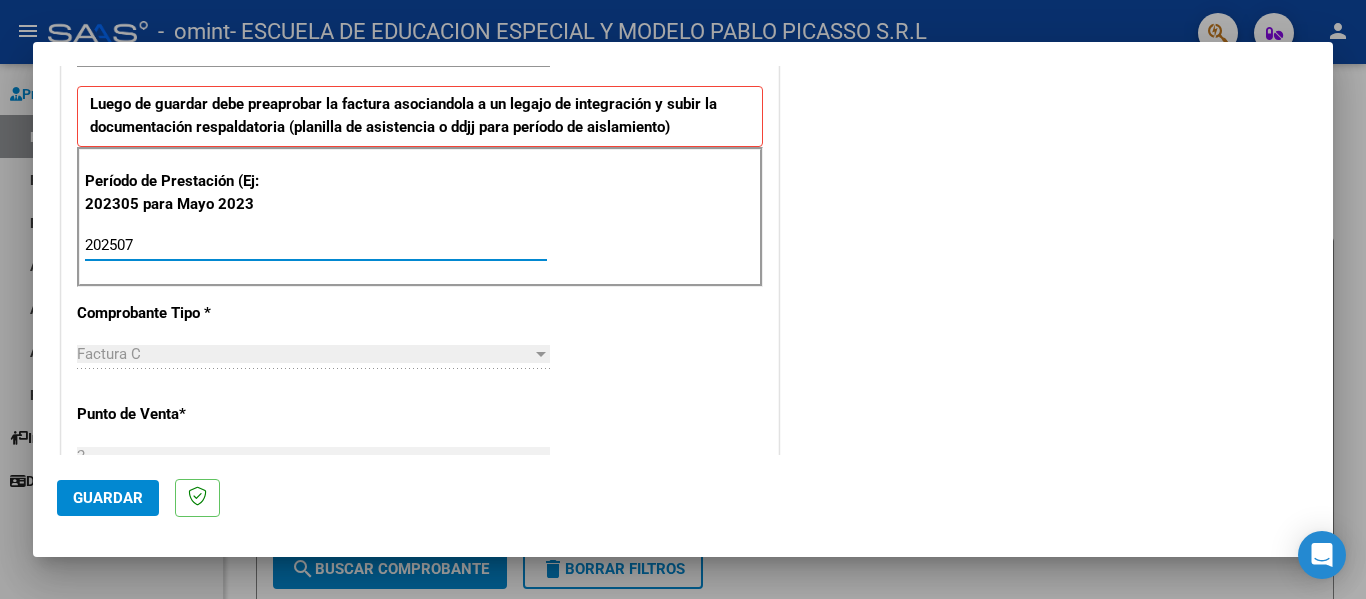type on "202507" 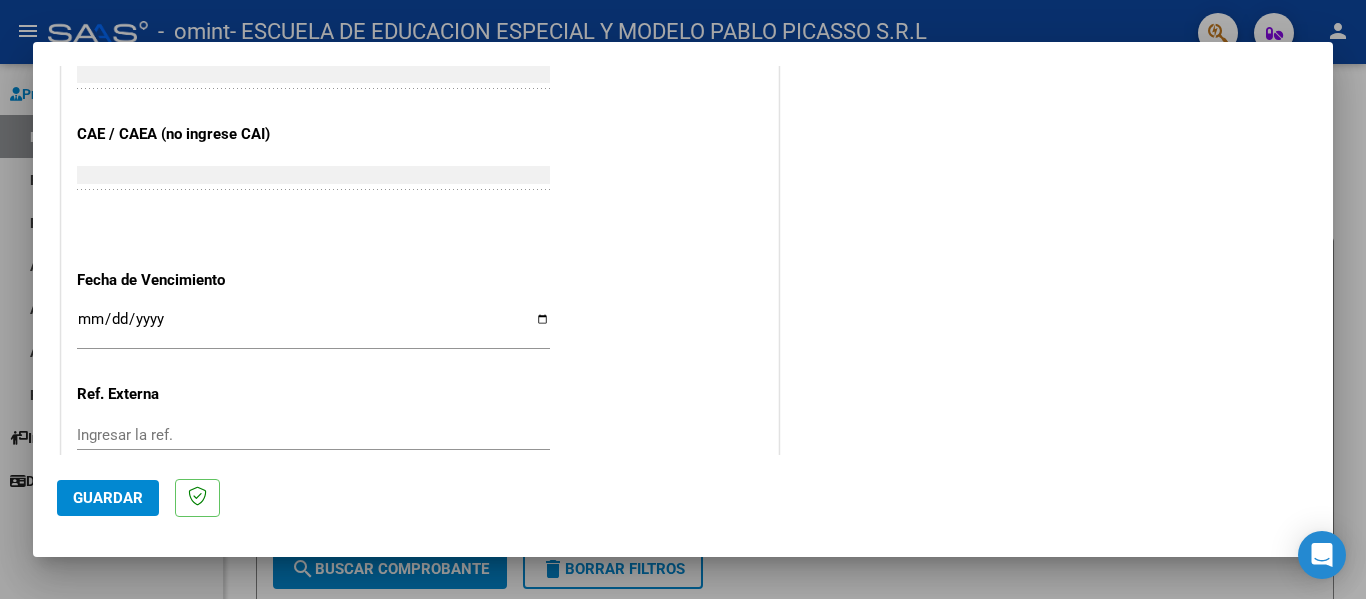 scroll, scrollTop: 1200, scrollLeft: 0, axis: vertical 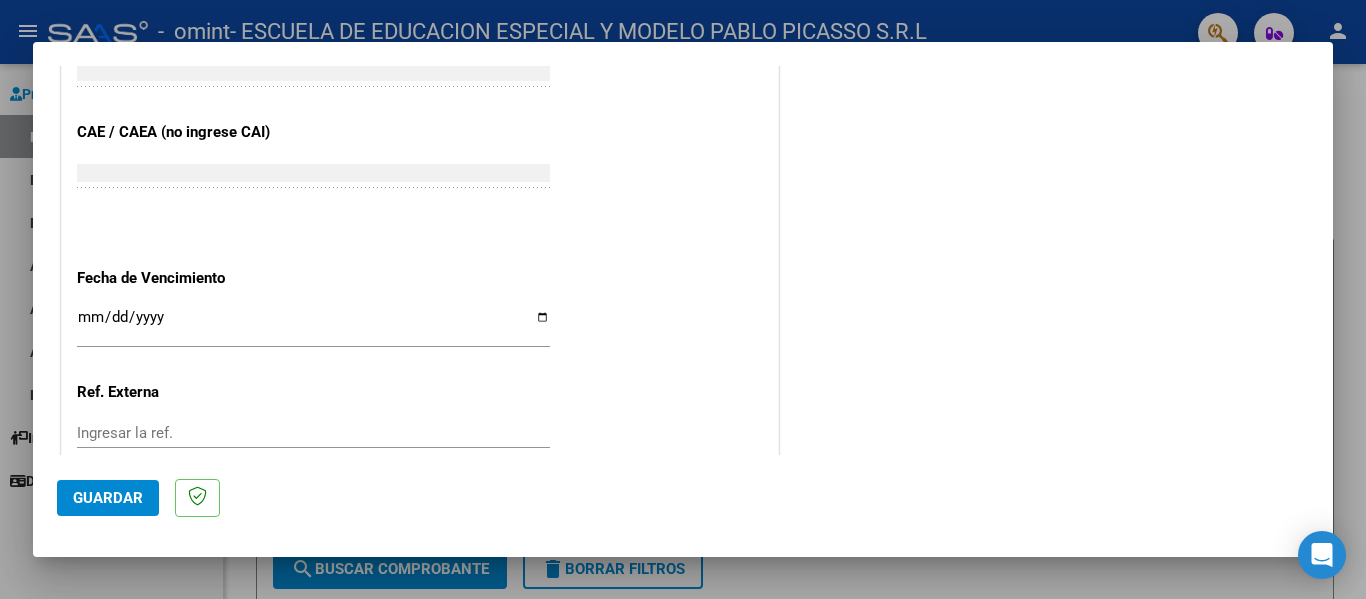click on "Ingresar la fecha" at bounding box center [313, 325] 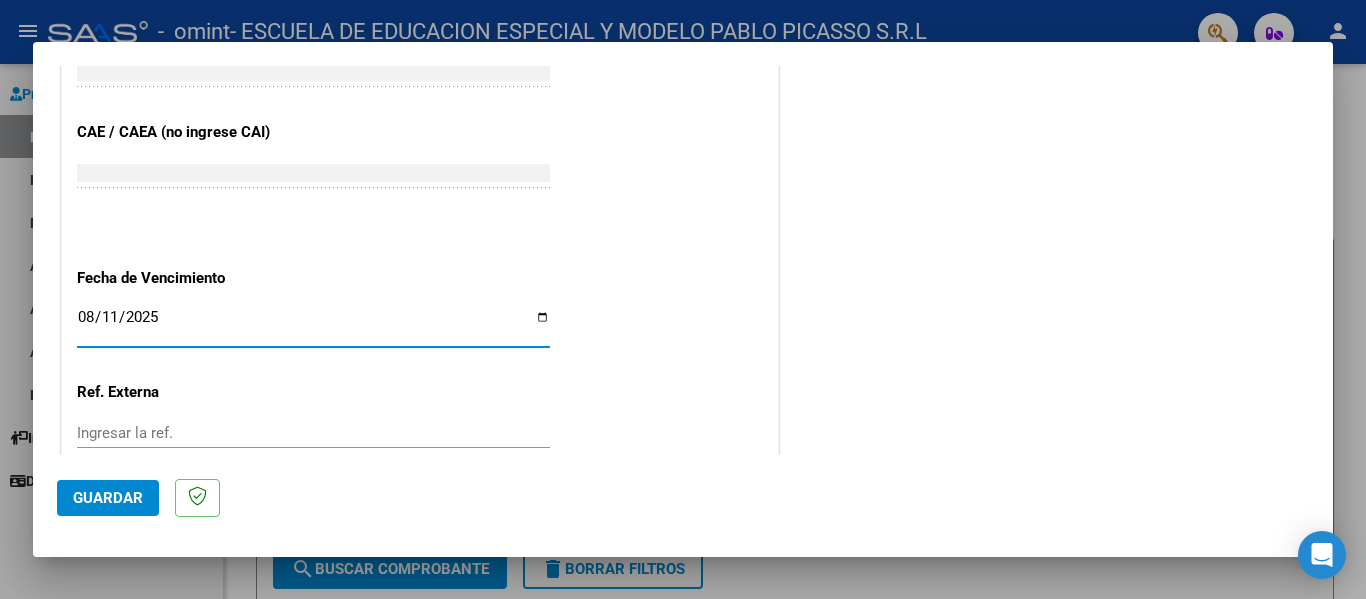 type on "2025-08-11" 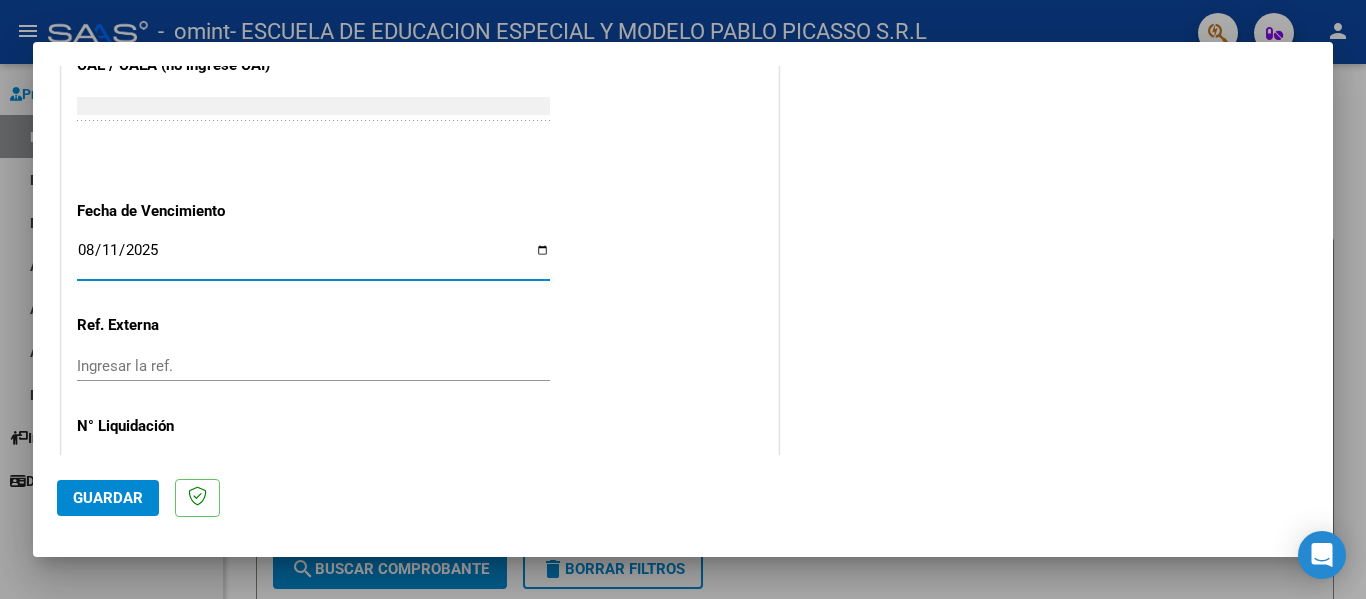 scroll, scrollTop: 1333, scrollLeft: 0, axis: vertical 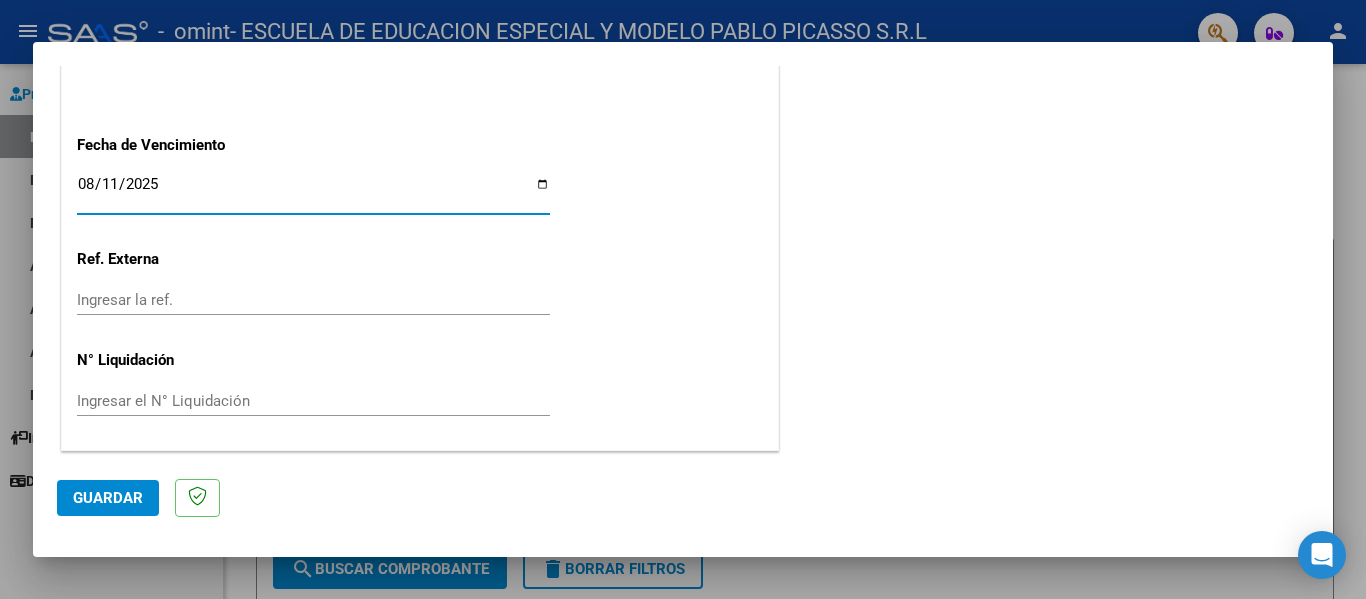 click on "Guardar" 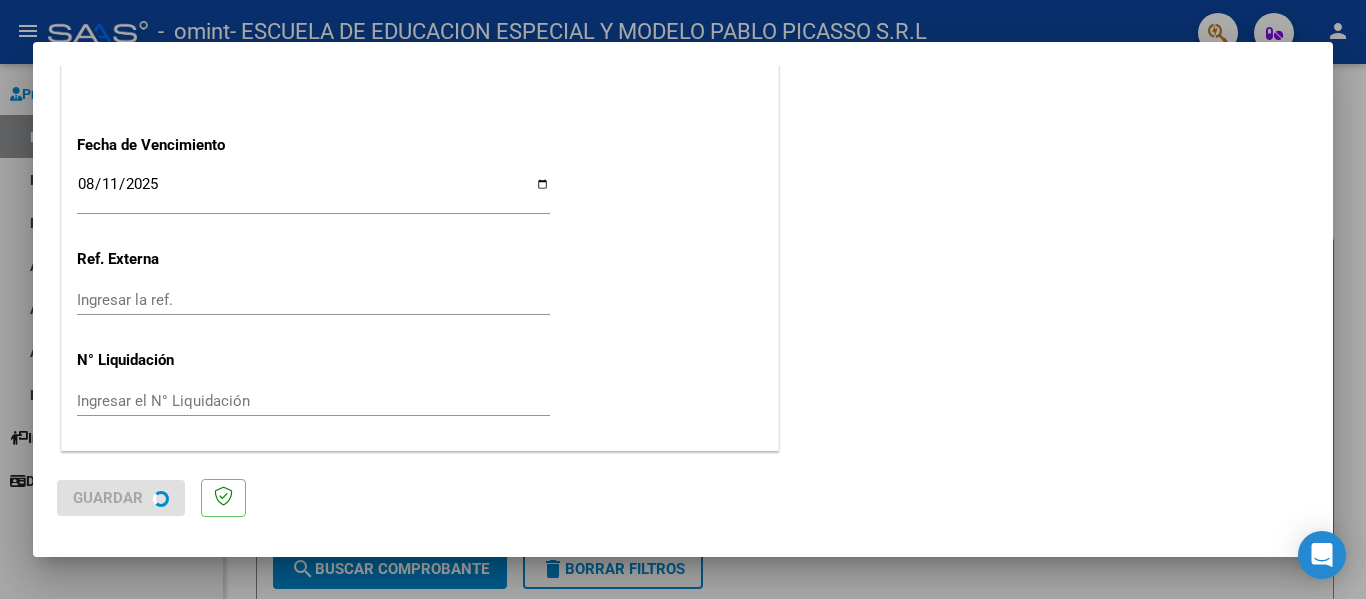 scroll, scrollTop: 0, scrollLeft: 0, axis: both 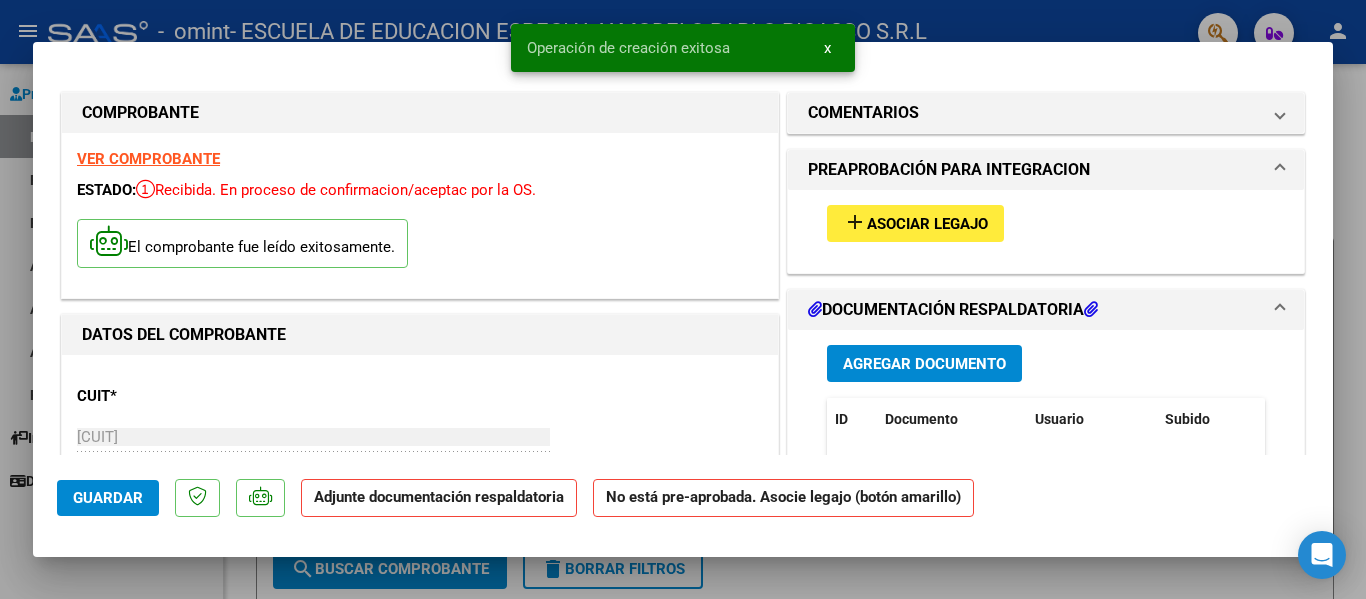 click on "Asociar Legajo" at bounding box center (927, 224) 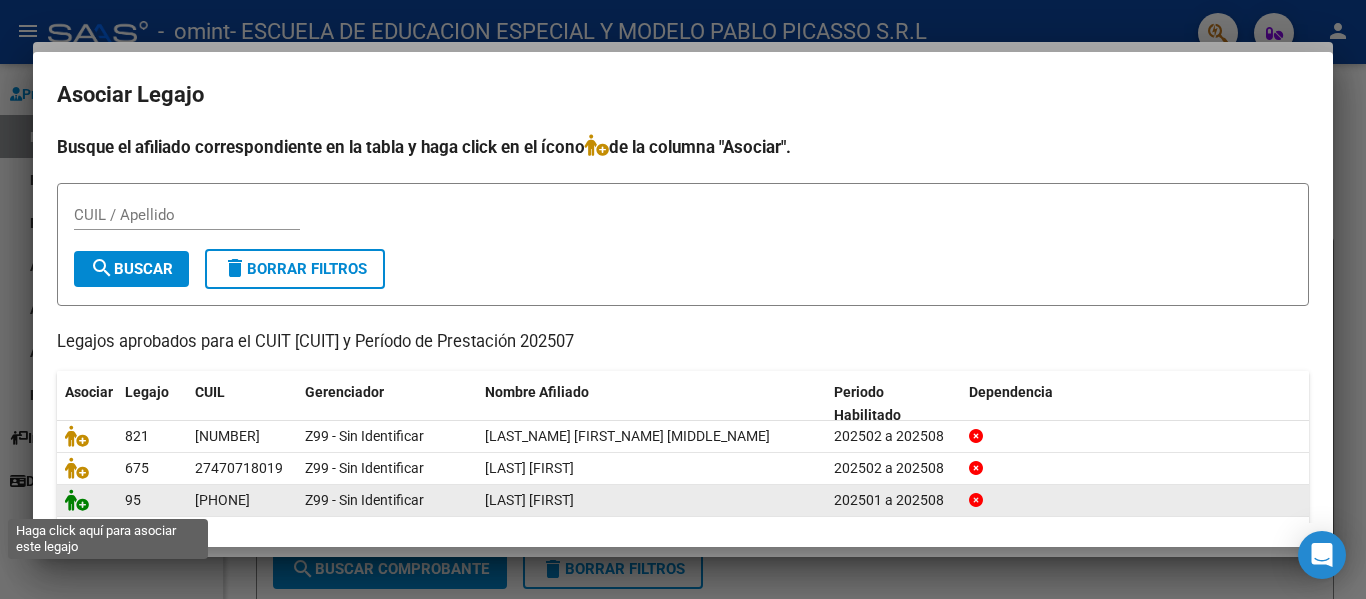 click 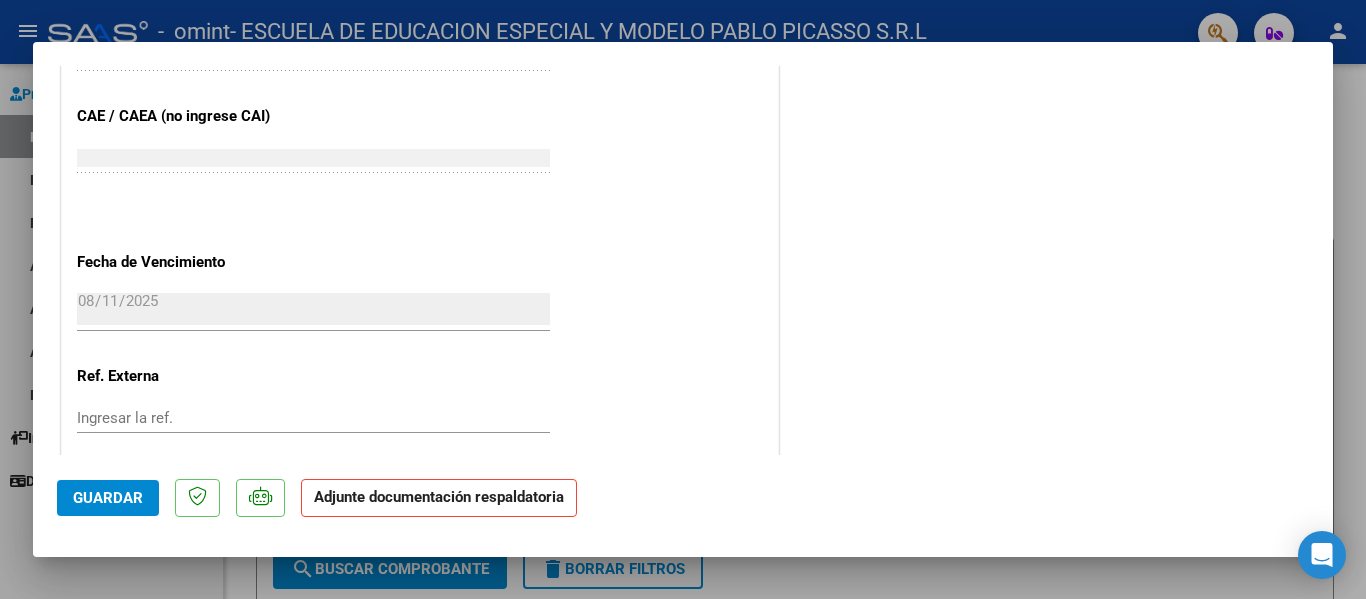 scroll, scrollTop: 1401, scrollLeft: 0, axis: vertical 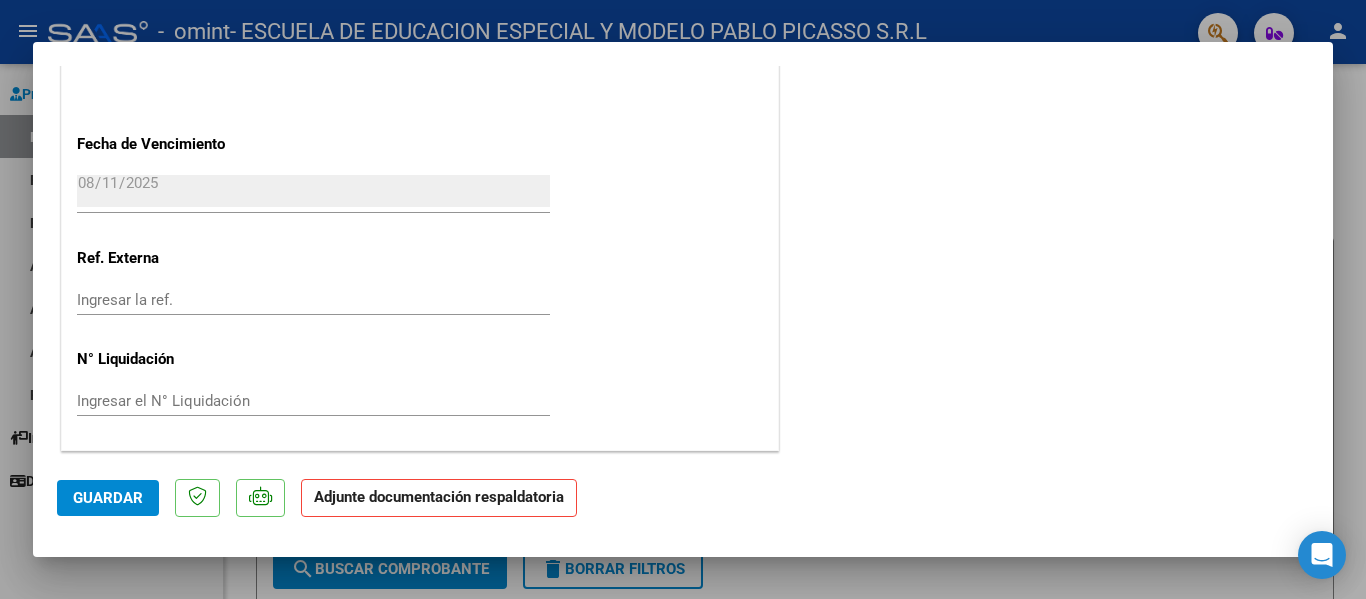 click on "Guardar" 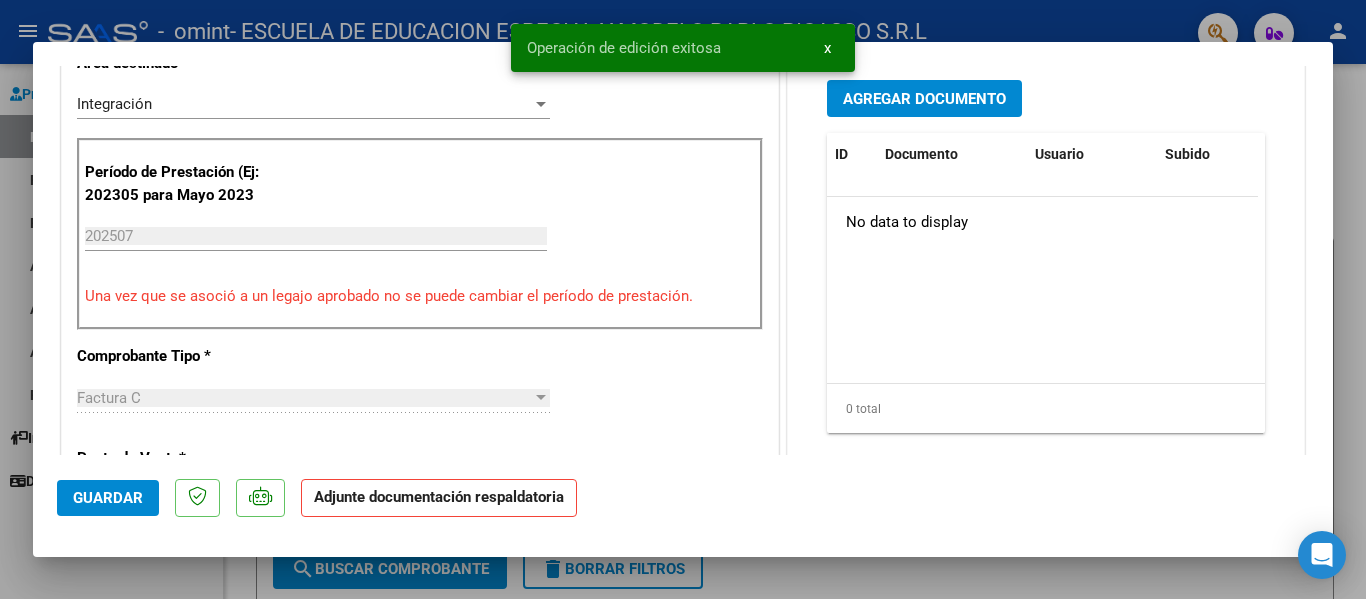 scroll, scrollTop: 401, scrollLeft: 0, axis: vertical 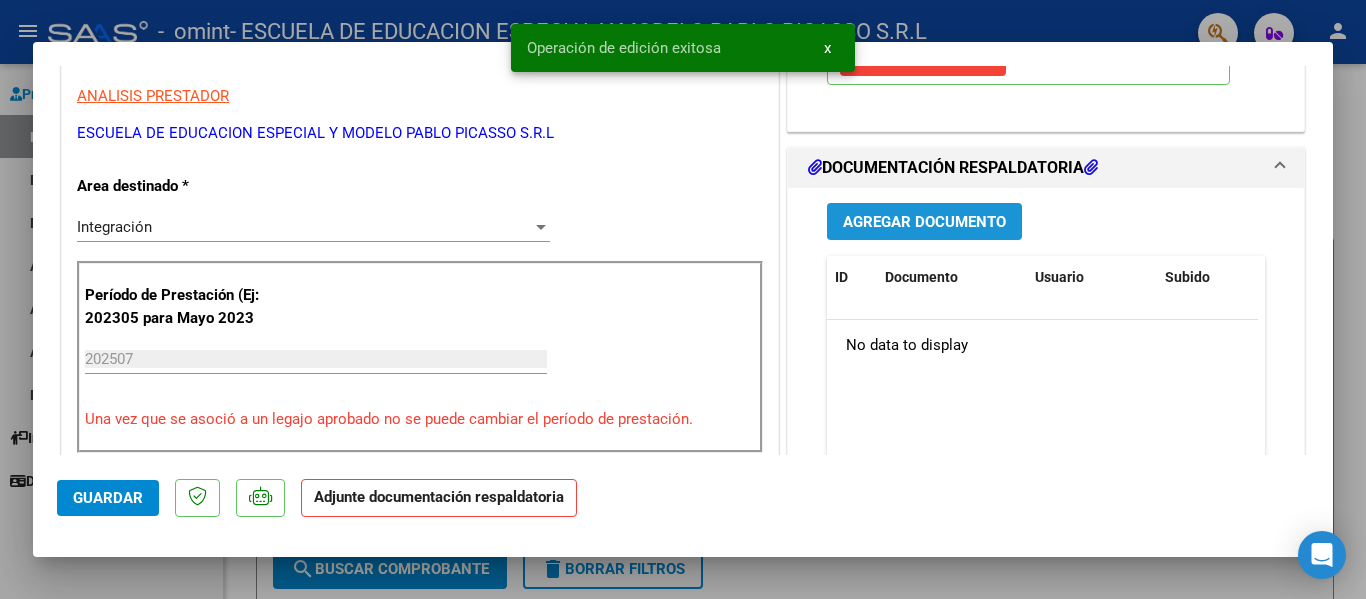 click on "Agregar Documento" at bounding box center [924, 222] 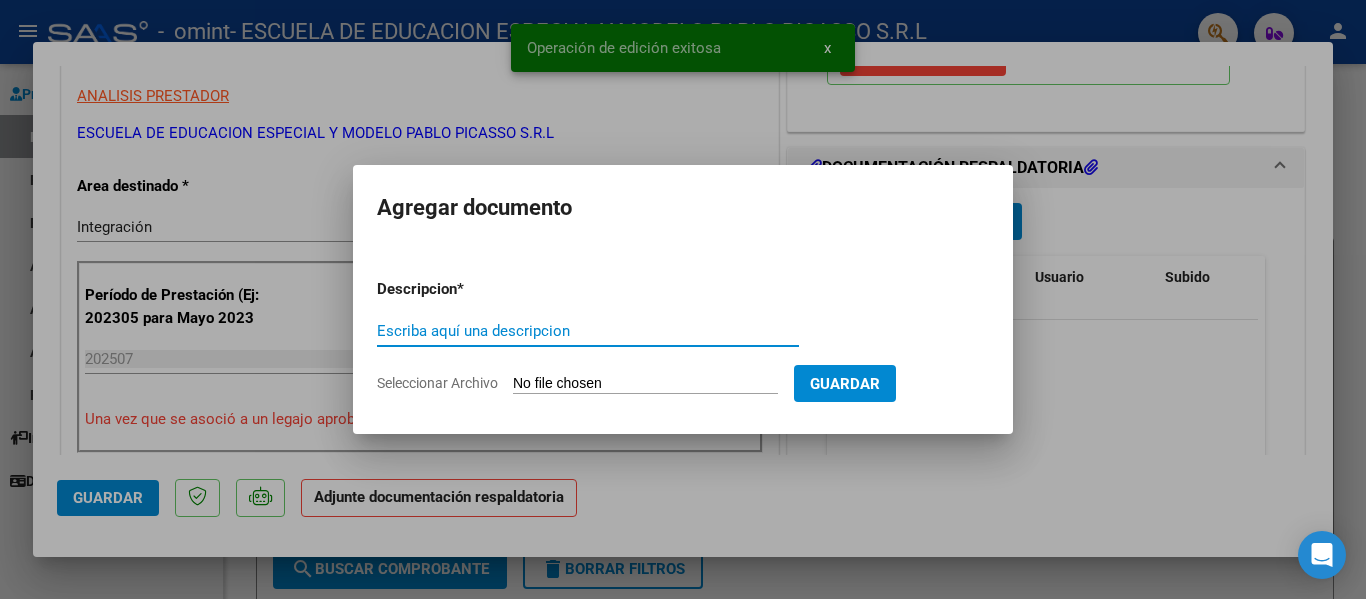 click on "Seleccionar Archivo" at bounding box center (645, 384) 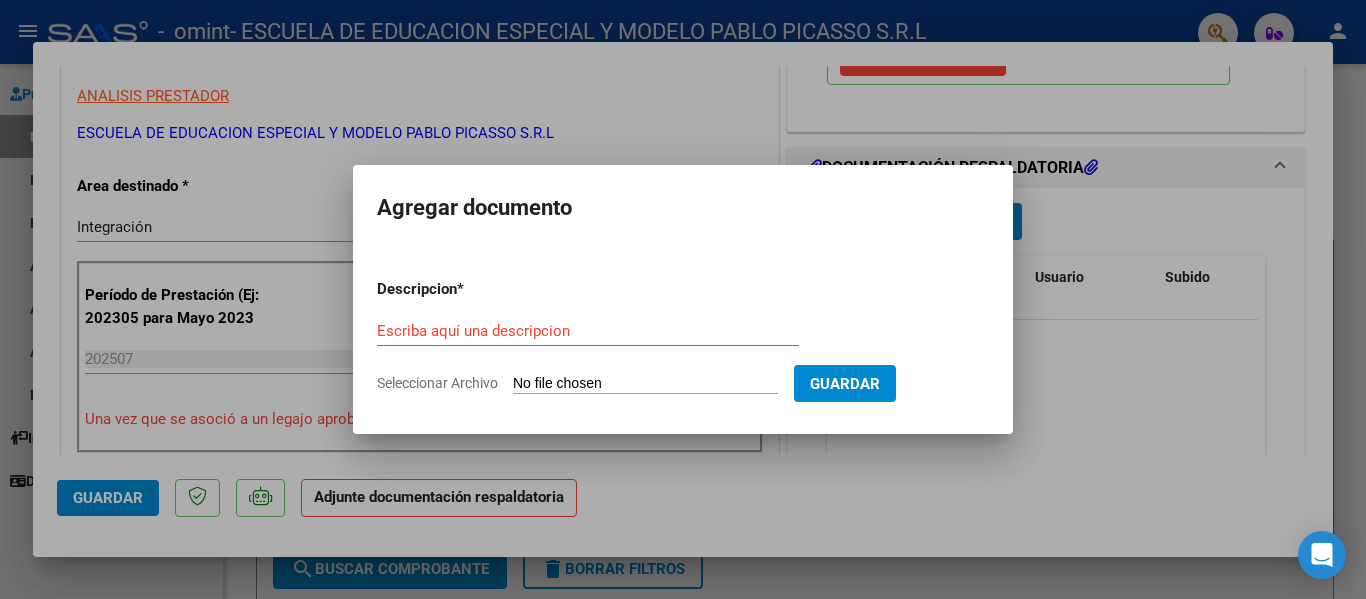 type on "C:\fakepath\FC00002-00016292 Krupski Abril Maia  DNI 44834667  JULIO 2025.pdf" 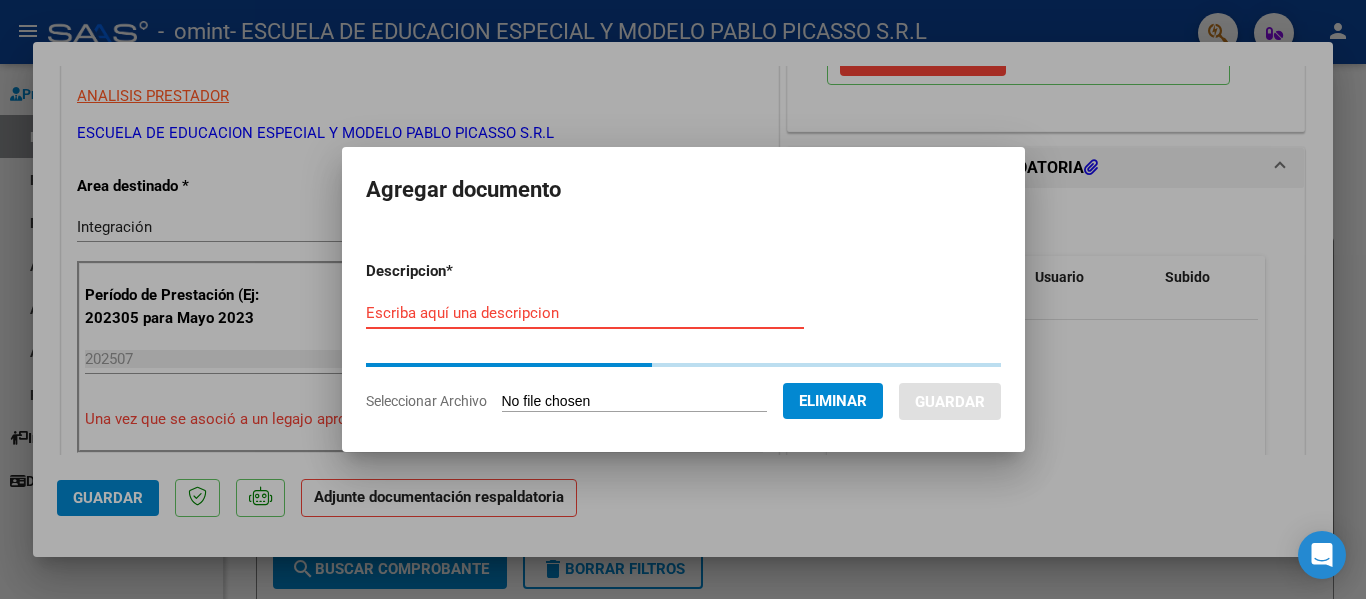 click on "Escriba aquí una descripcion" at bounding box center (585, 313) 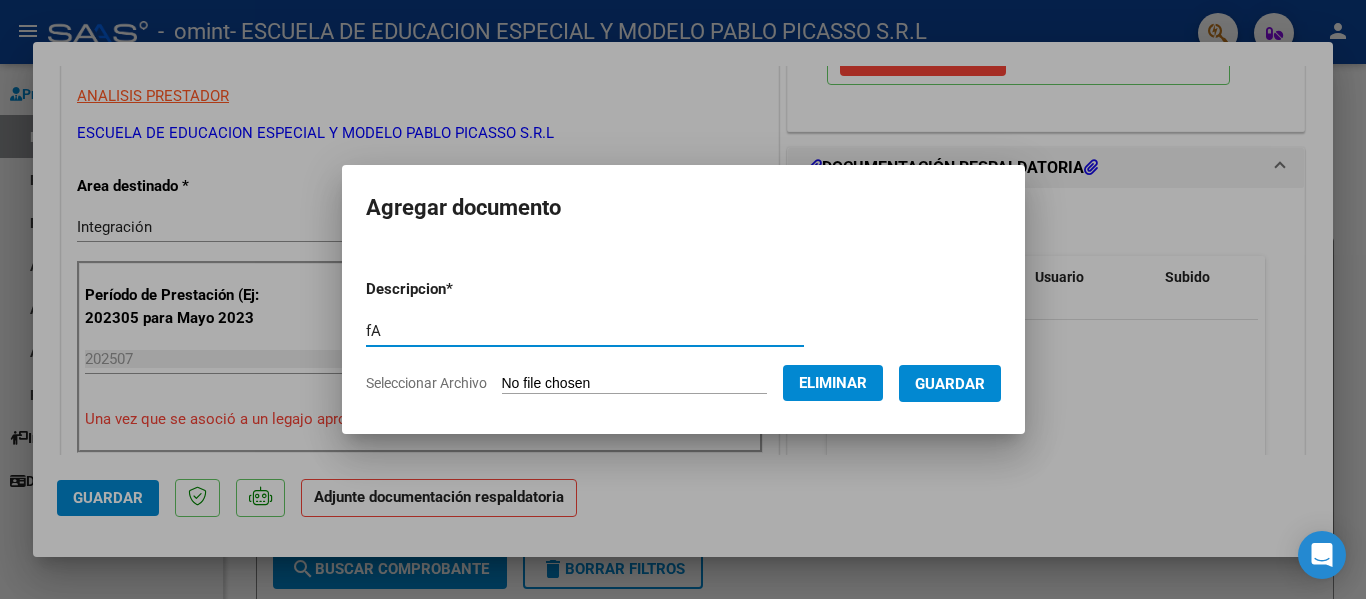 type on "f" 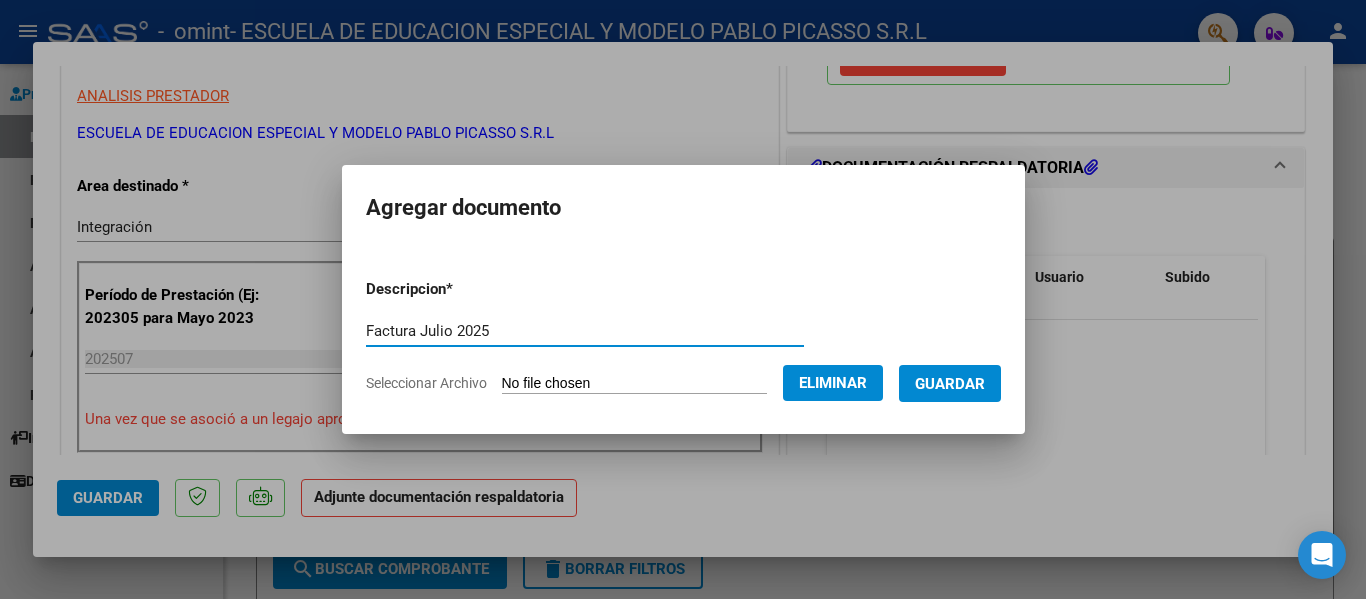 type on "Factura Julio 2025" 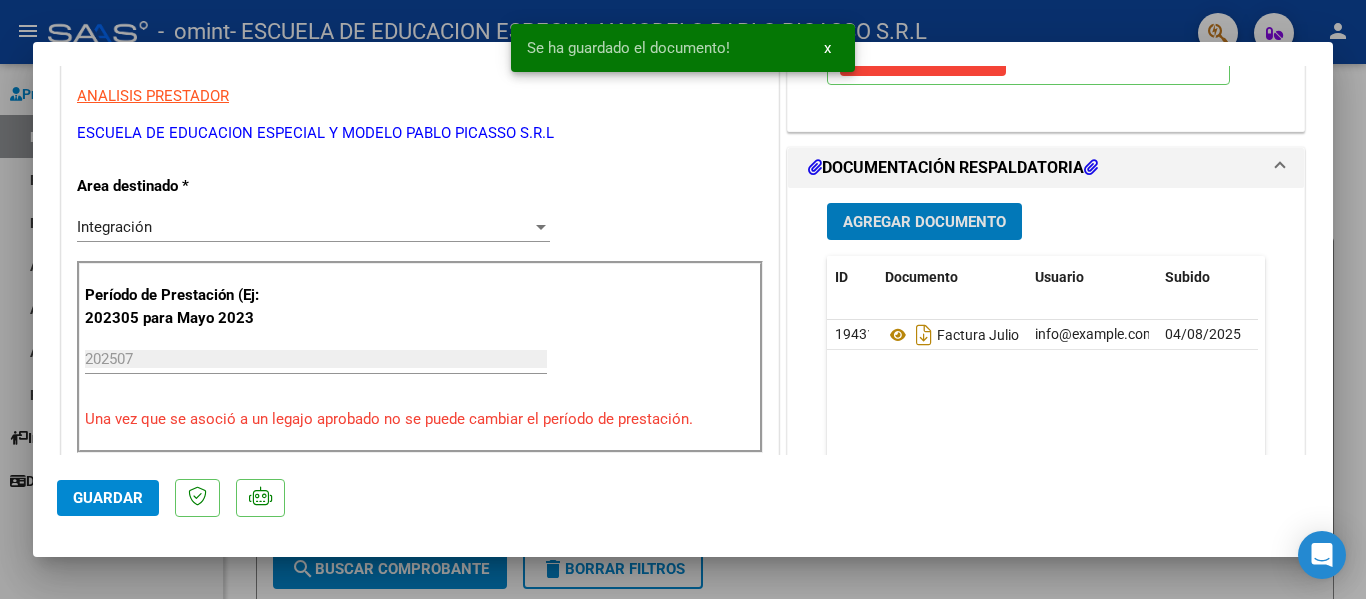 click on "Agregar Documento" at bounding box center (924, 222) 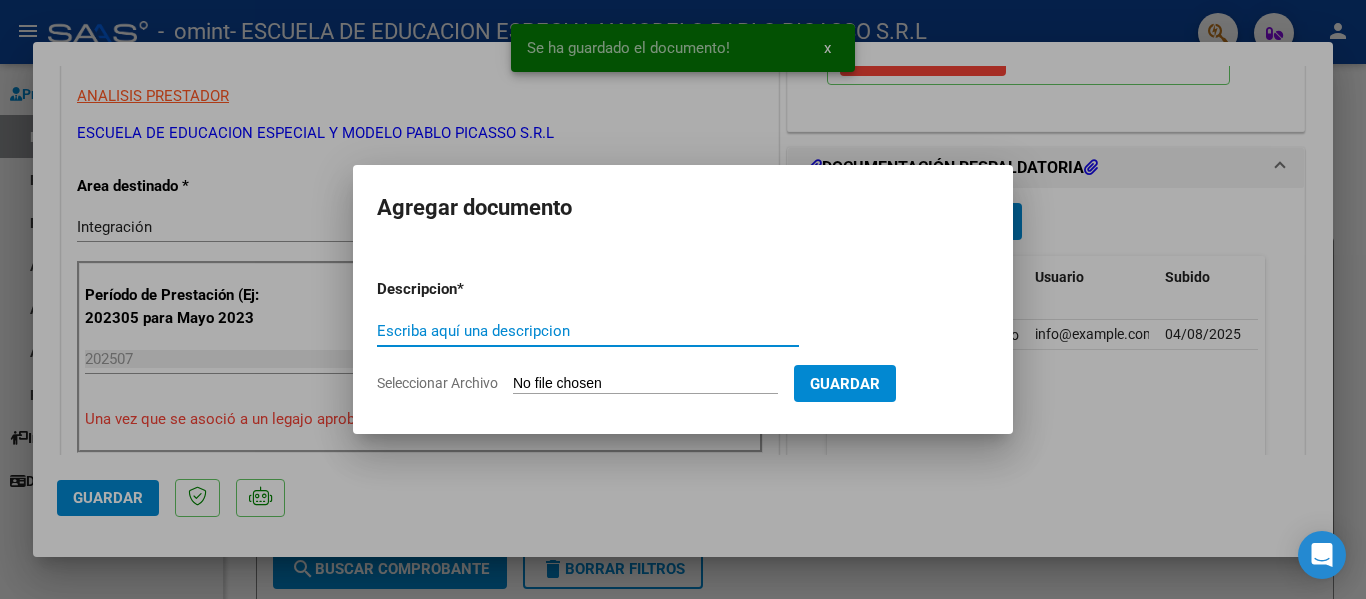 click on "Seleccionar Archivo" at bounding box center (645, 384) 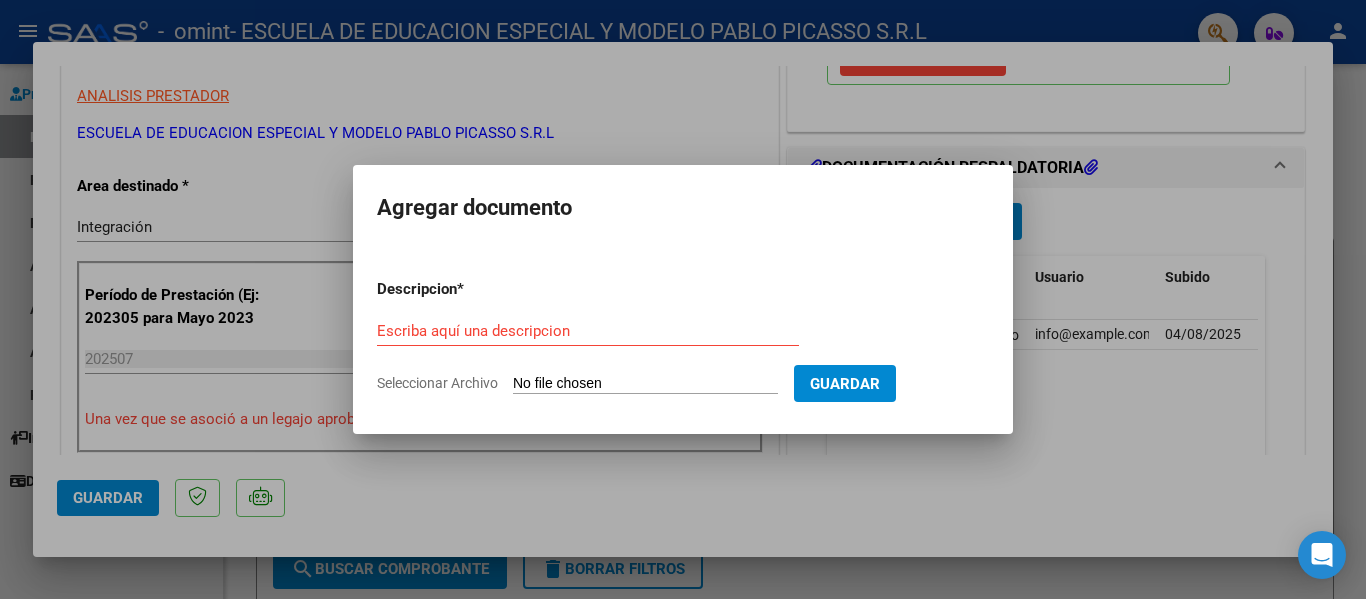 type on "C:\fakepath\Asistencias Julio 2025-Krupski Abril.pdf" 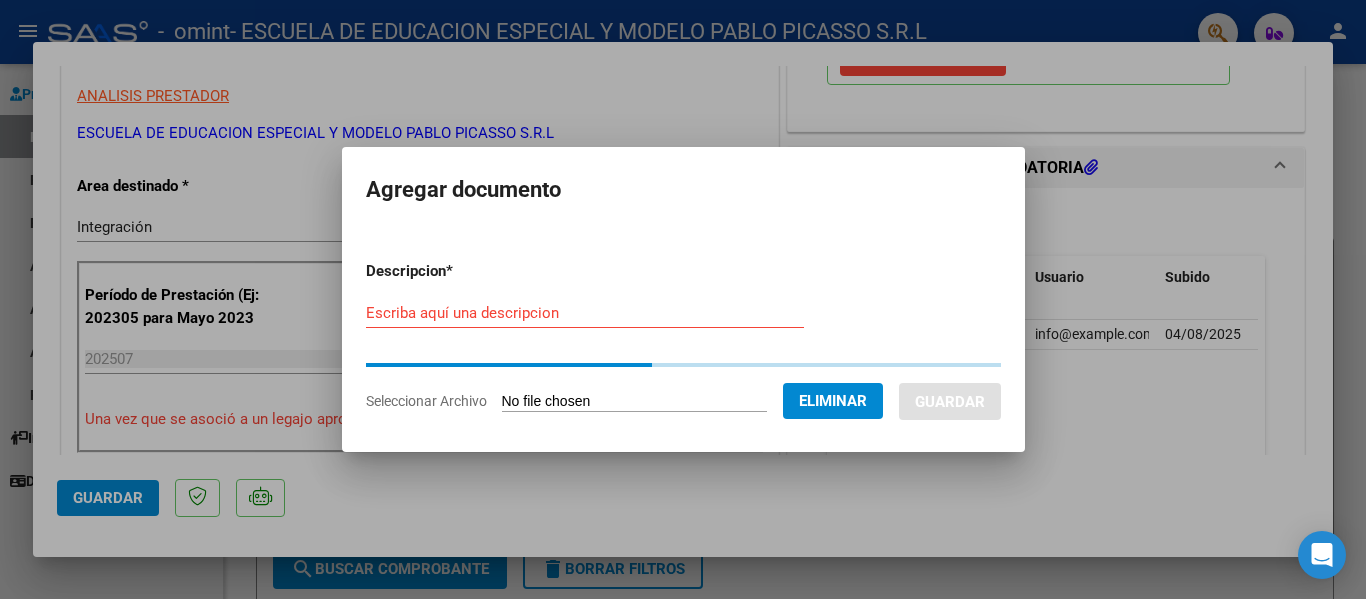 click on "Escriba aquí una descripcion" at bounding box center (585, 313) 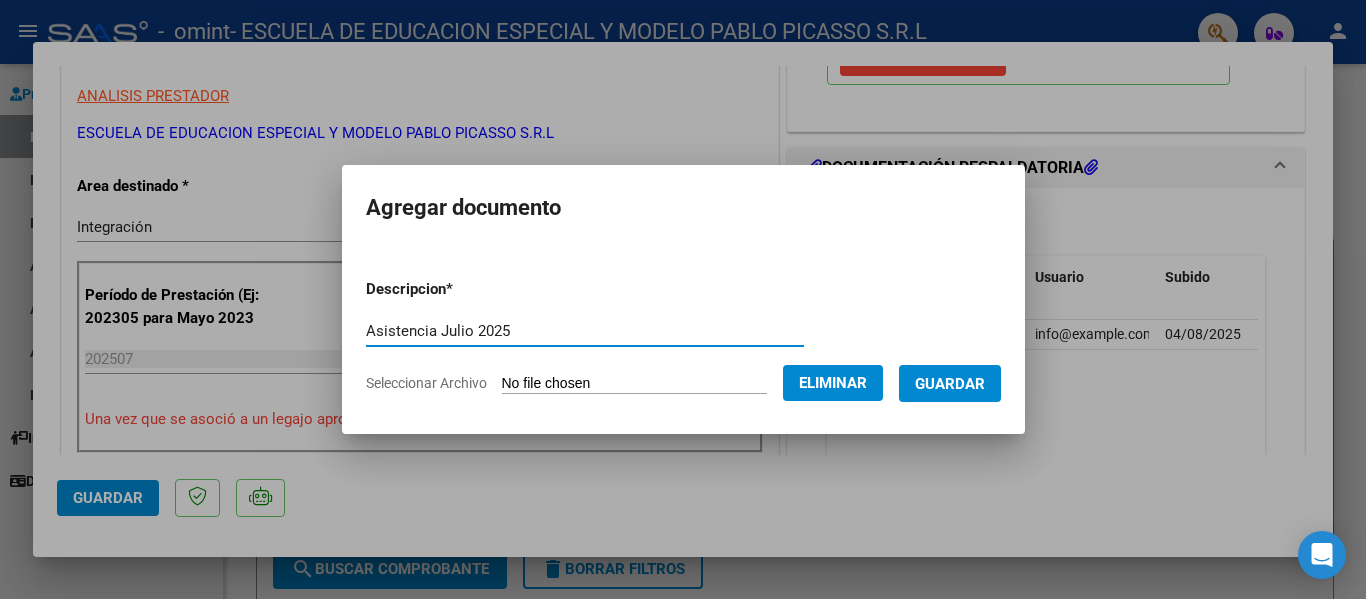 type on "Asistencia Julio 2025" 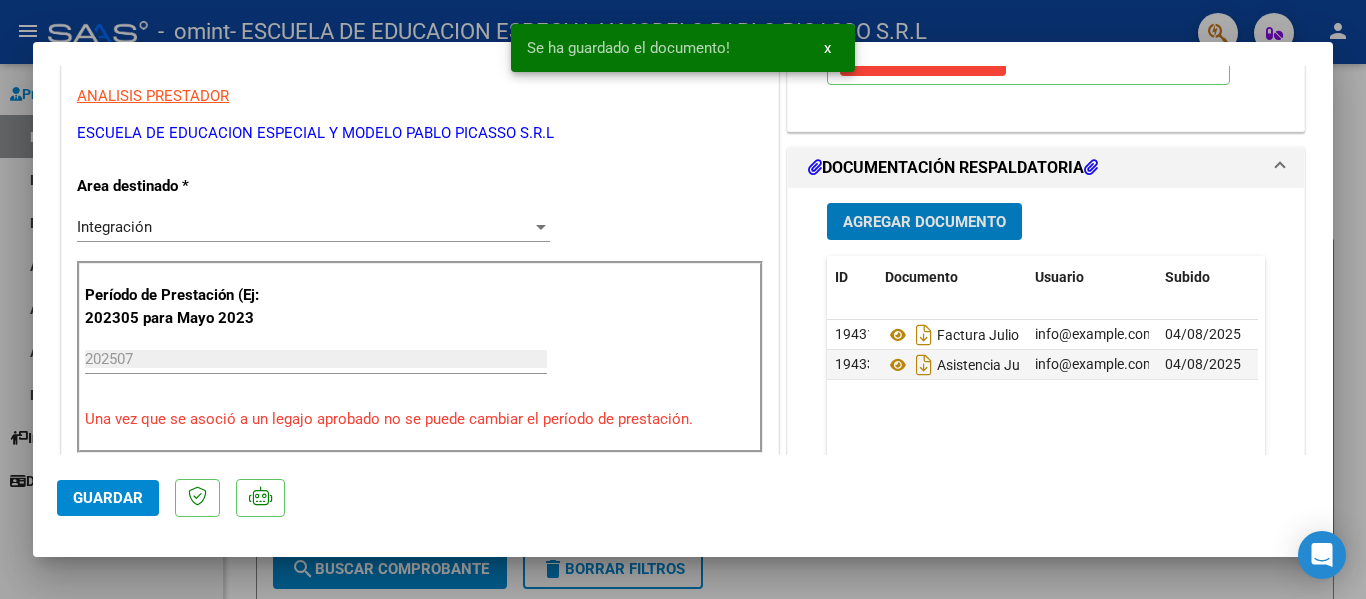 click on "Guardar" 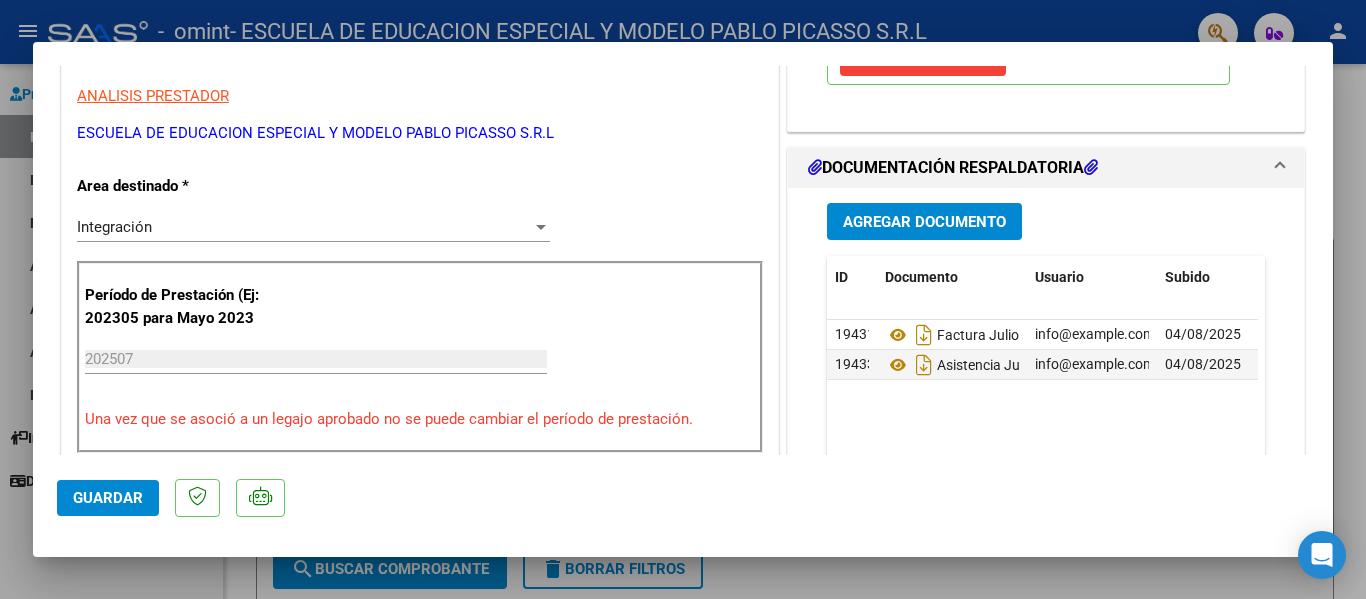 click on "Guardar" 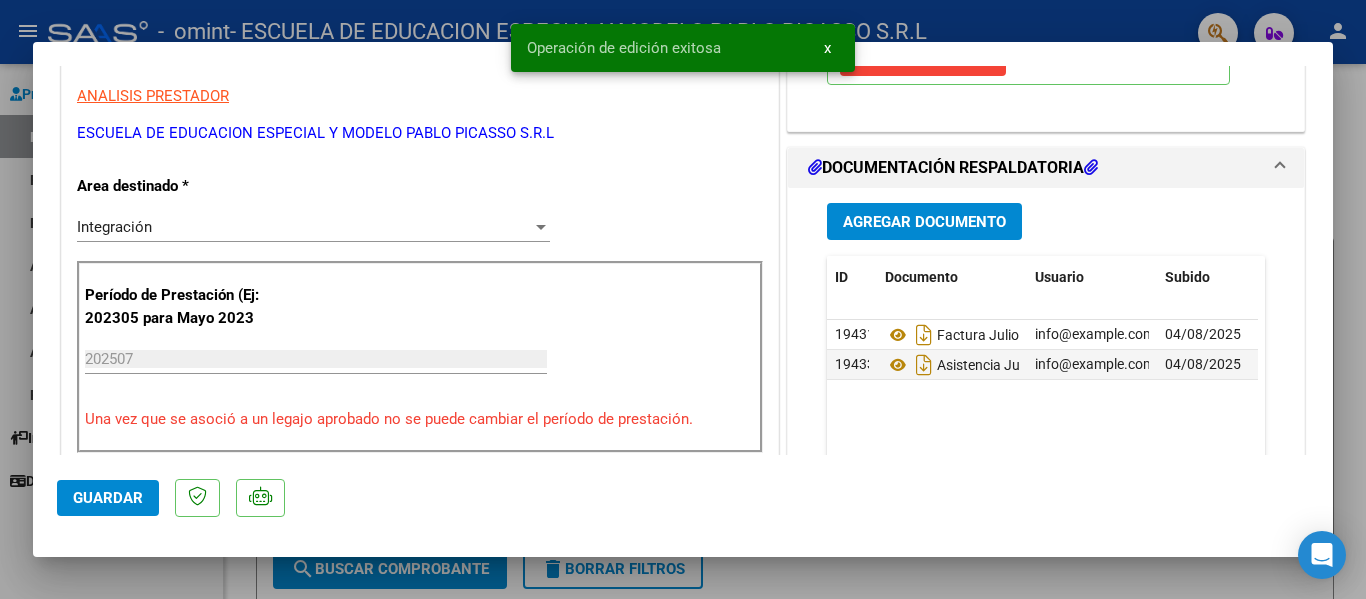 click at bounding box center [683, 299] 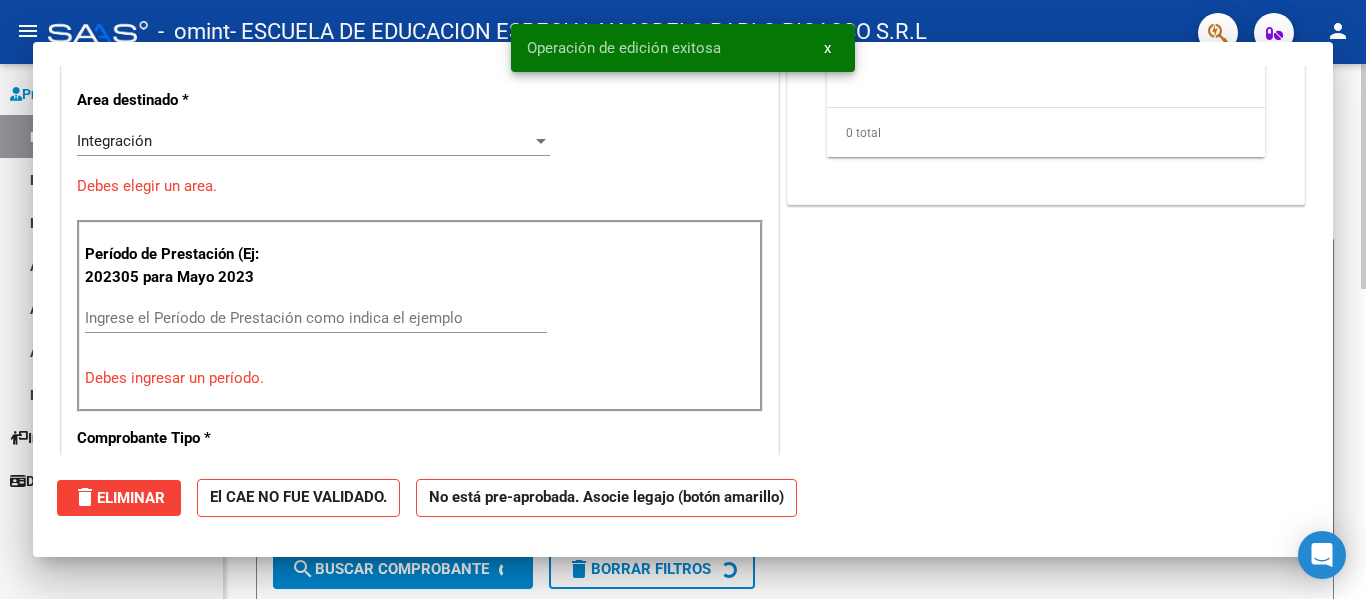 scroll, scrollTop: 0, scrollLeft: 0, axis: both 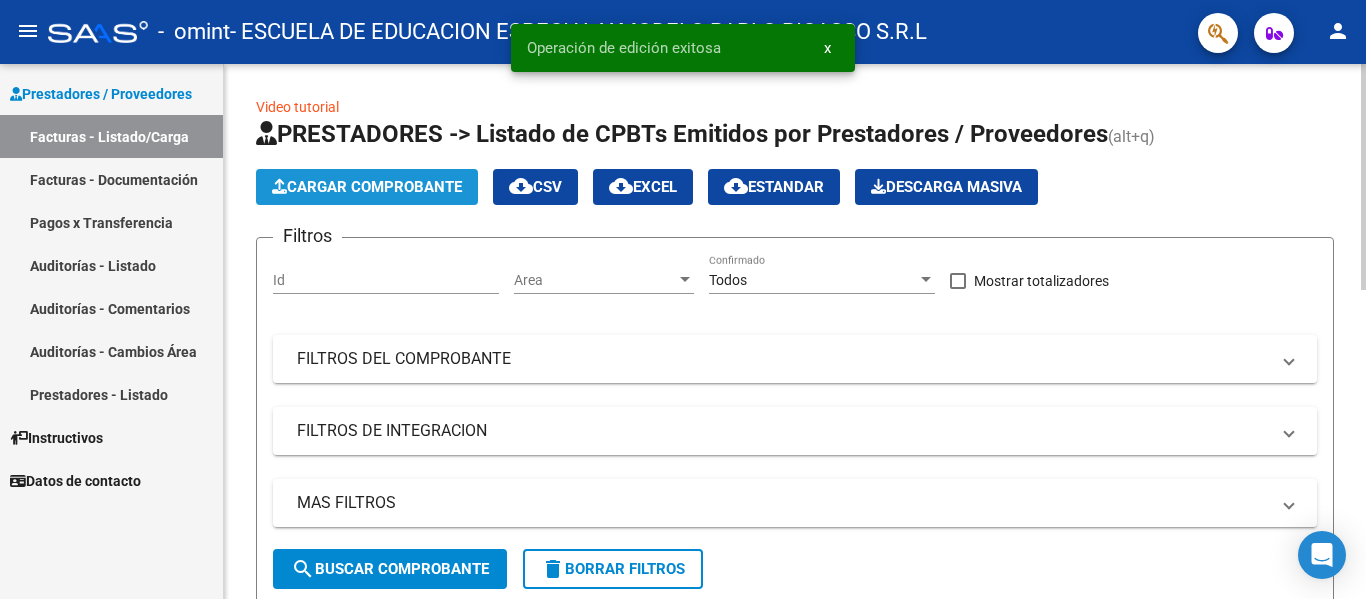 click on "Cargar Comprobante" 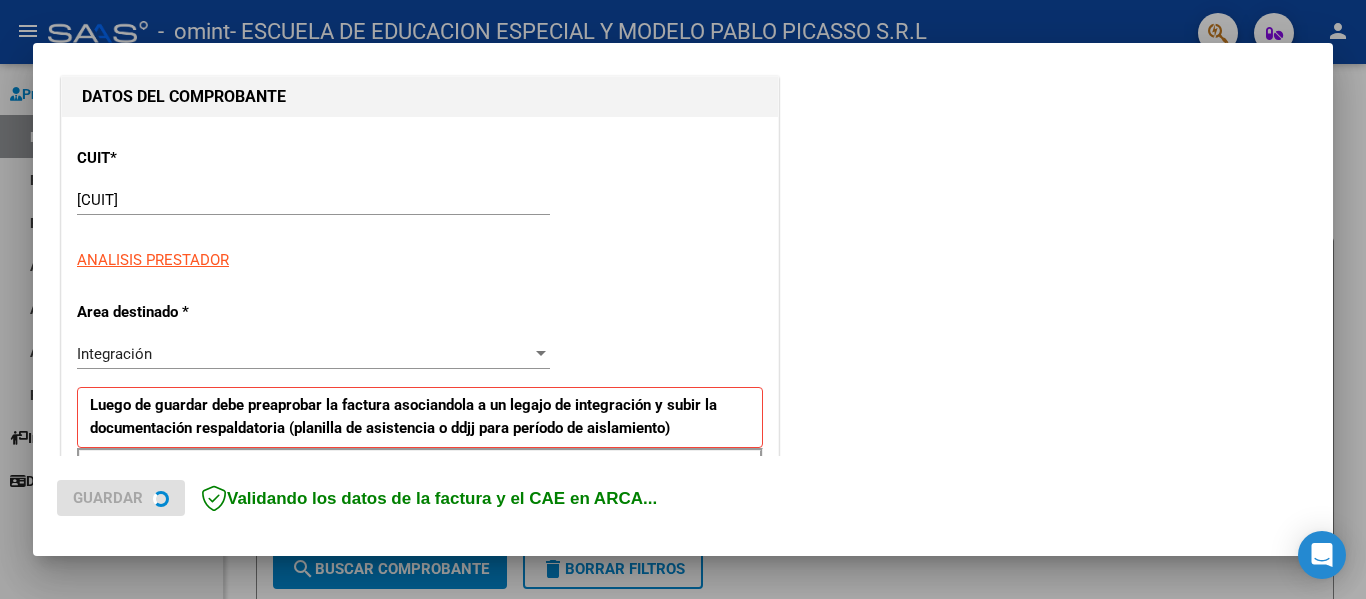 scroll, scrollTop: 400, scrollLeft: 0, axis: vertical 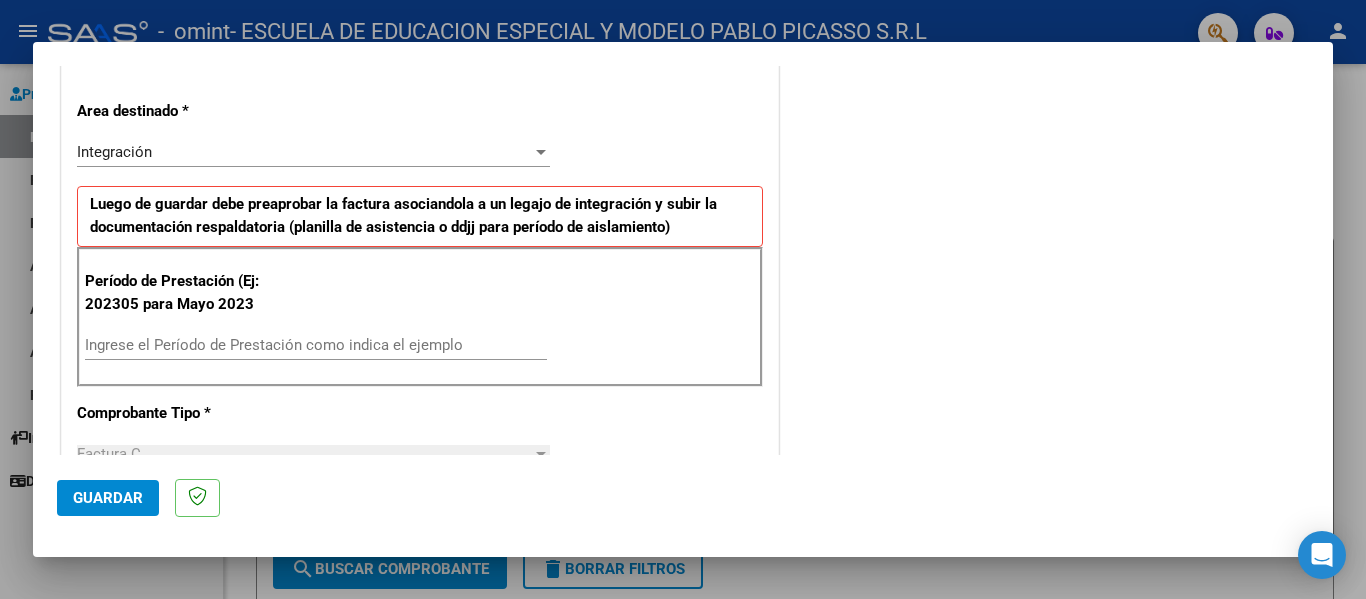 click on "Ingrese el Período de Prestación como indica el ejemplo" at bounding box center (316, 345) 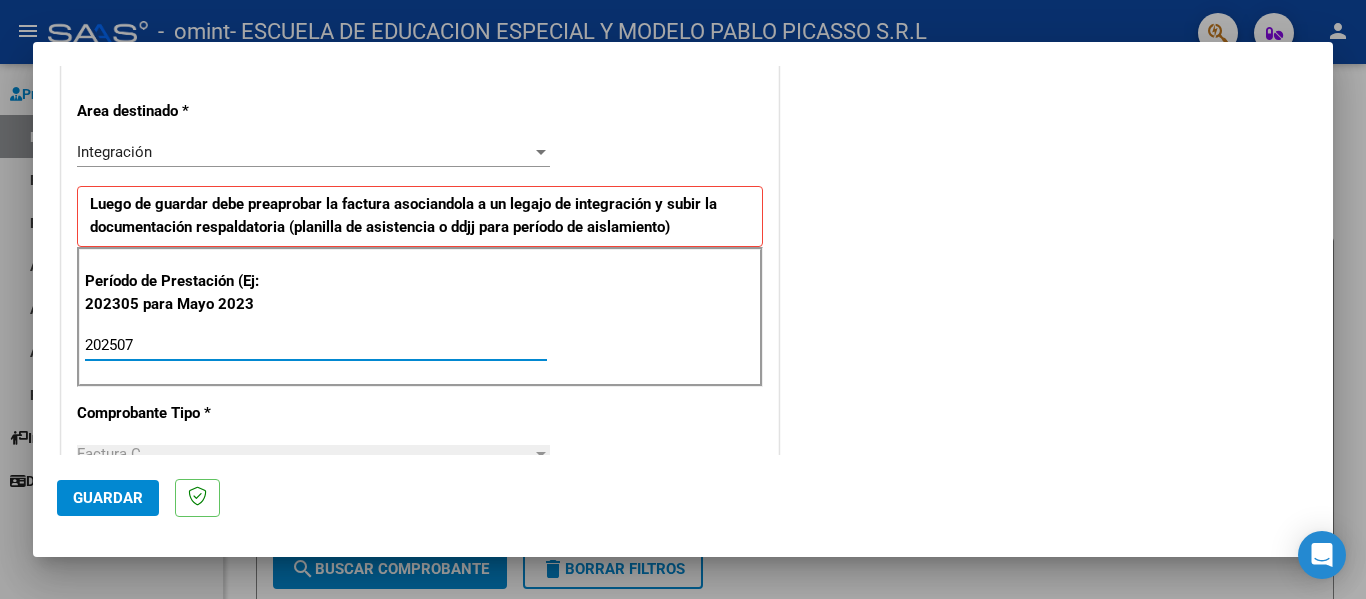 type on "202507" 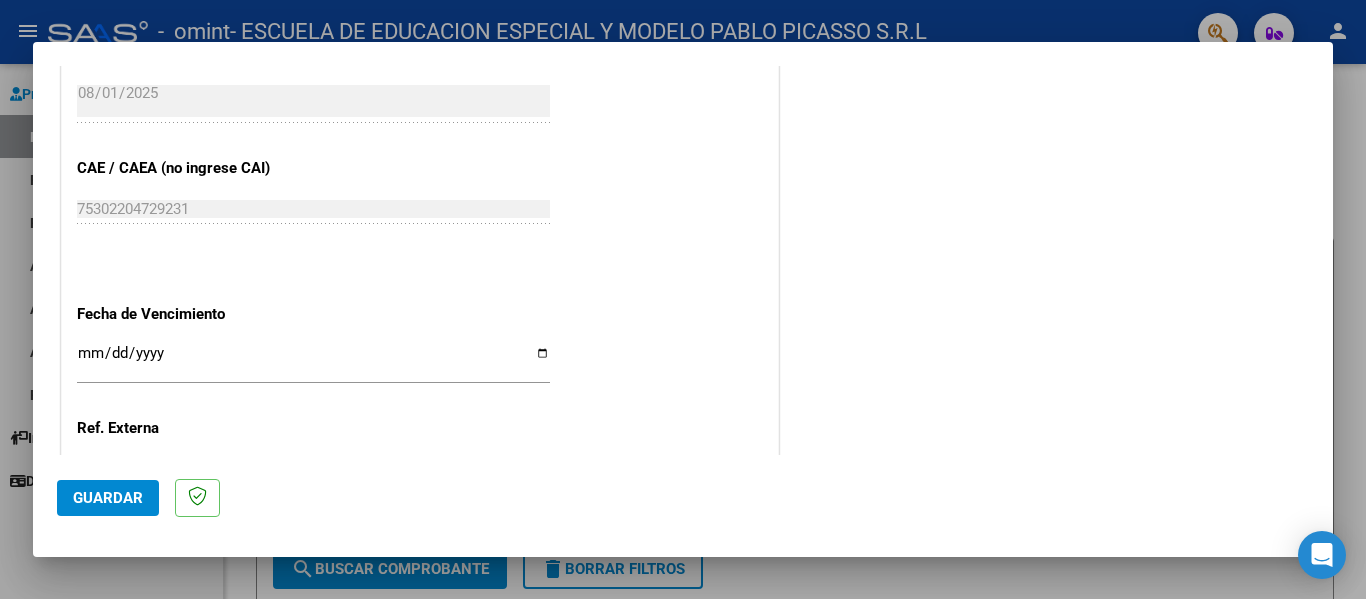 scroll, scrollTop: 1200, scrollLeft: 0, axis: vertical 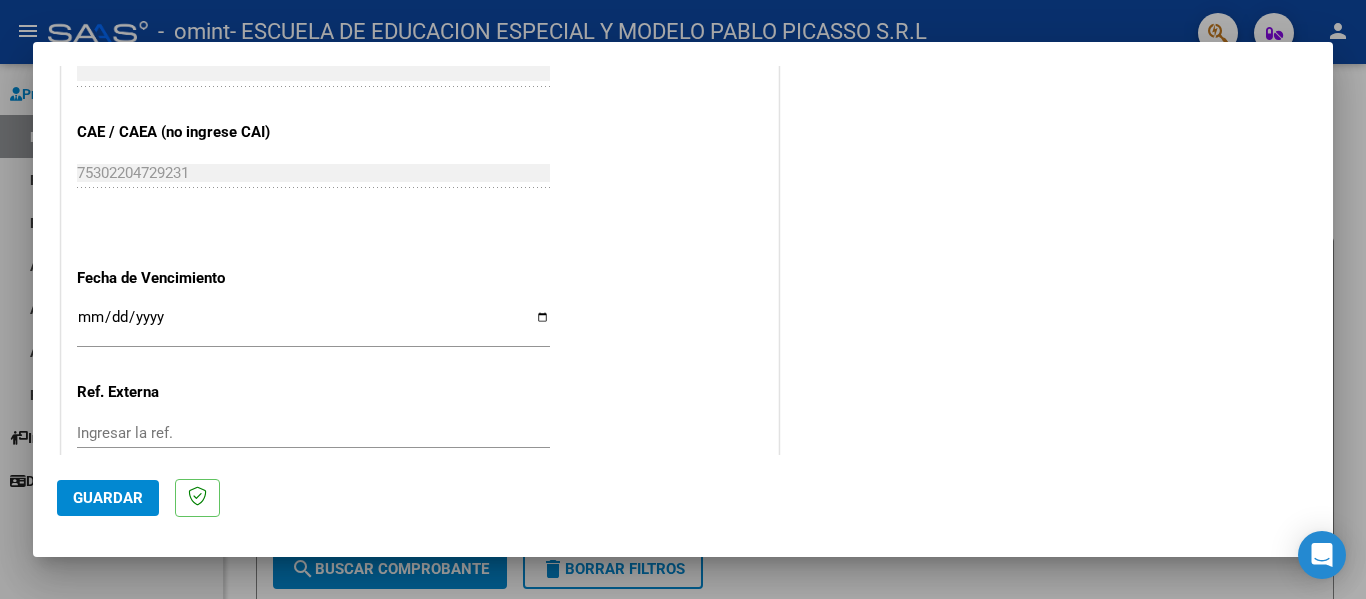 click on "Ingresar la fecha" at bounding box center [313, 325] 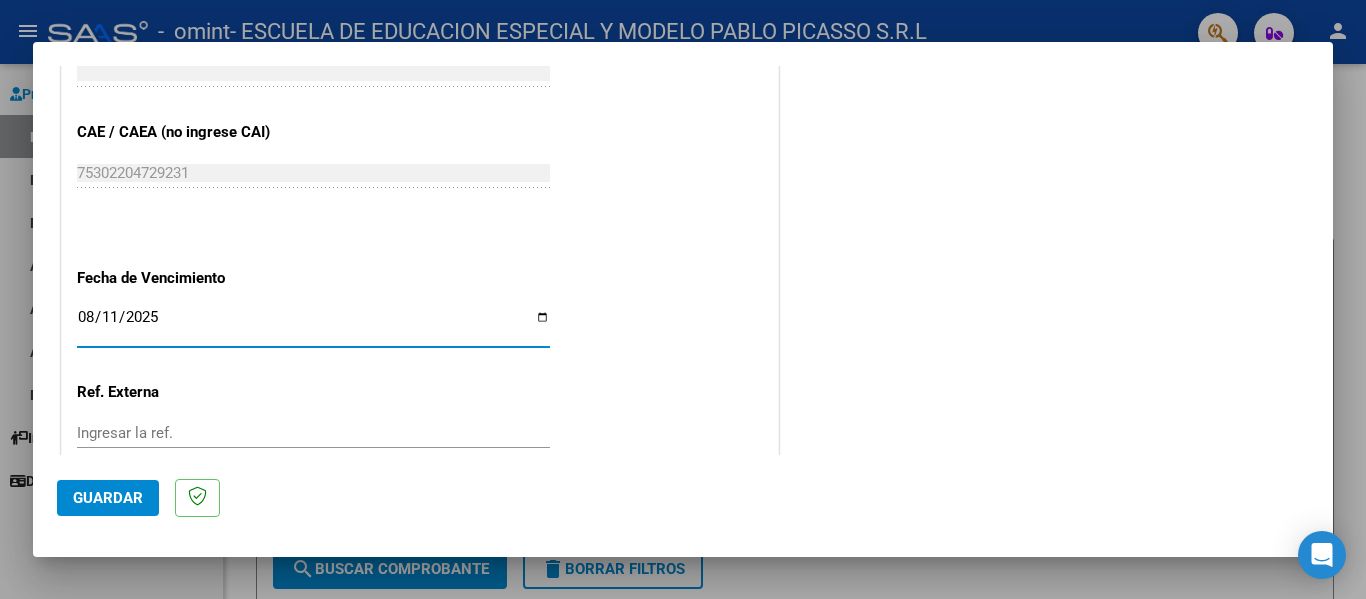 type on "2025-08-11" 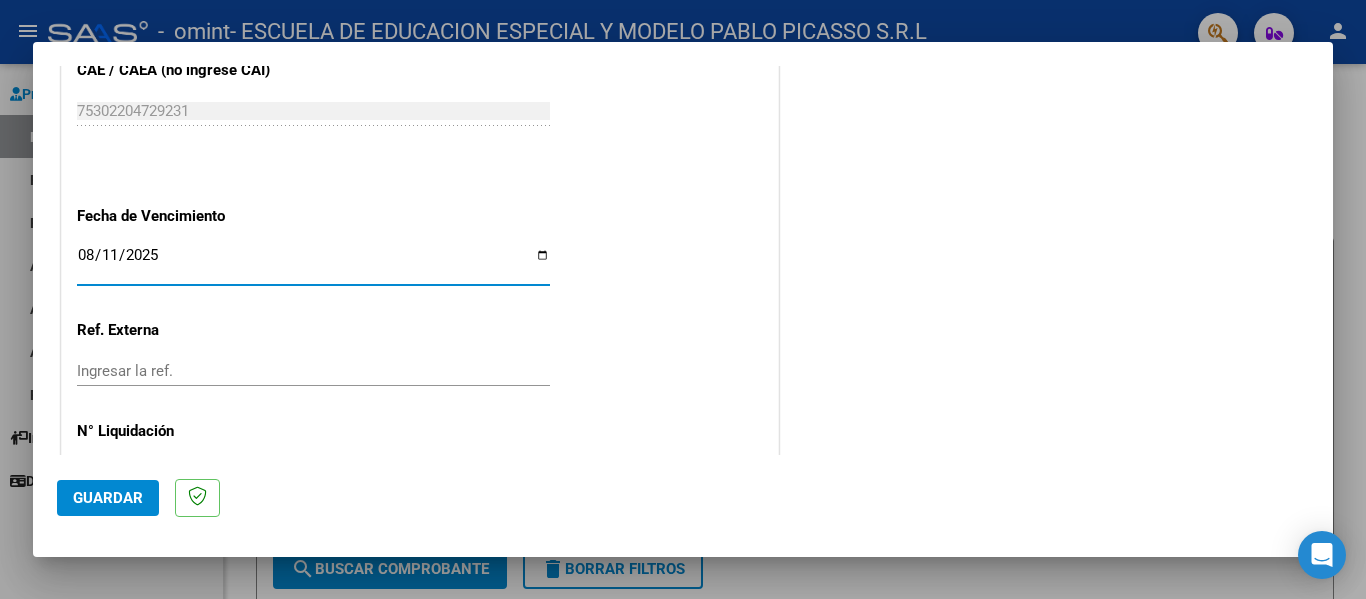 scroll, scrollTop: 1333, scrollLeft: 0, axis: vertical 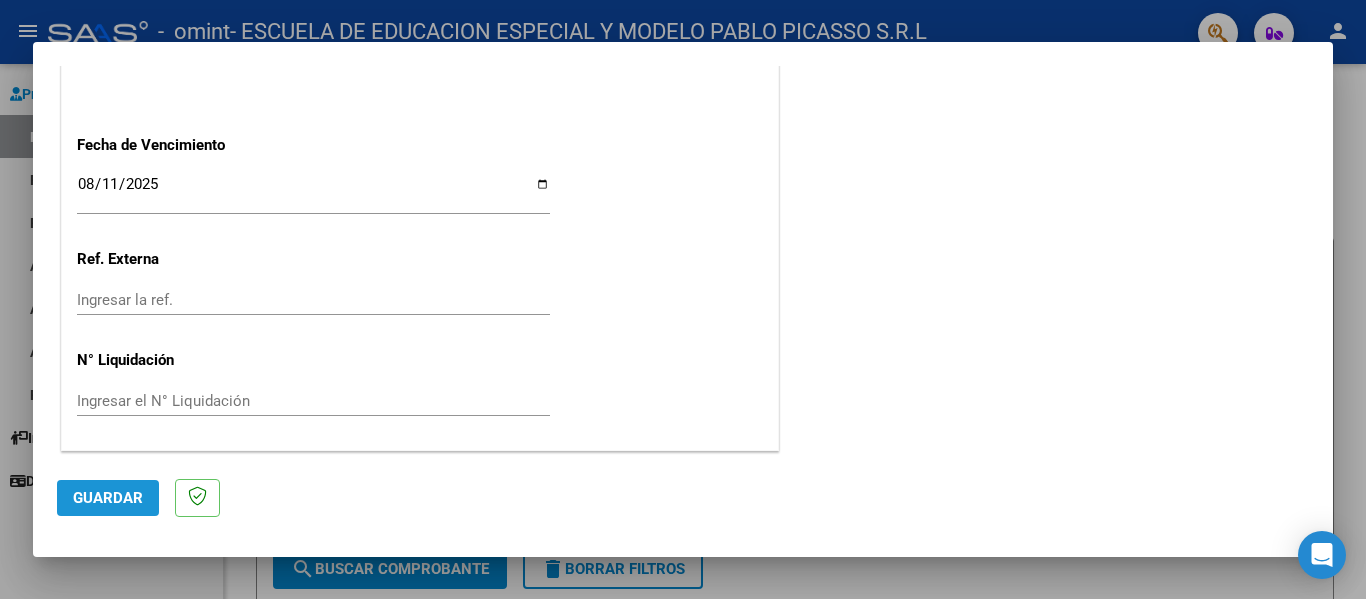 click on "Guardar" 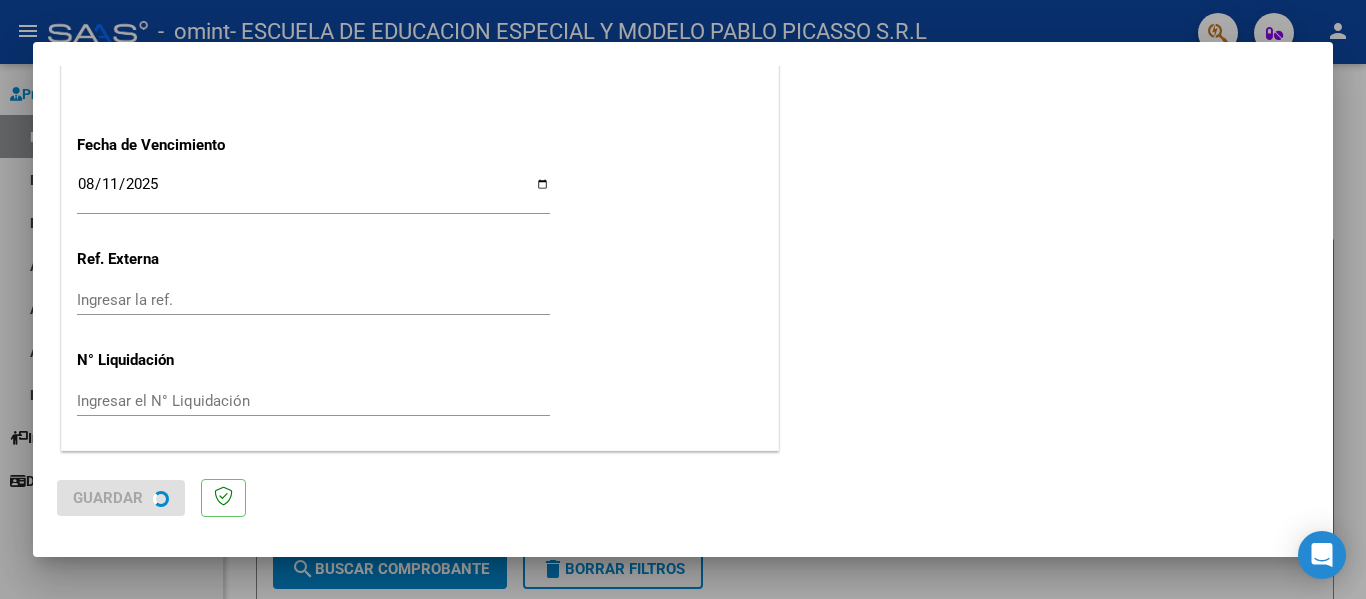 scroll, scrollTop: 0, scrollLeft: 0, axis: both 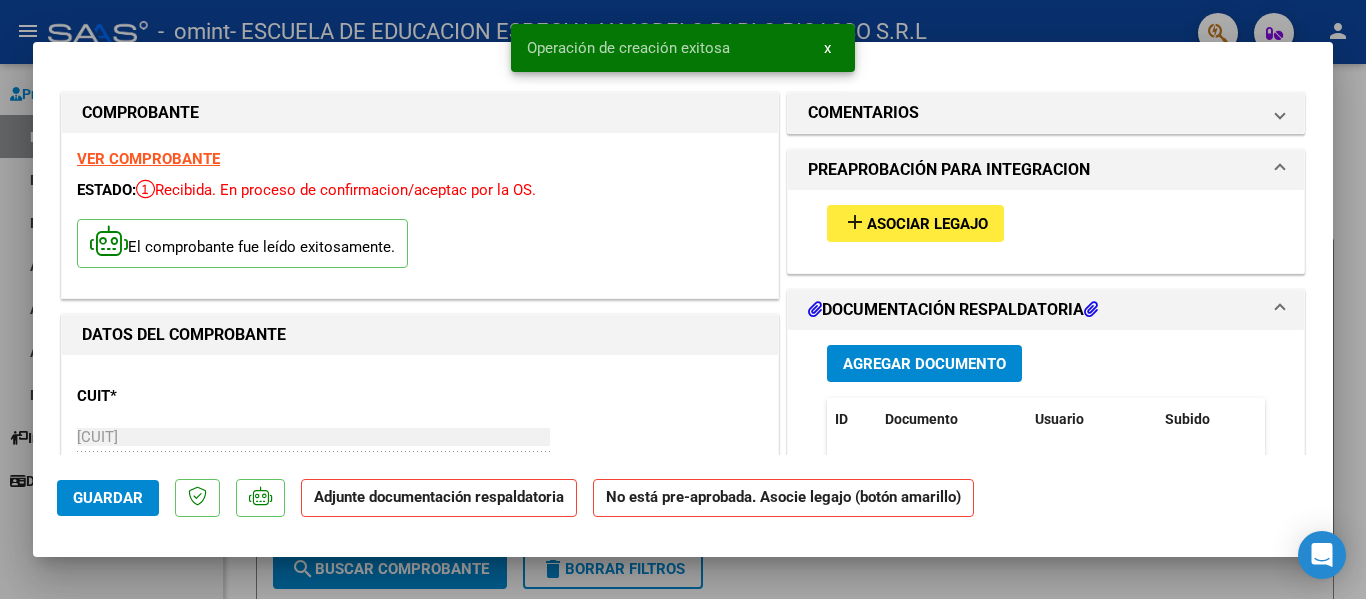 click on "Asociar Legajo" at bounding box center [927, 224] 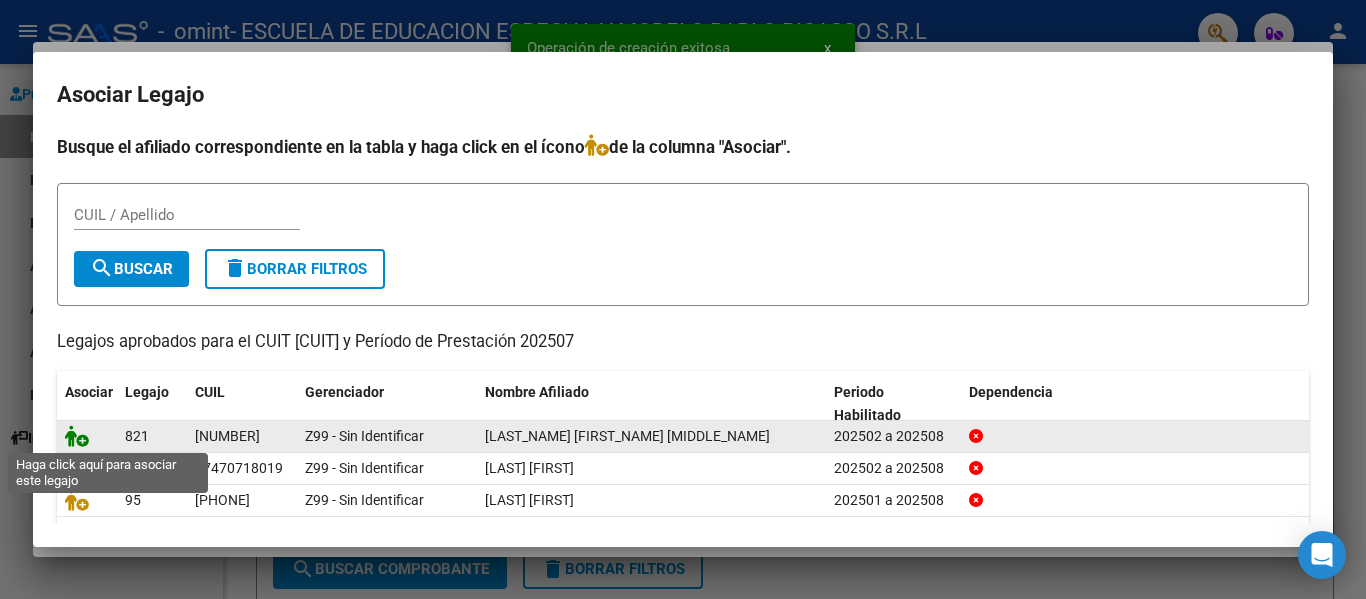 click 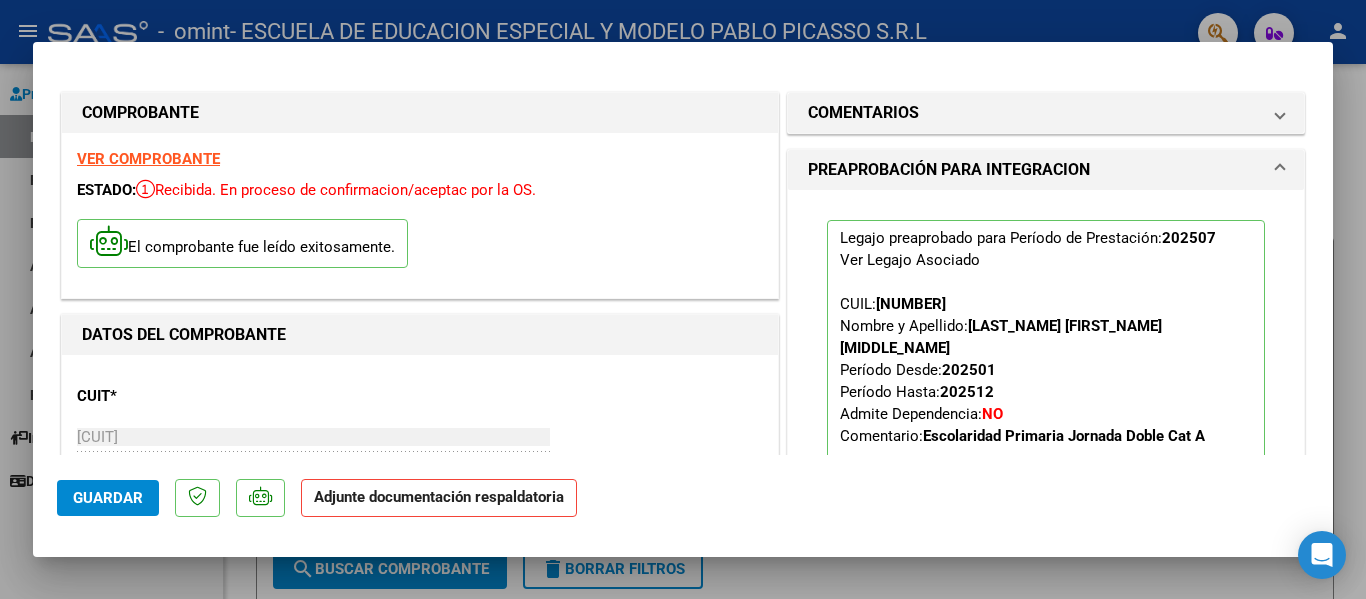click on "Guardar" 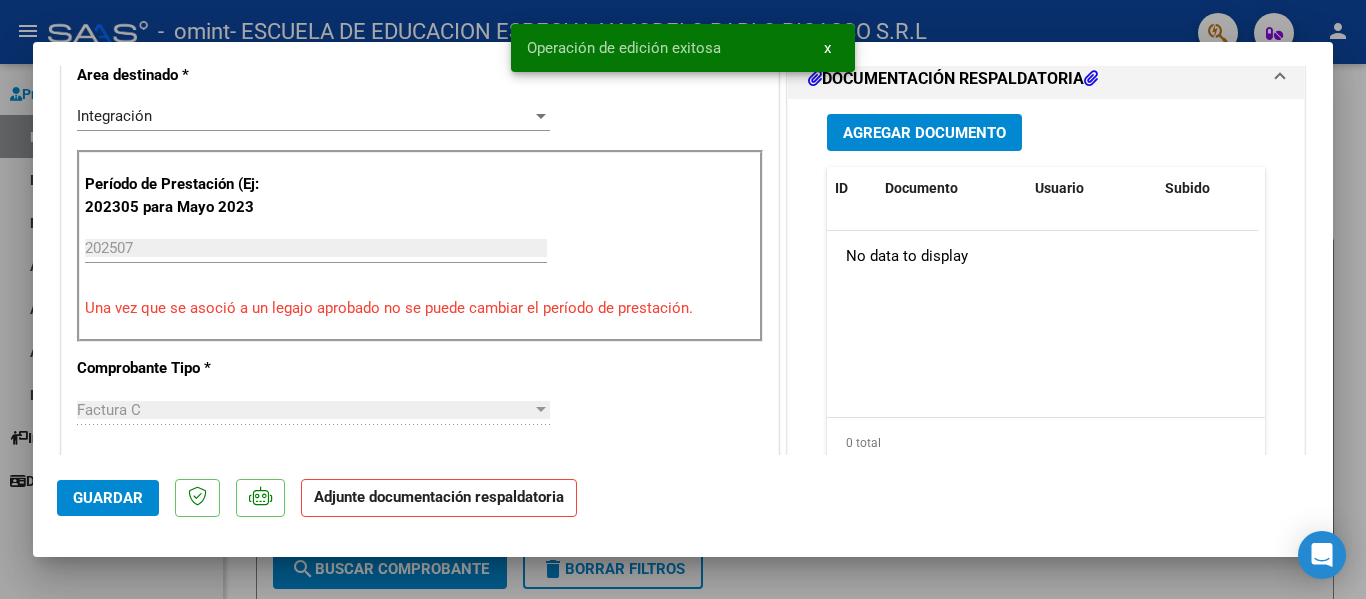 scroll, scrollTop: 500, scrollLeft: 0, axis: vertical 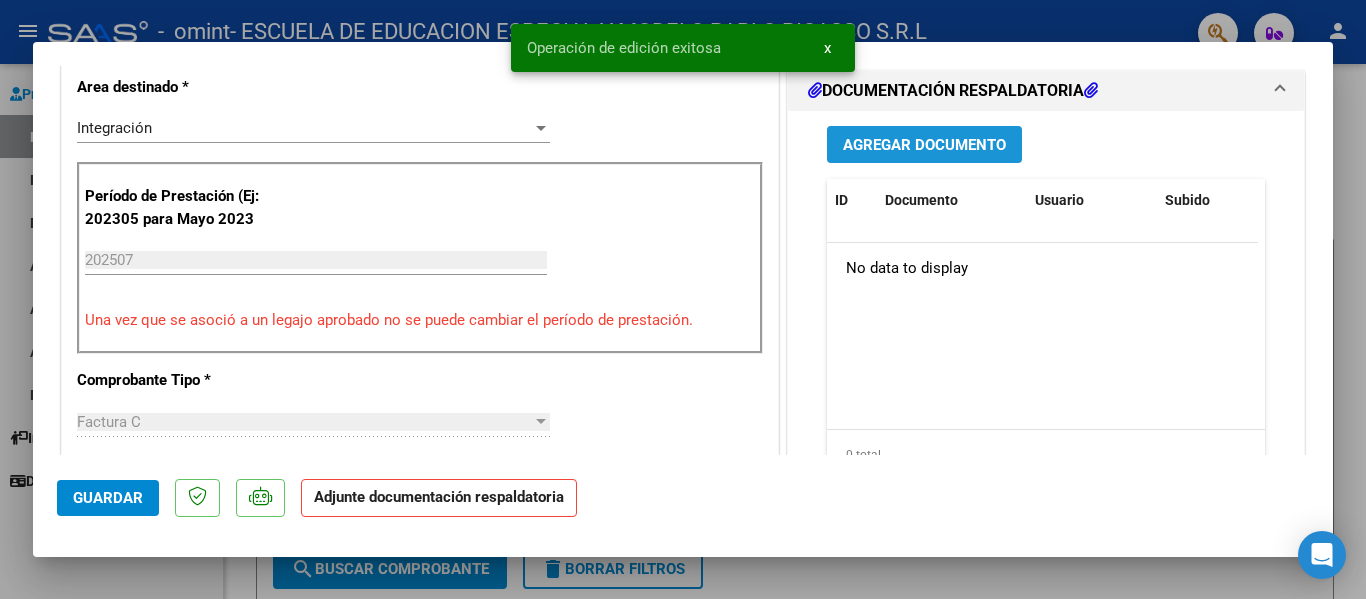 click on "Agregar Documento" at bounding box center (924, 144) 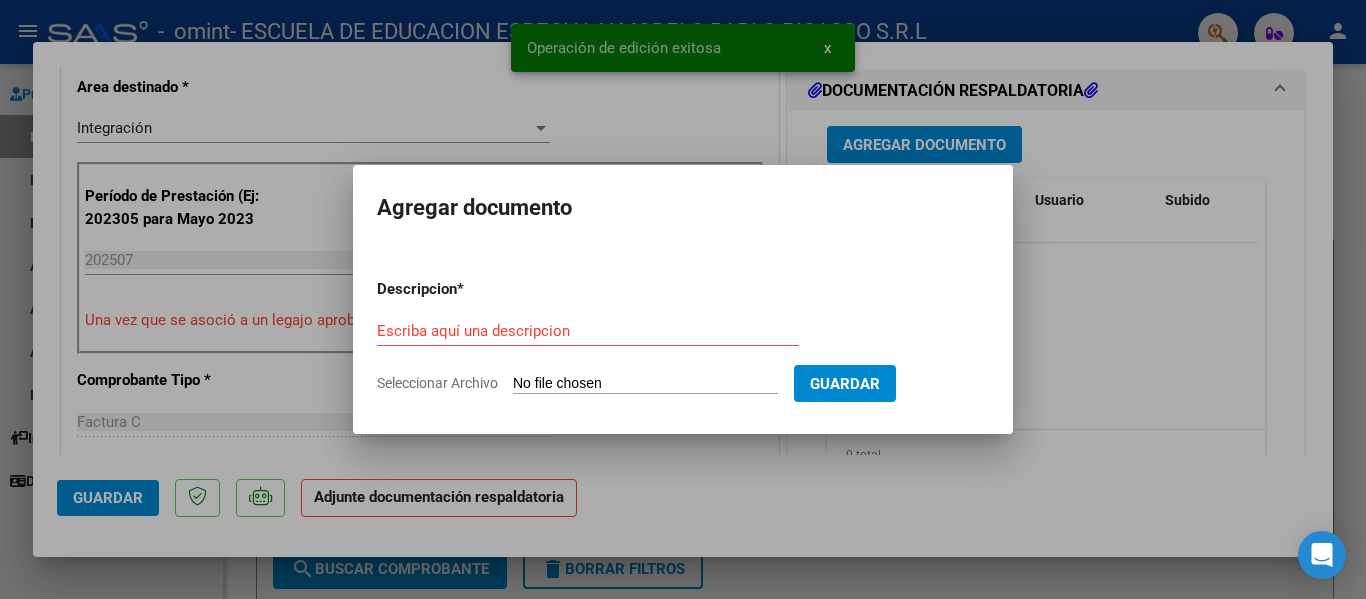 click on "Seleccionar Archivo" at bounding box center (645, 384) 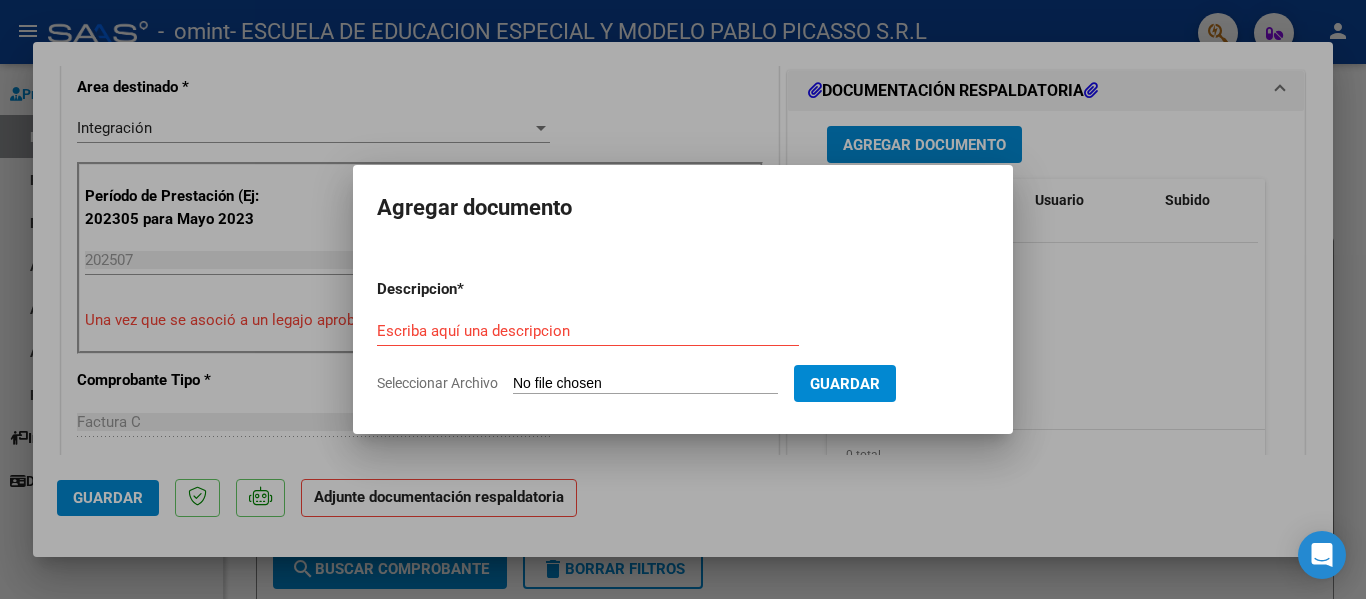 type on "C:\fakepath\FC00002-00016293 Lopez, Benjamín Simón  DNI 54880621  JULIO 2025.pdf" 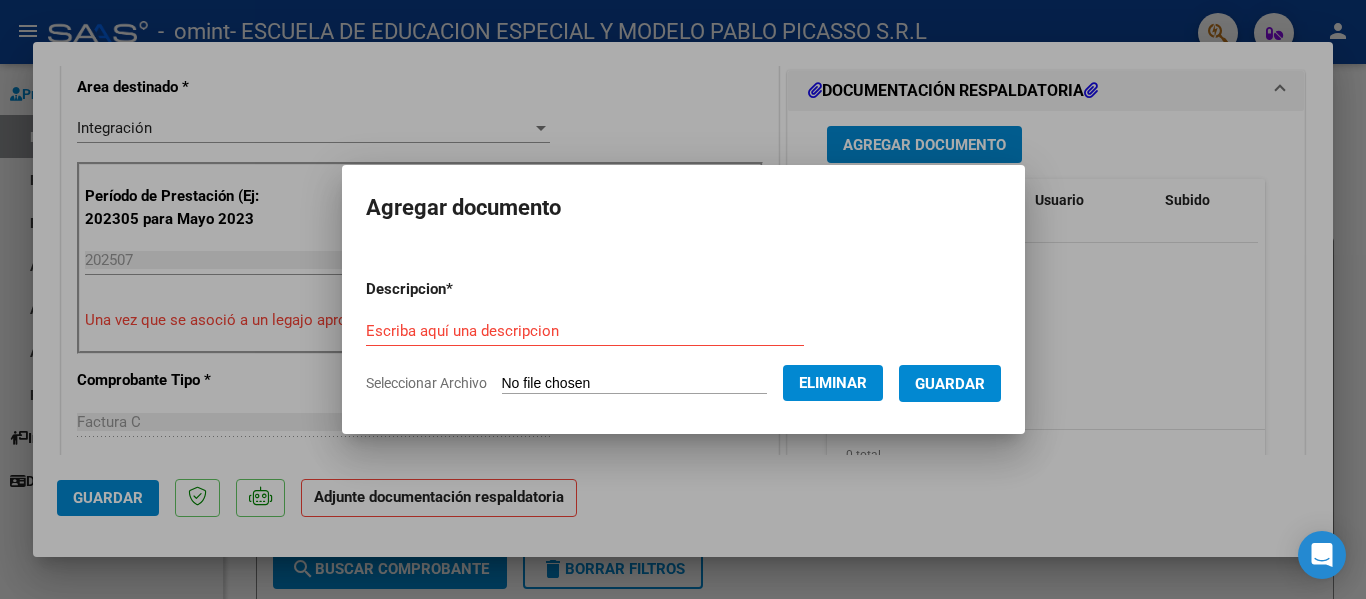 click on "Descripcion  *   Escriba aquí una descripcion  Seleccionar Archivo Eliminar Guardar" at bounding box center (683, 336) 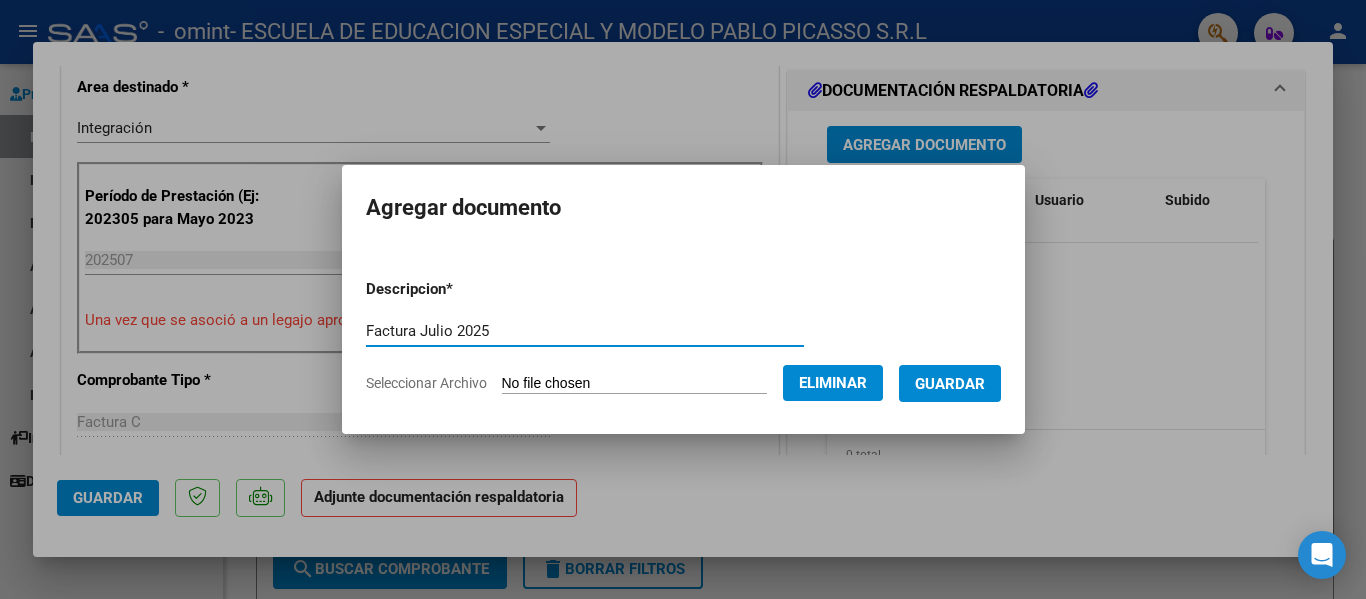 type on "Factura Julio 2025" 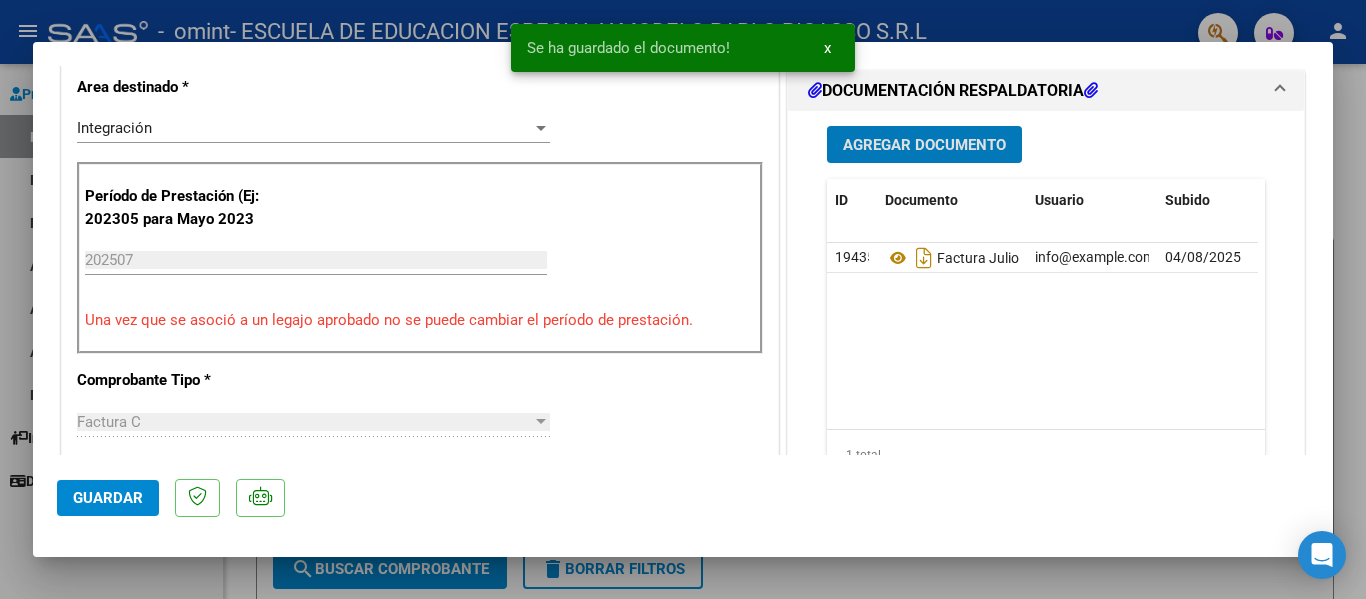 click on "Agregar Documento" at bounding box center (924, 145) 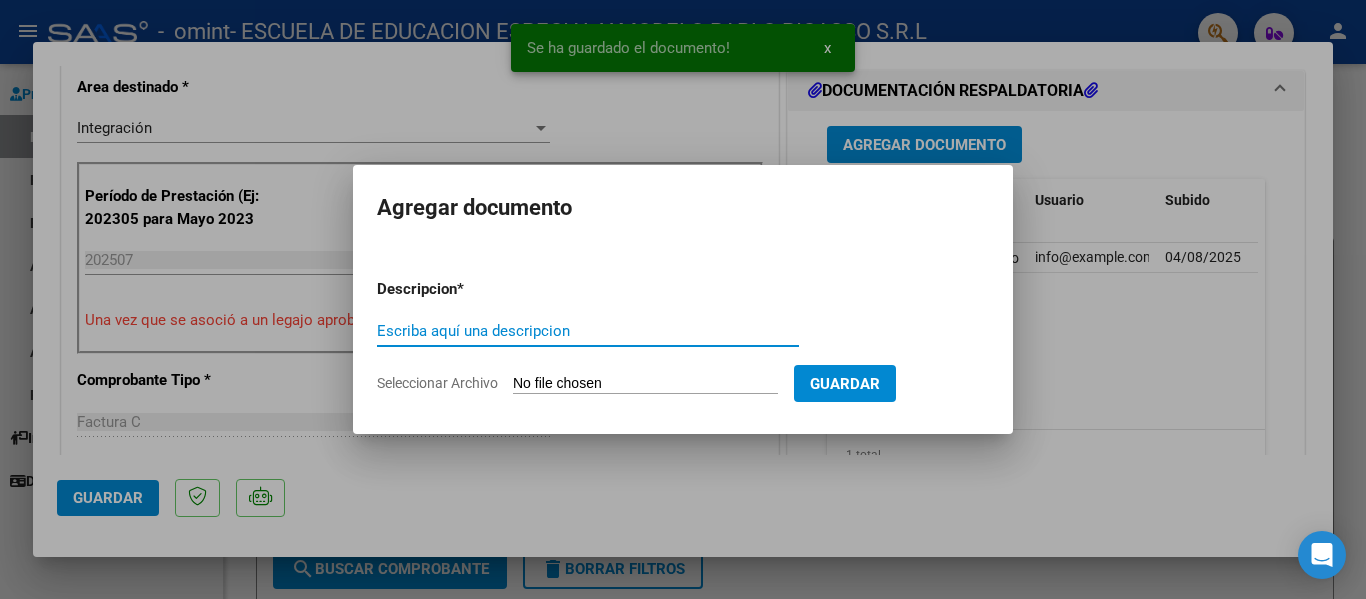 click on "Escriba aquí una descripcion" at bounding box center [588, 331] 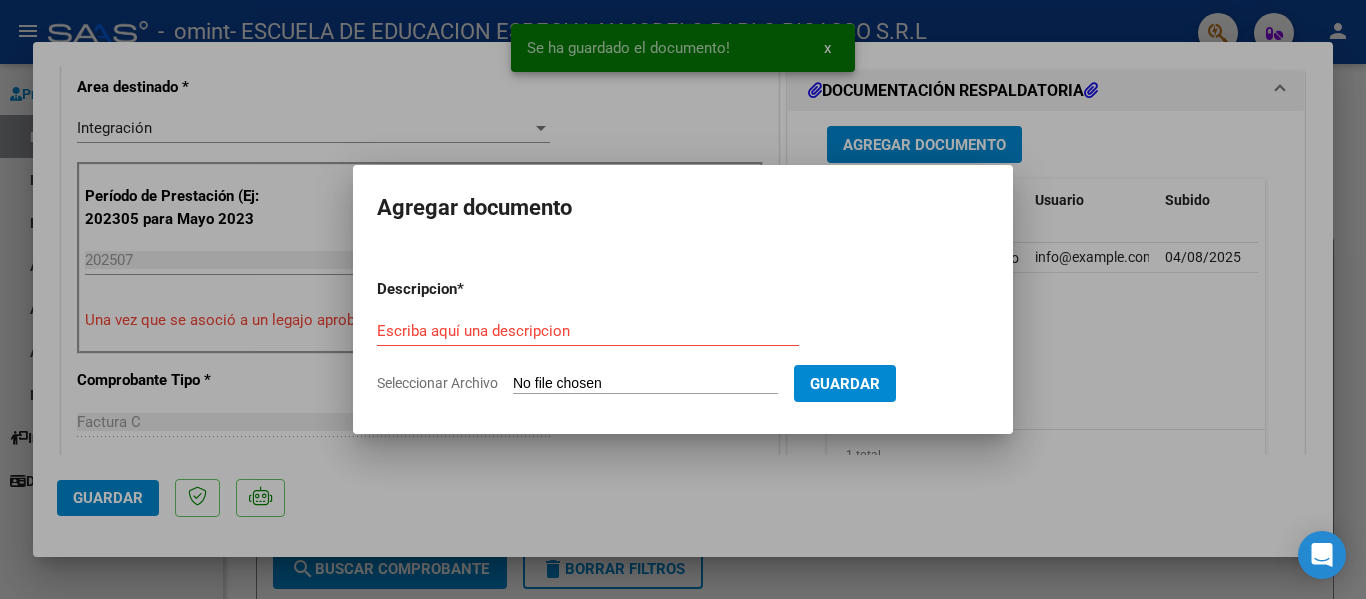 click on "Seleccionar Archivo" at bounding box center (645, 384) 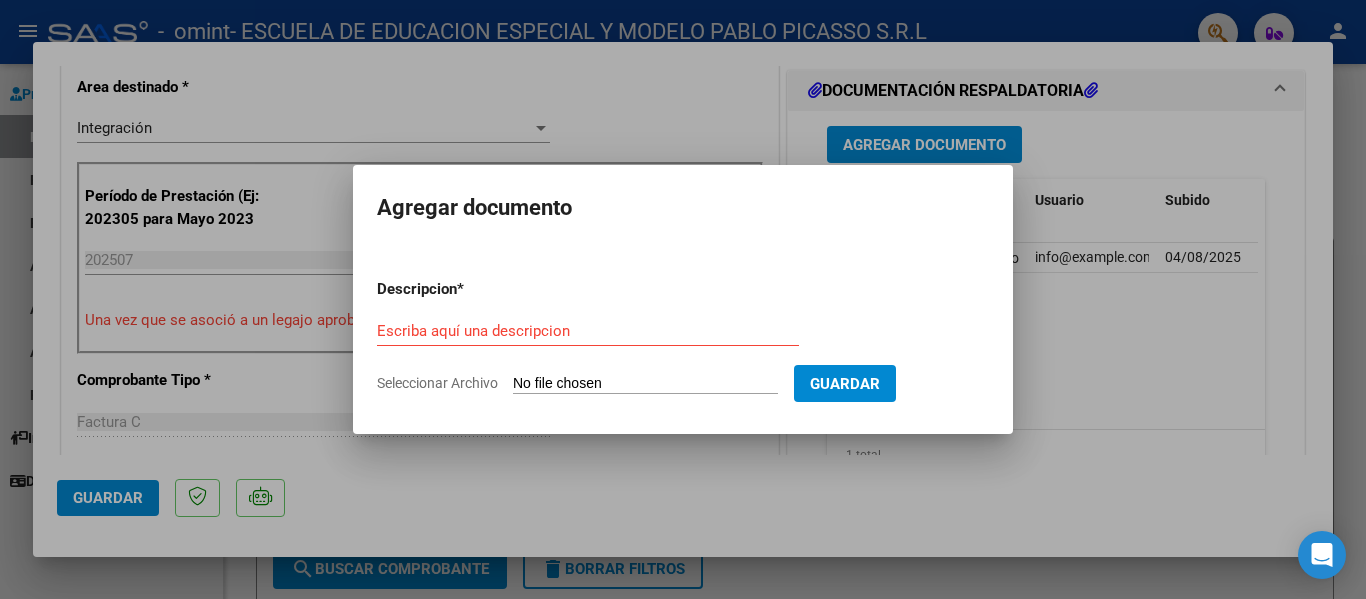 type on "C:\fakepath\Asistencias Julio 2025-Lopez Benjamin.pdf" 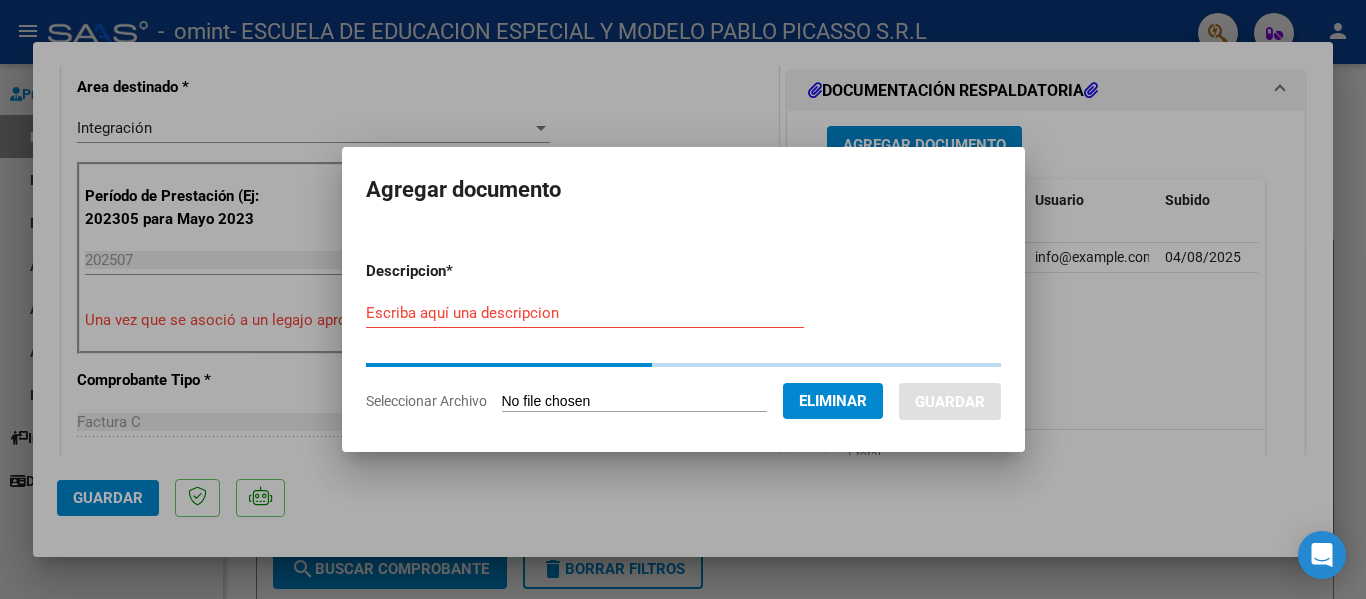 click on "Escriba aquí una descripcion" at bounding box center (585, 313) 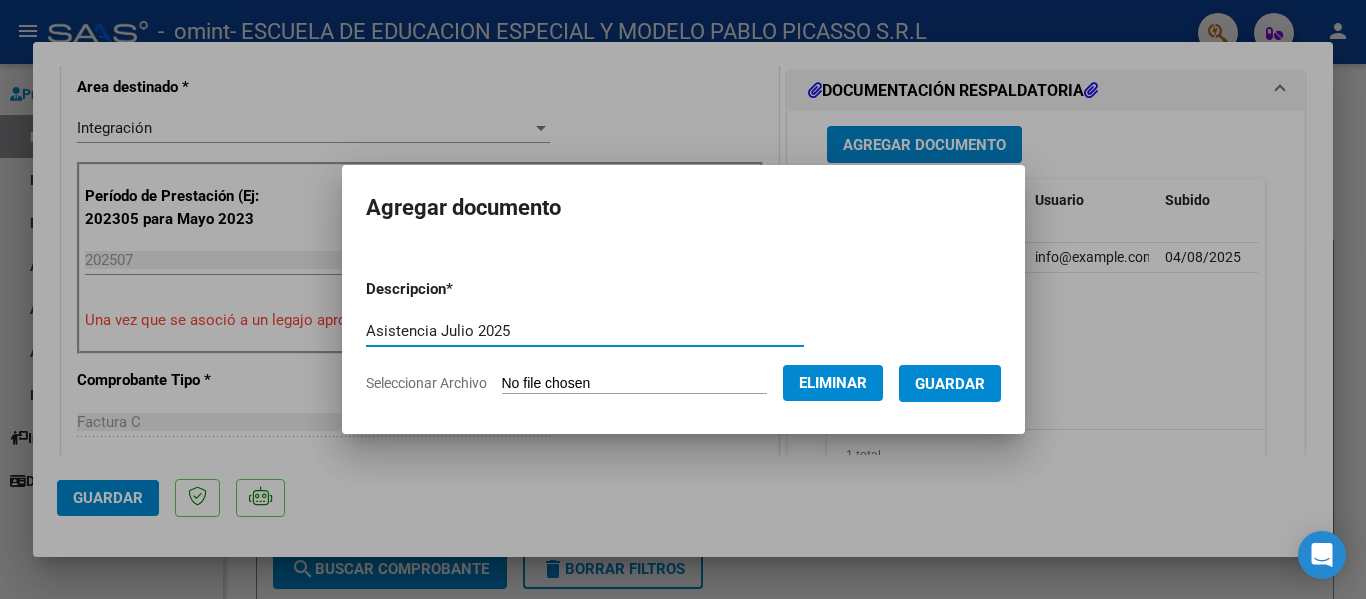 type on "Asistencia Julio 2025" 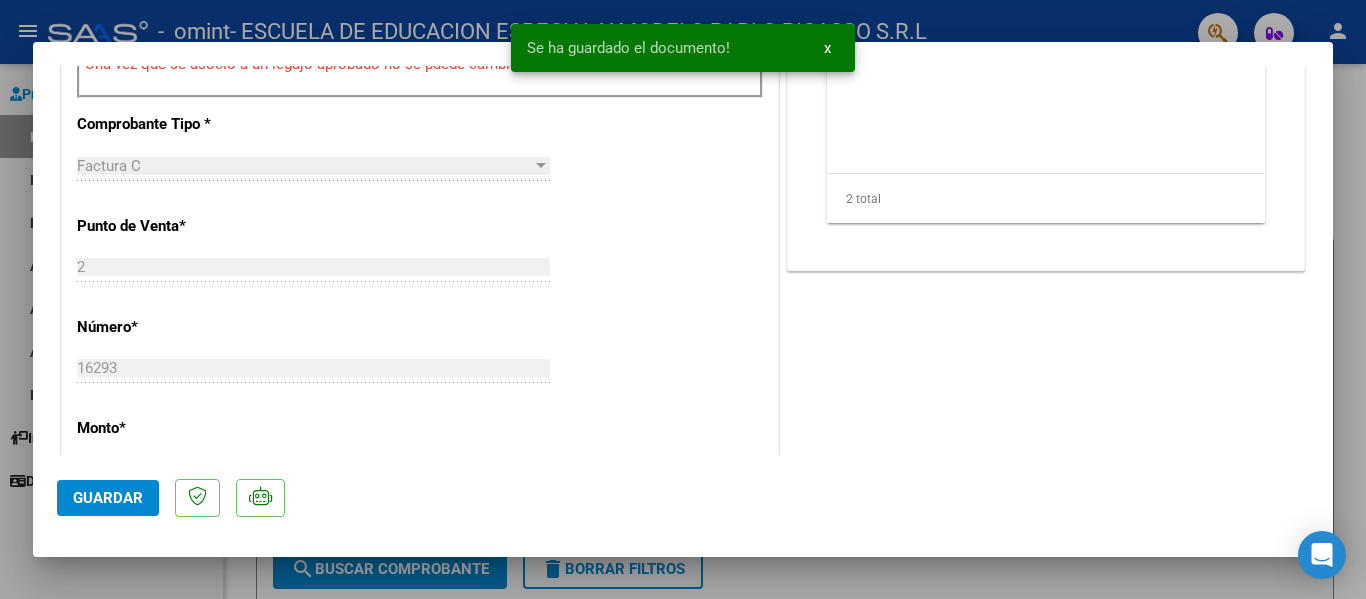 scroll, scrollTop: 800, scrollLeft: 0, axis: vertical 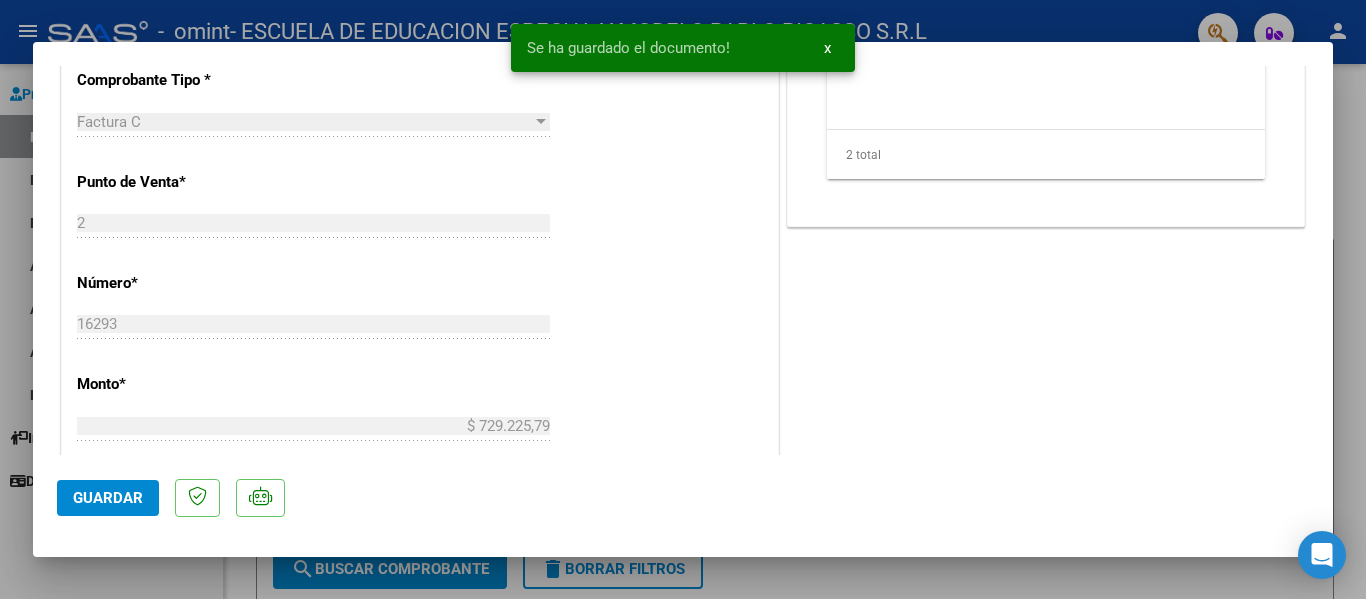 click on "Guardar" 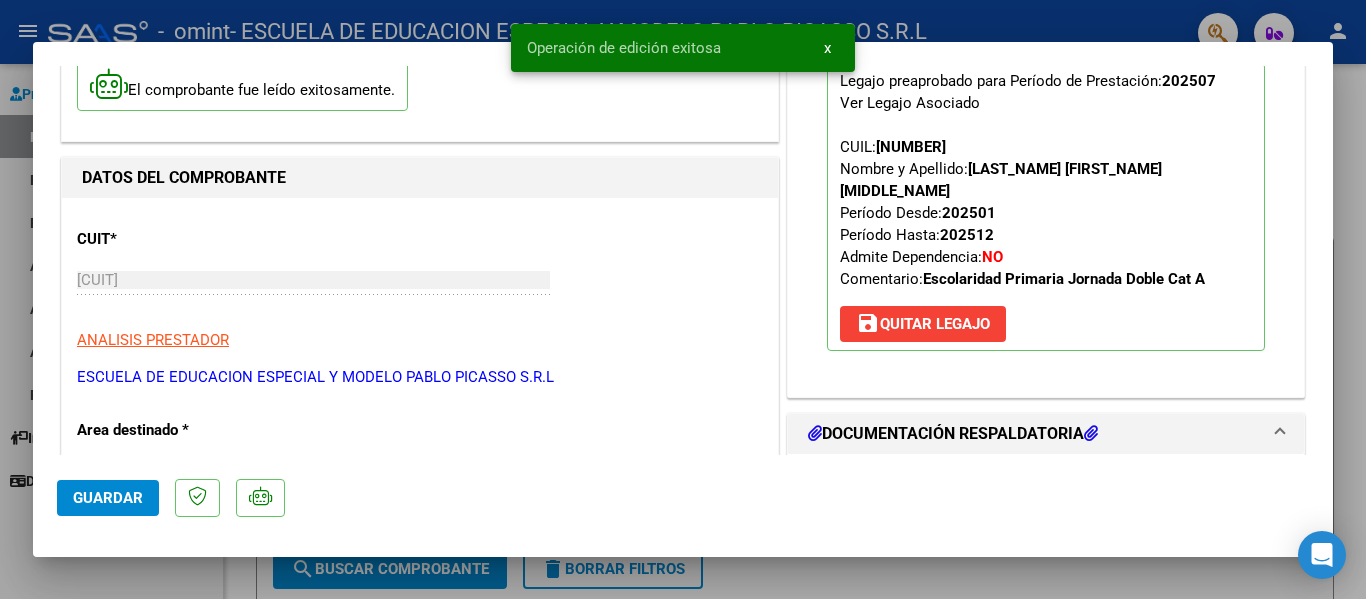 scroll, scrollTop: 100, scrollLeft: 0, axis: vertical 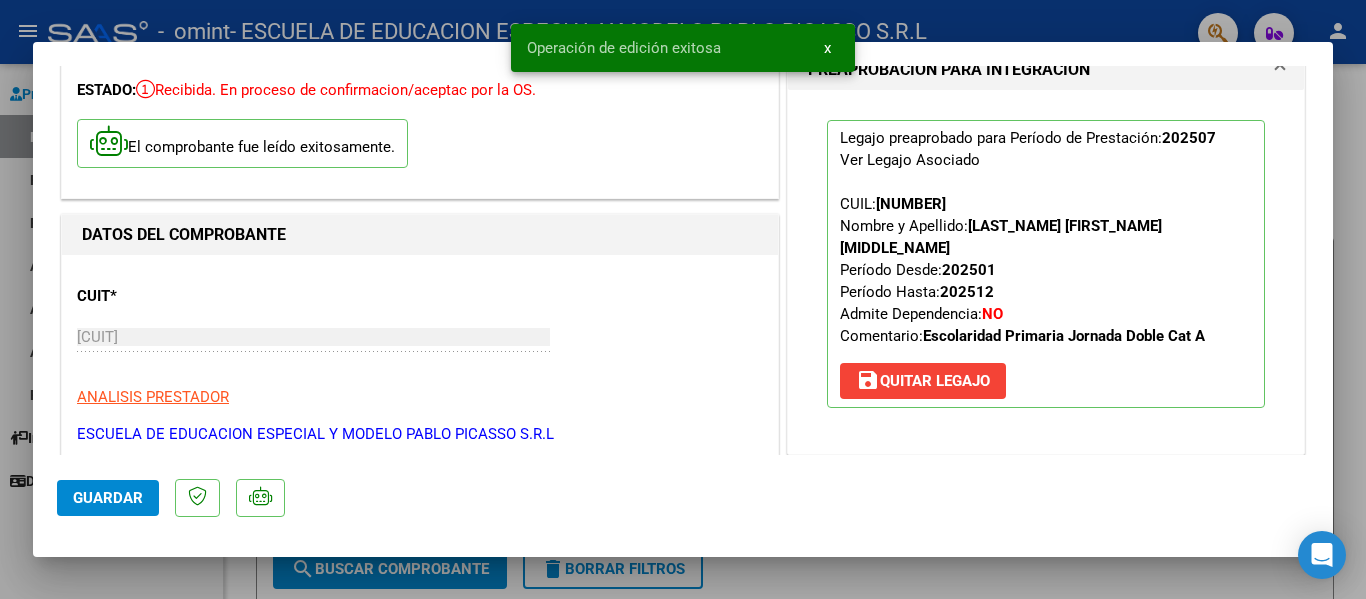 click on "x" at bounding box center [827, 48] 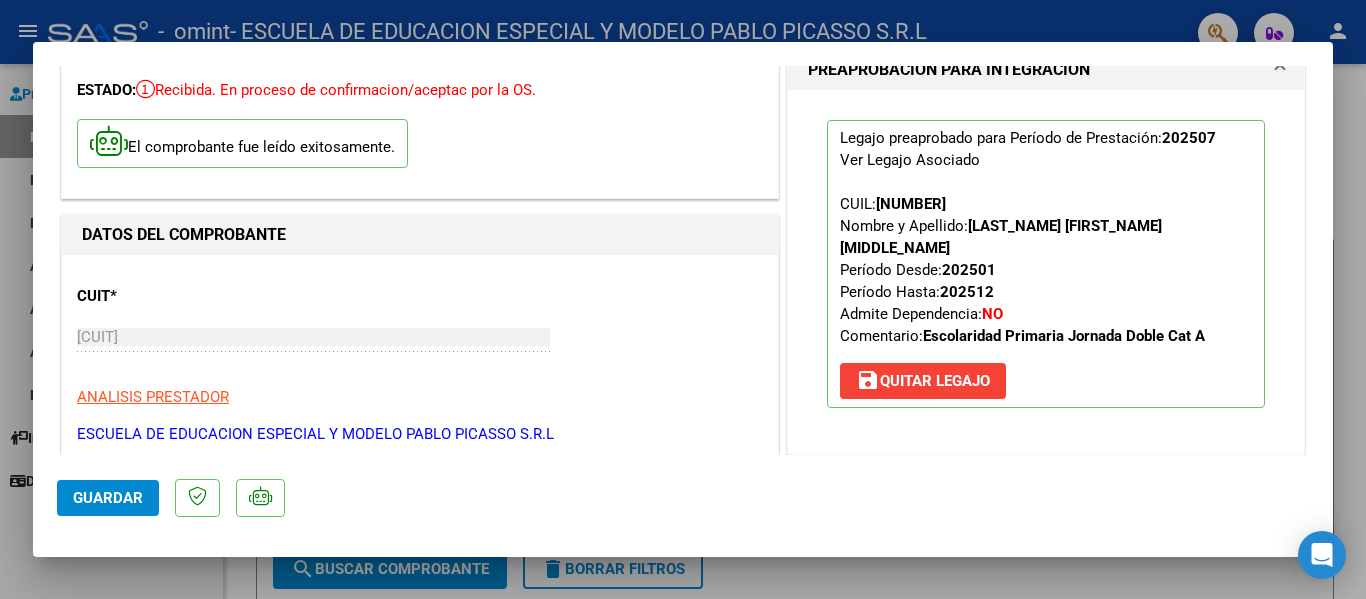 click at bounding box center (683, 299) 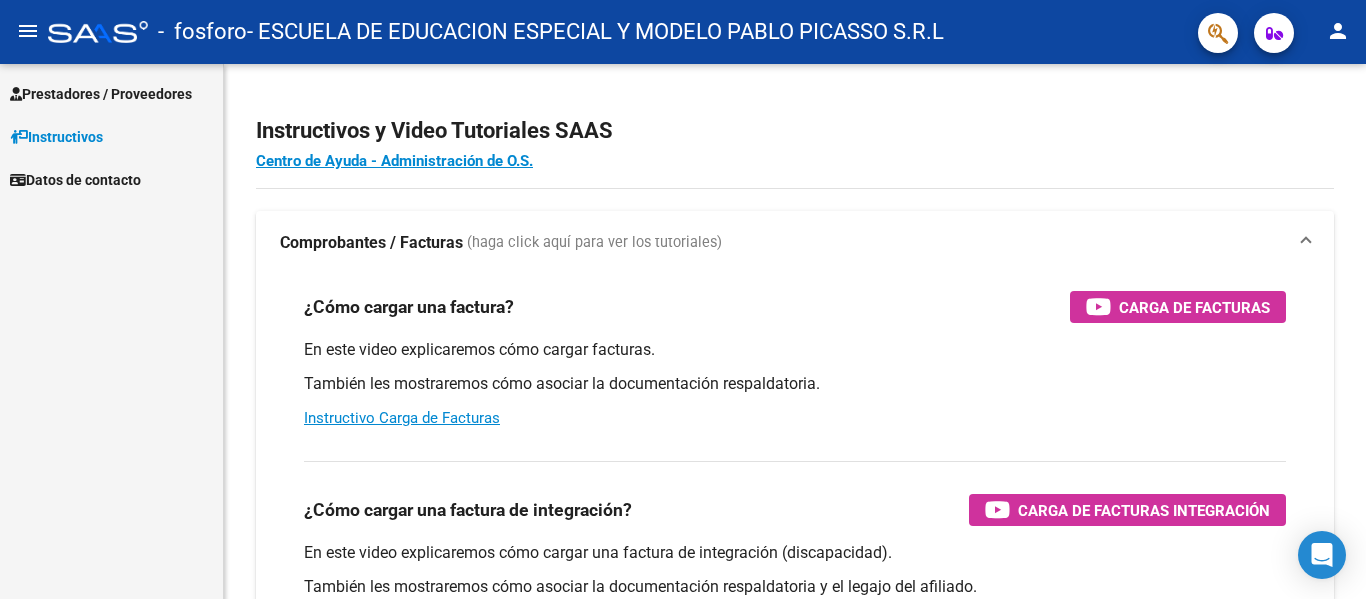scroll, scrollTop: 0, scrollLeft: 0, axis: both 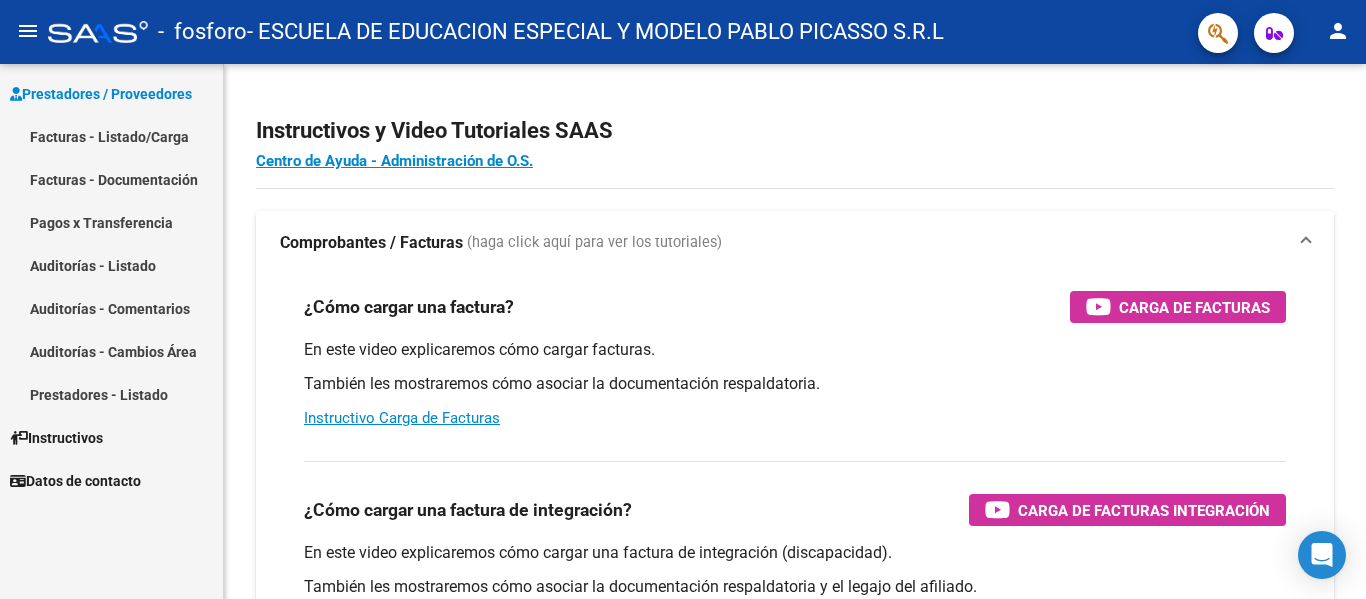 click on "Facturas - Documentación" at bounding box center (111, 179) 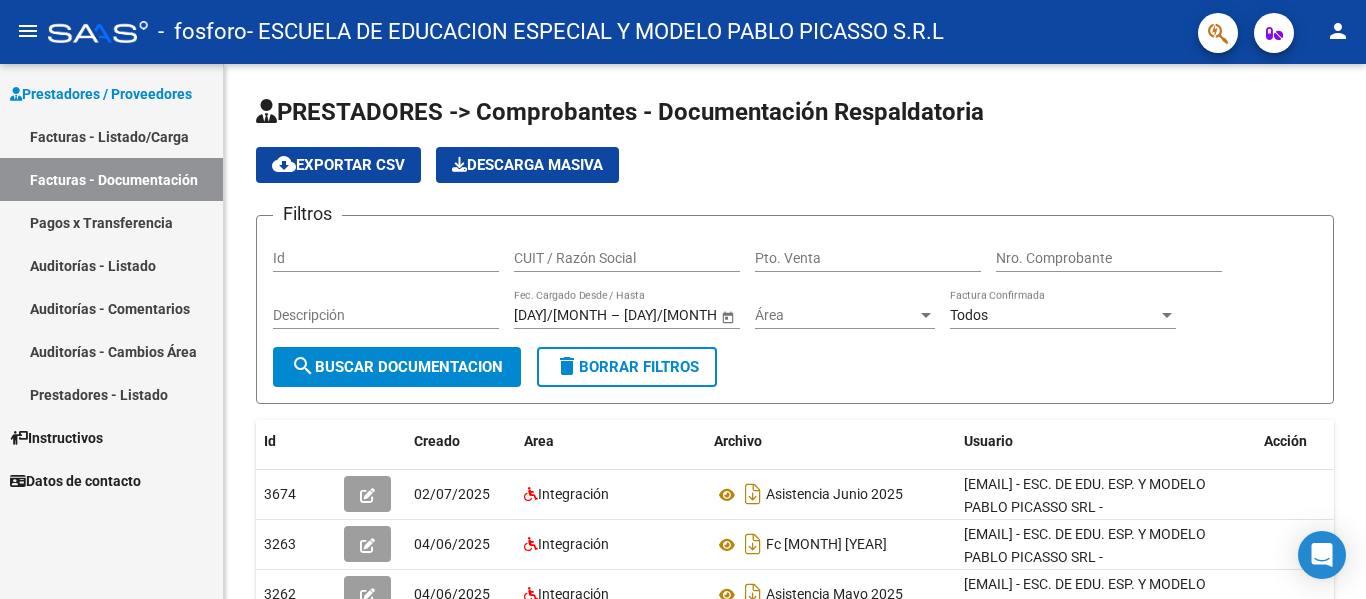 click on "Facturas - Listado/Carga" at bounding box center (111, 136) 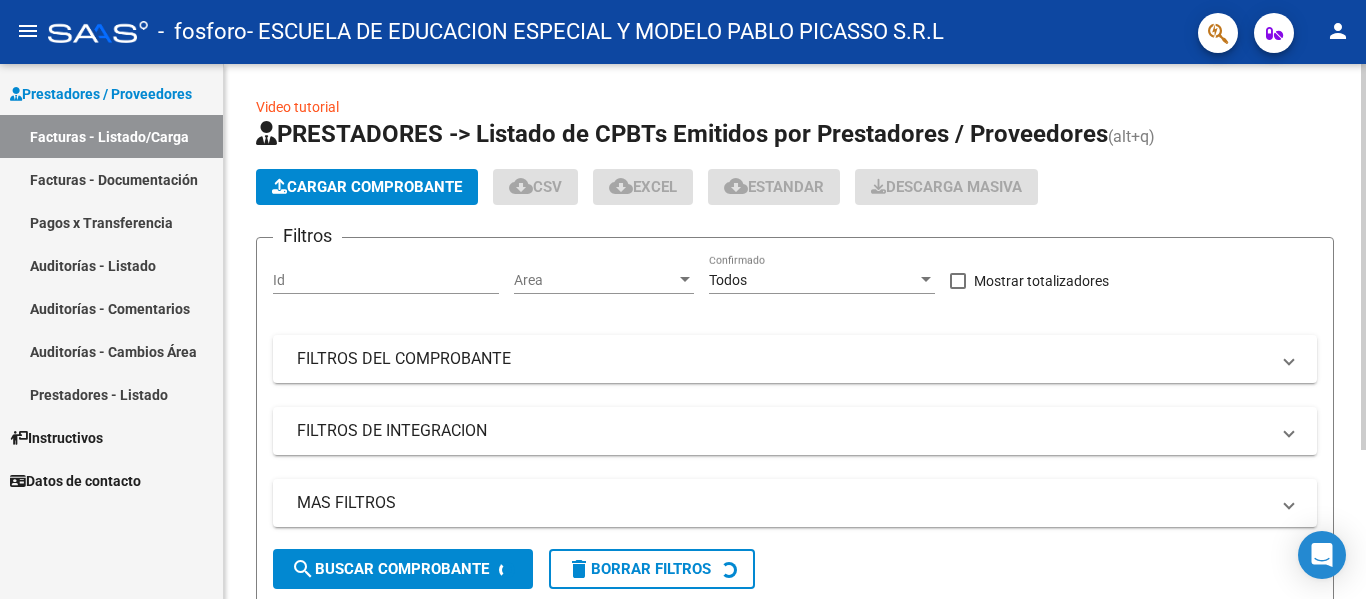 click on "Cargar Comprobante" 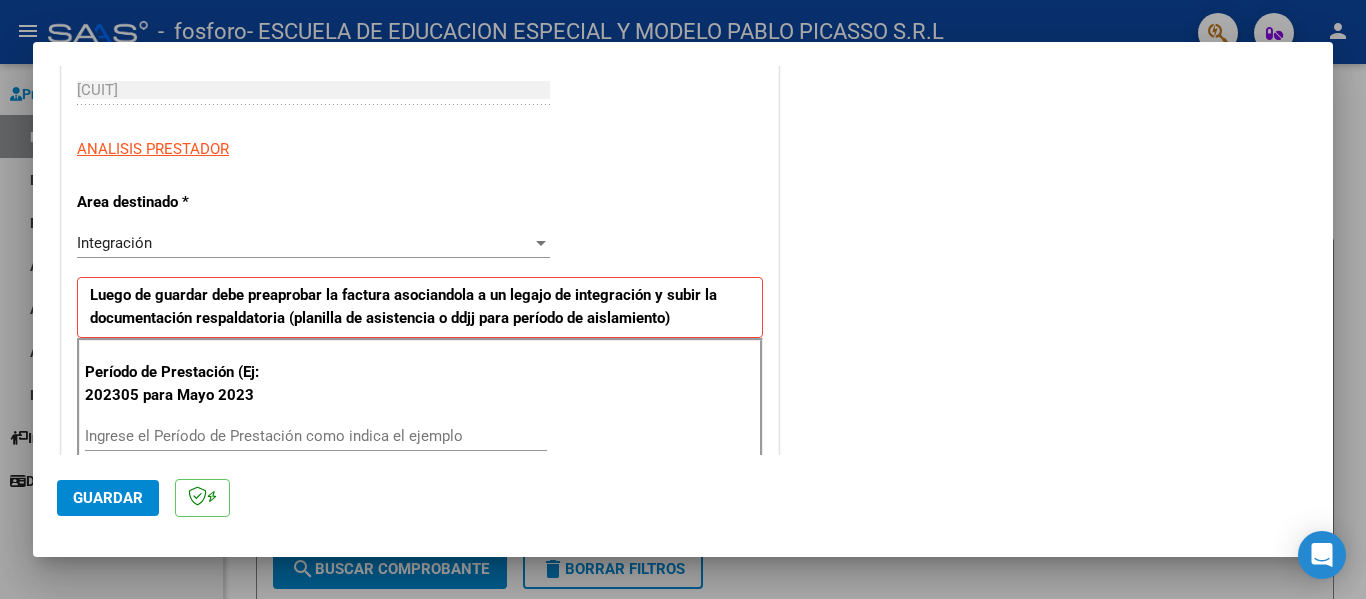 scroll, scrollTop: 500, scrollLeft: 0, axis: vertical 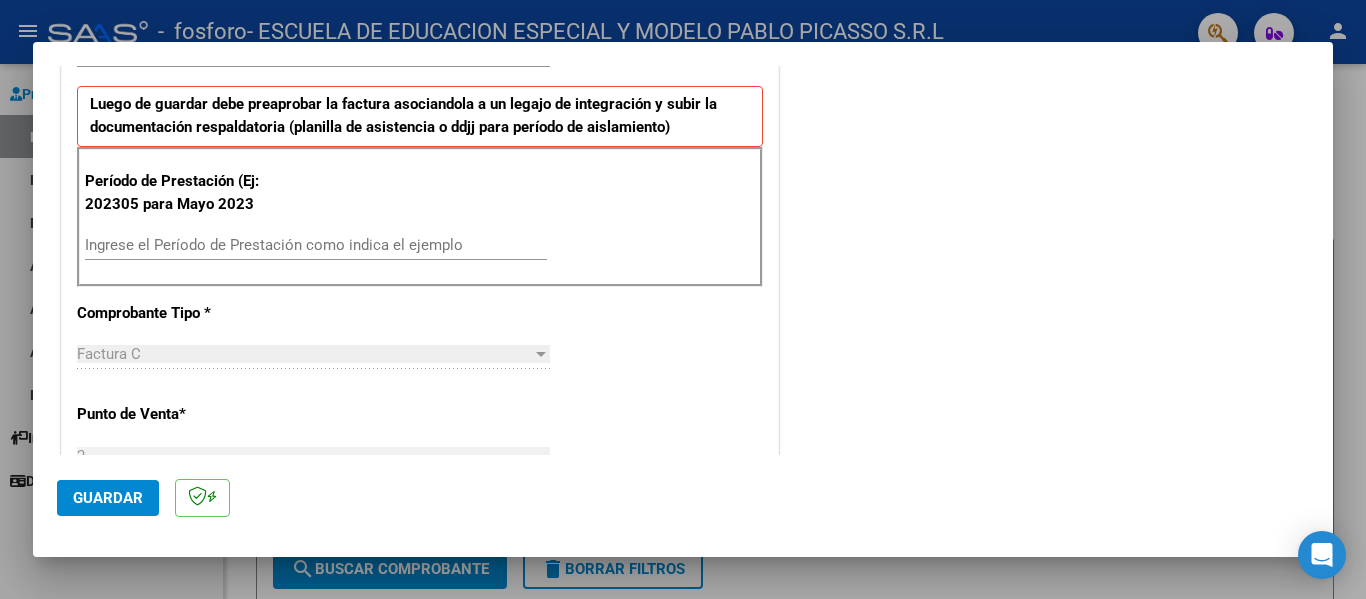 click on "Ingrese el Período de Prestación como indica el ejemplo" at bounding box center (316, 245) 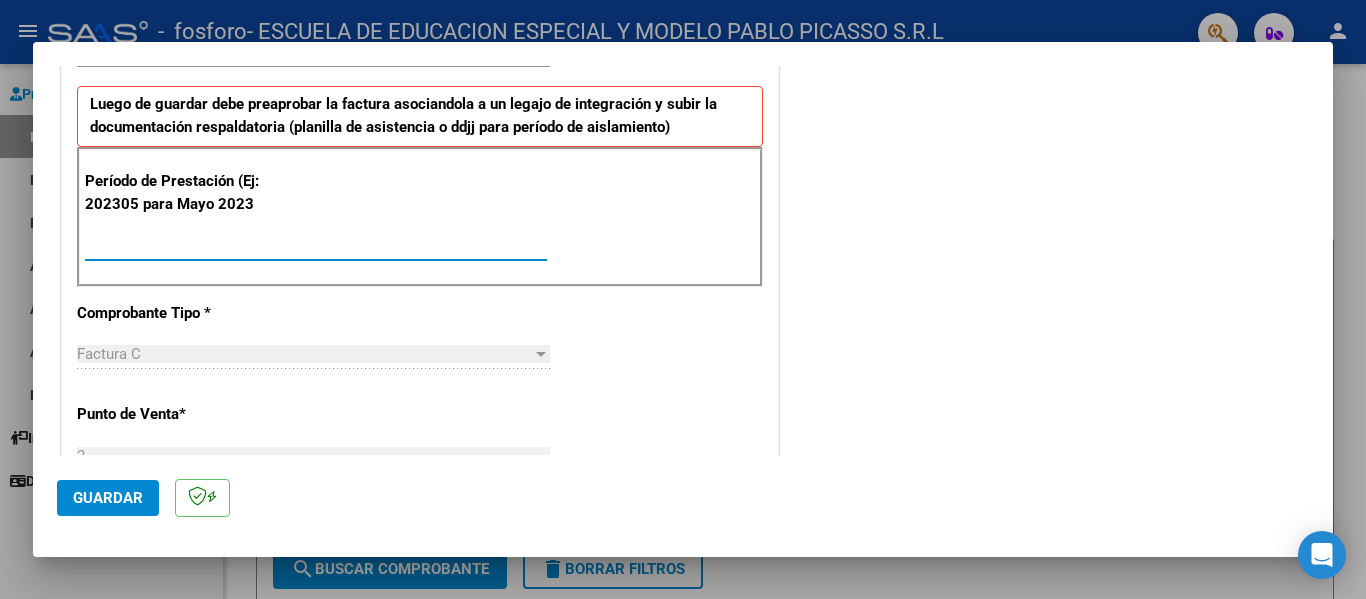 type on "202507" 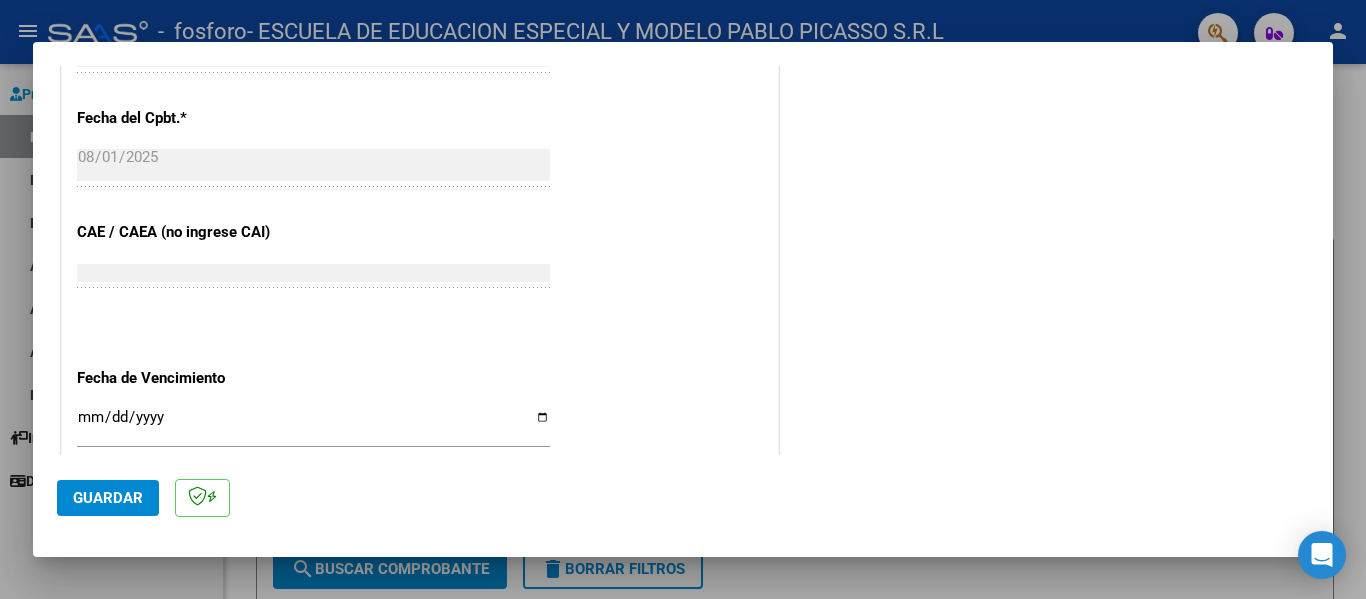 scroll, scrollTop: 1200, scrollLeft: 0, axis: vertical 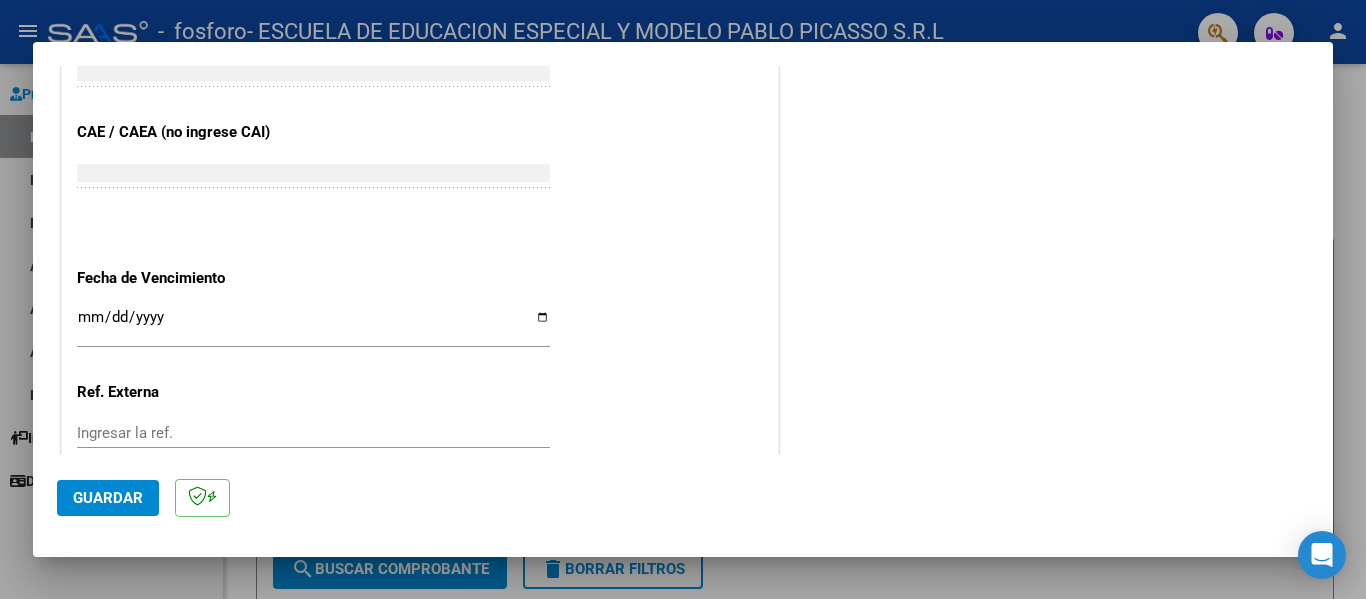 click on "Ingresar la fecha" at bounding box center [313, 325] 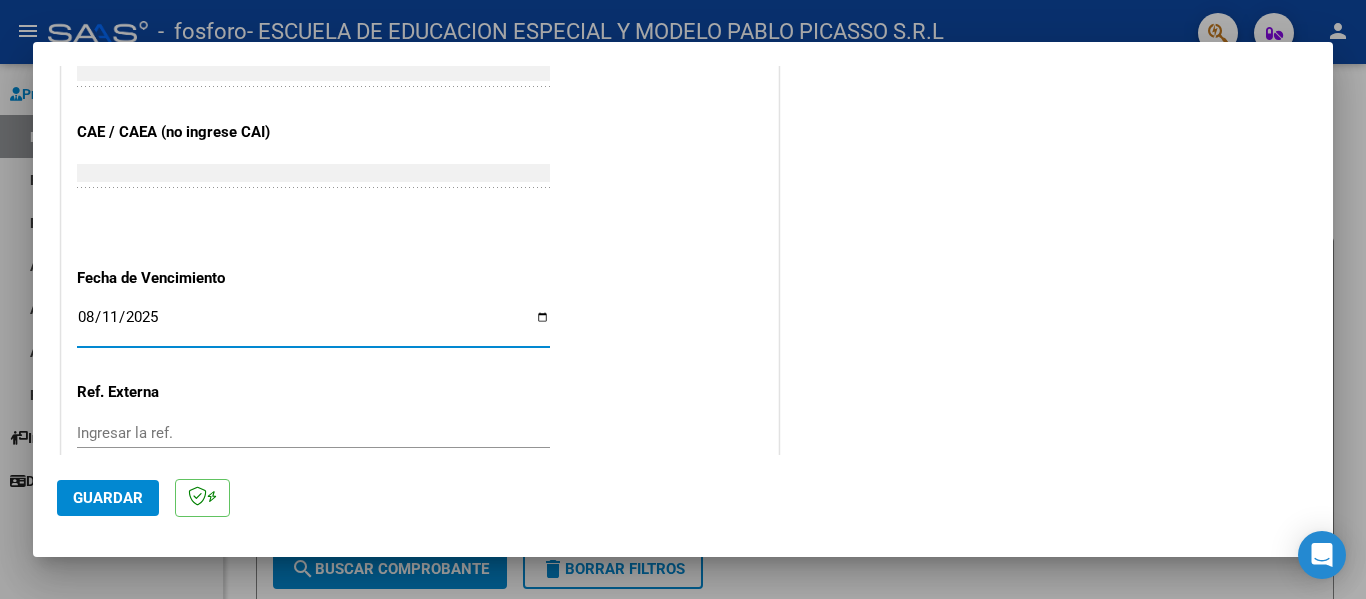 type on "2025-08-11" 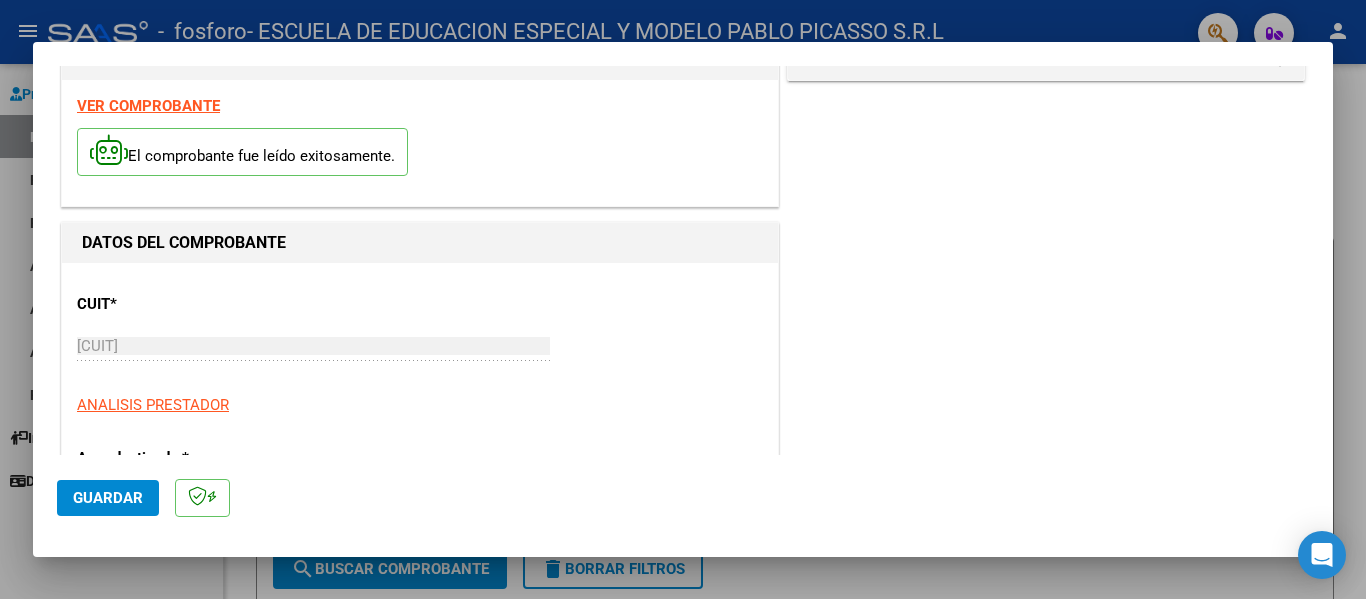 scroll, scrollTop: 100, scrollLeft: 0, axis: vertical 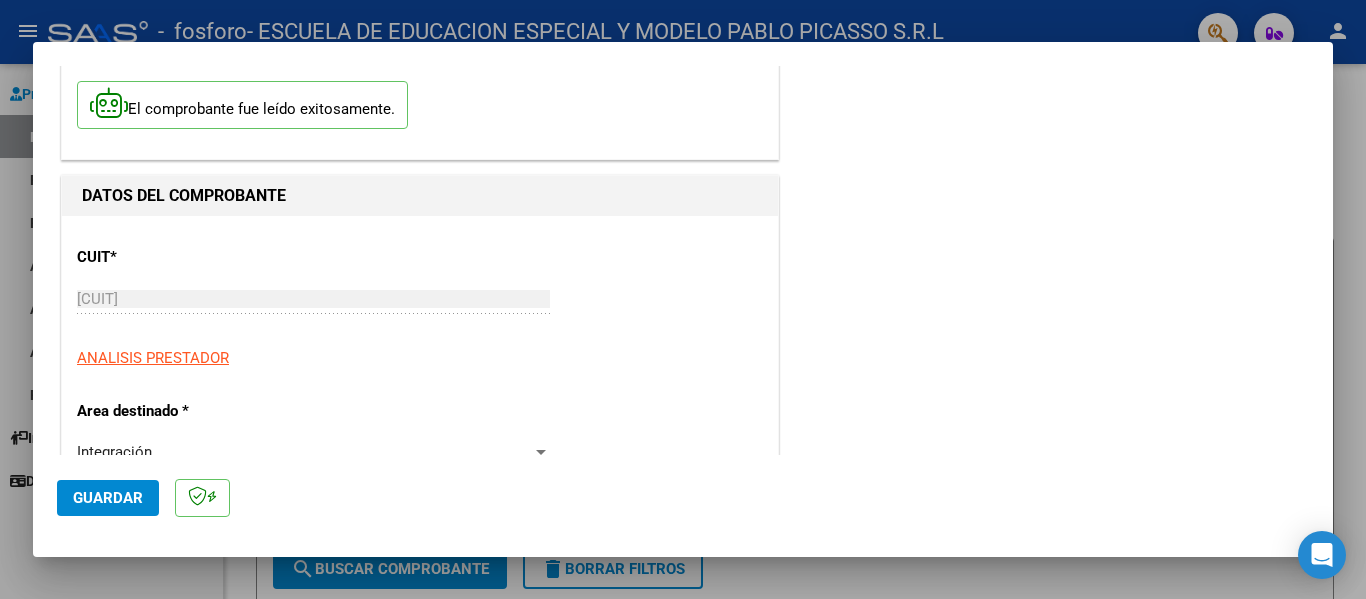 click on "Guardar" 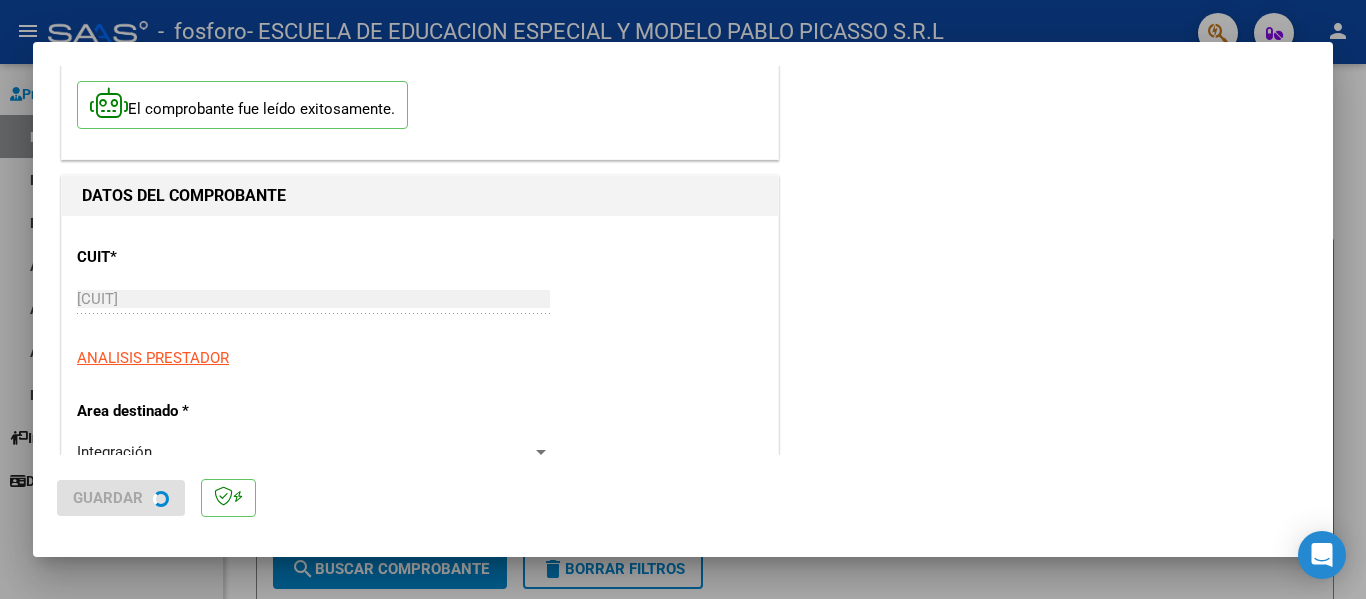 scroll, scrollTop: 0, scrollLeft: 0, axis: both 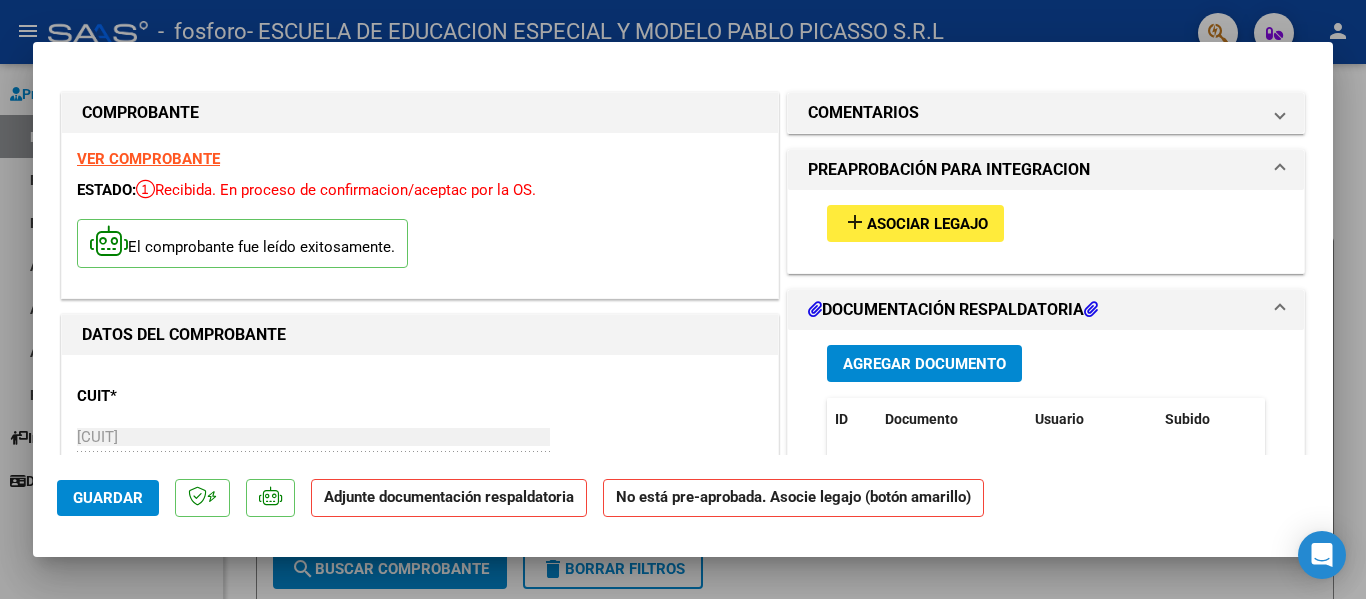 click on "Asociar Legajo" at bounding box center [927, 224] 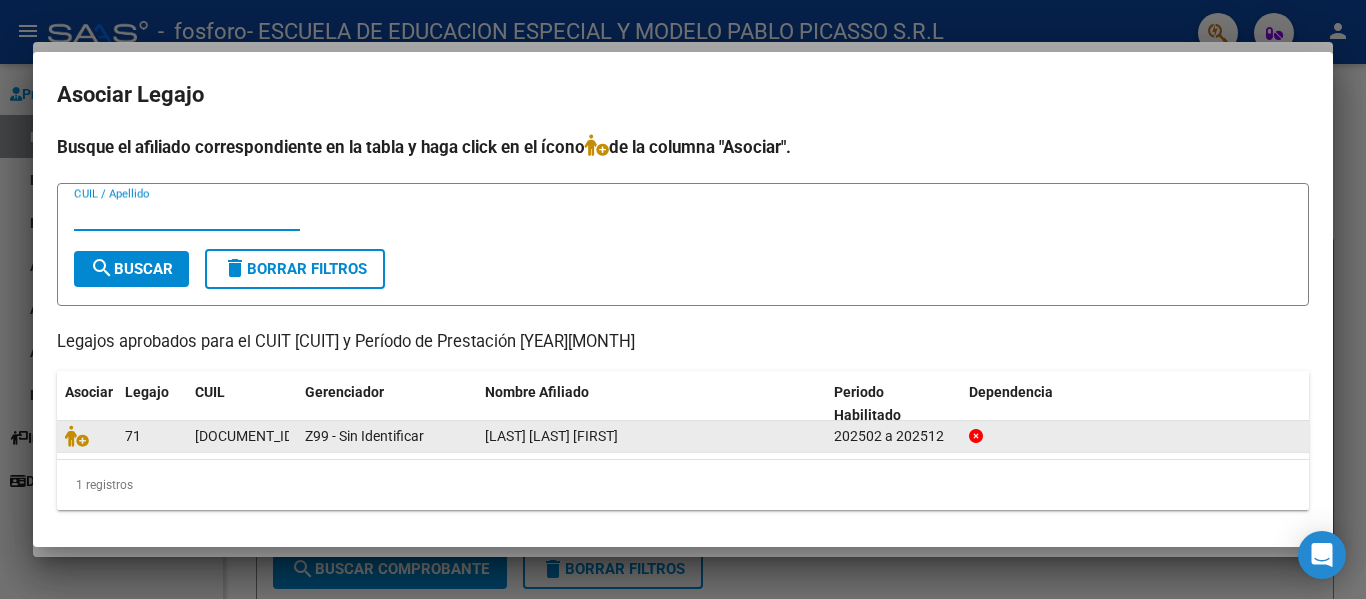 click 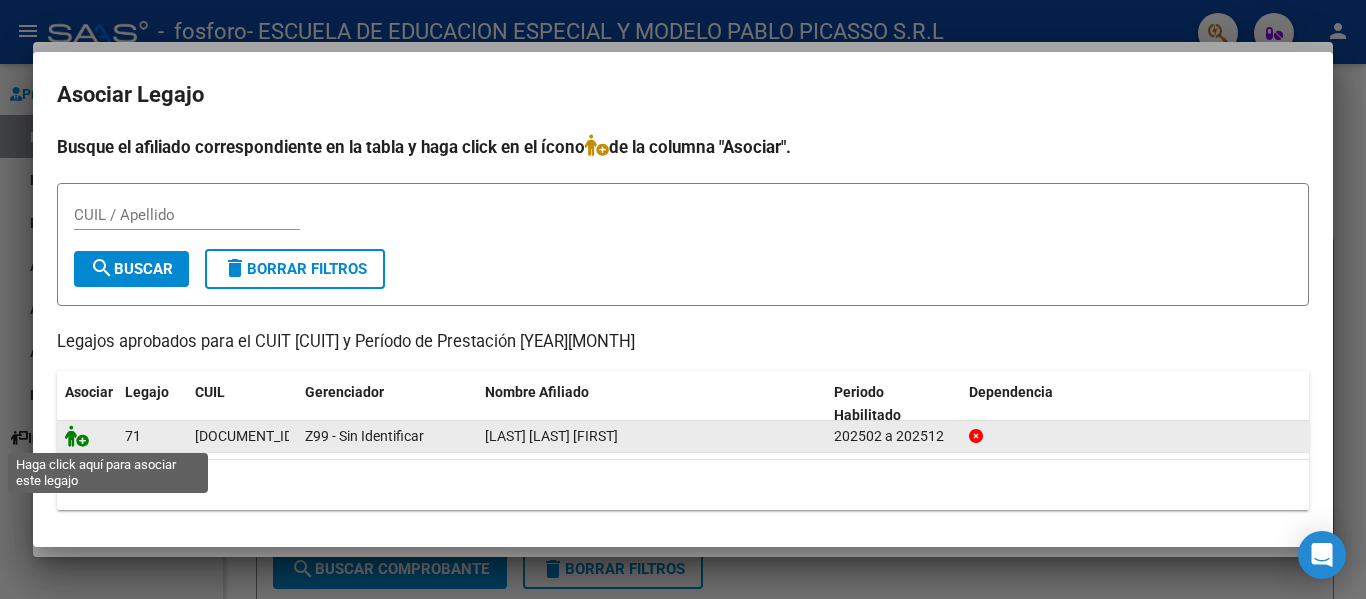 click 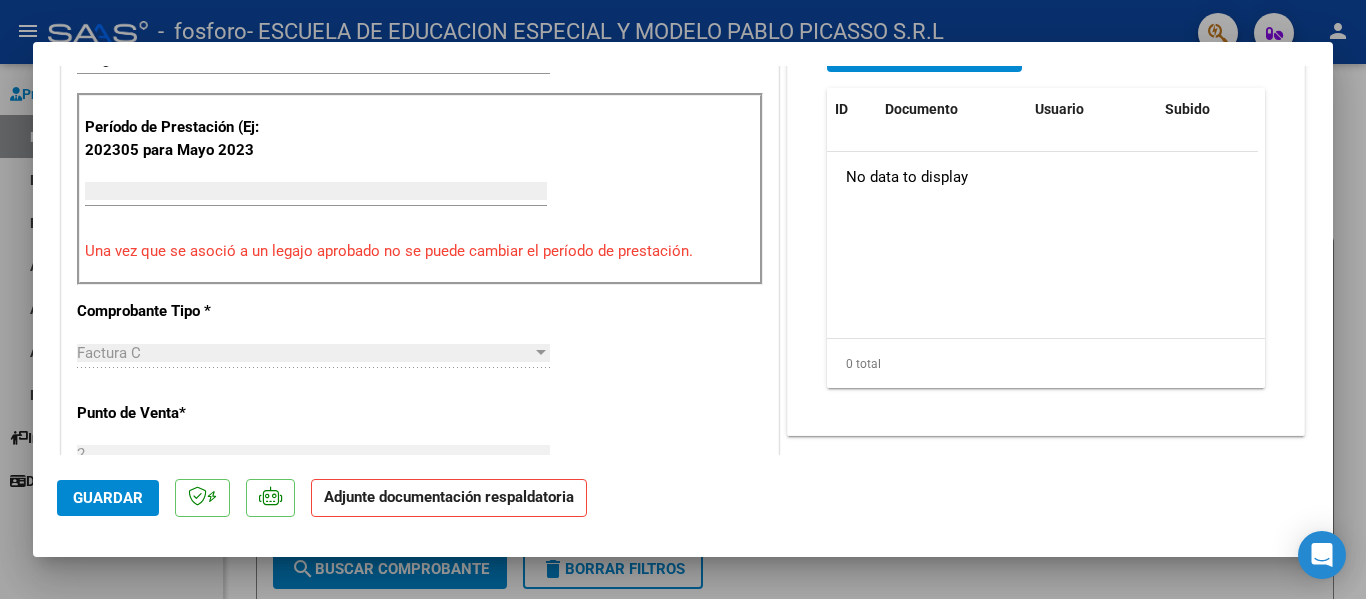 scroll, scrollTop: 600, scrollLeft: 0, axis: vertical 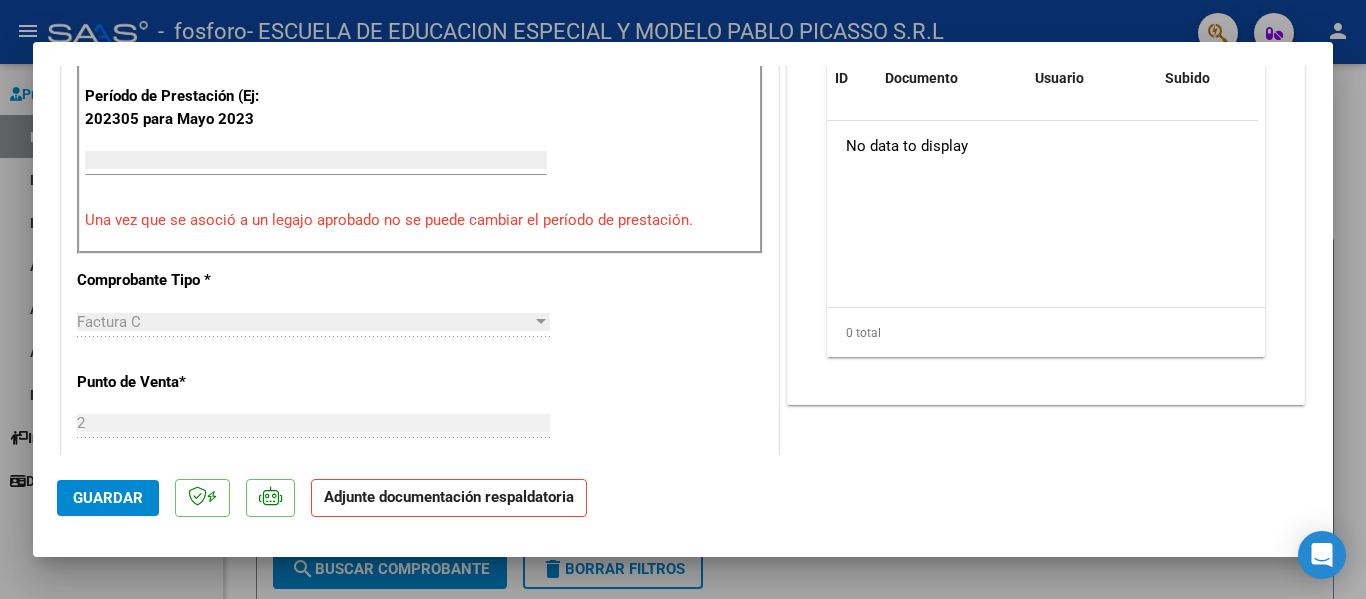 click on "Guardar" 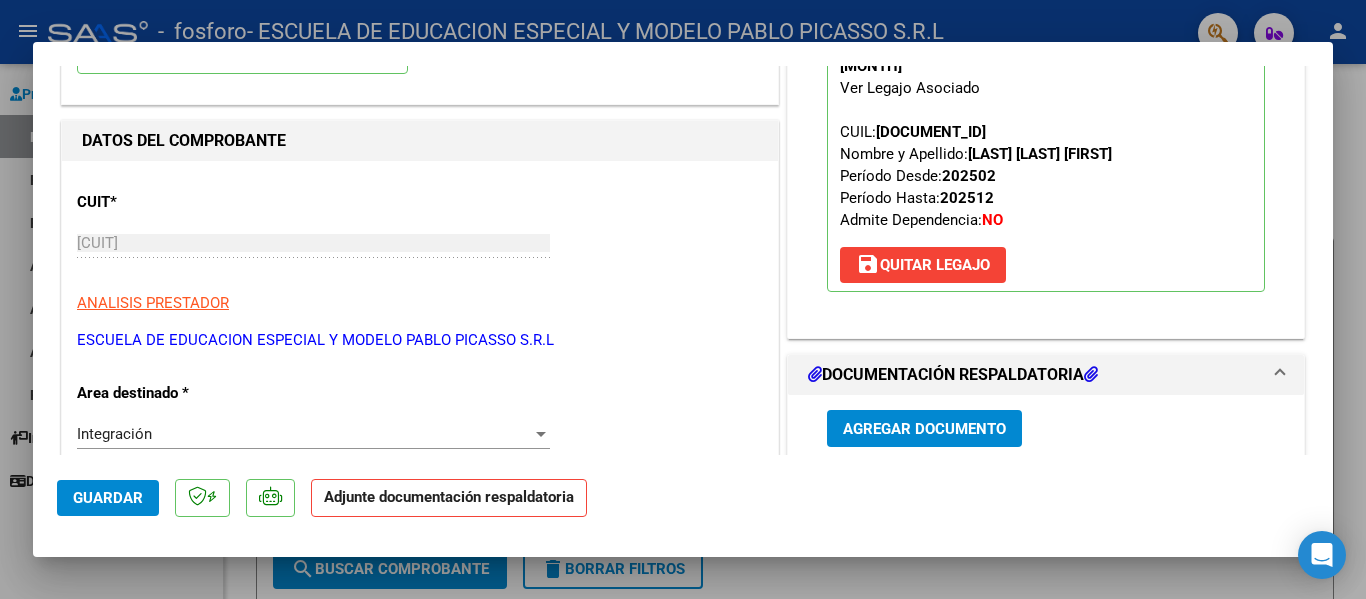 scroll, scrollTop: 200, scrollLeft: 0, axis: vertical 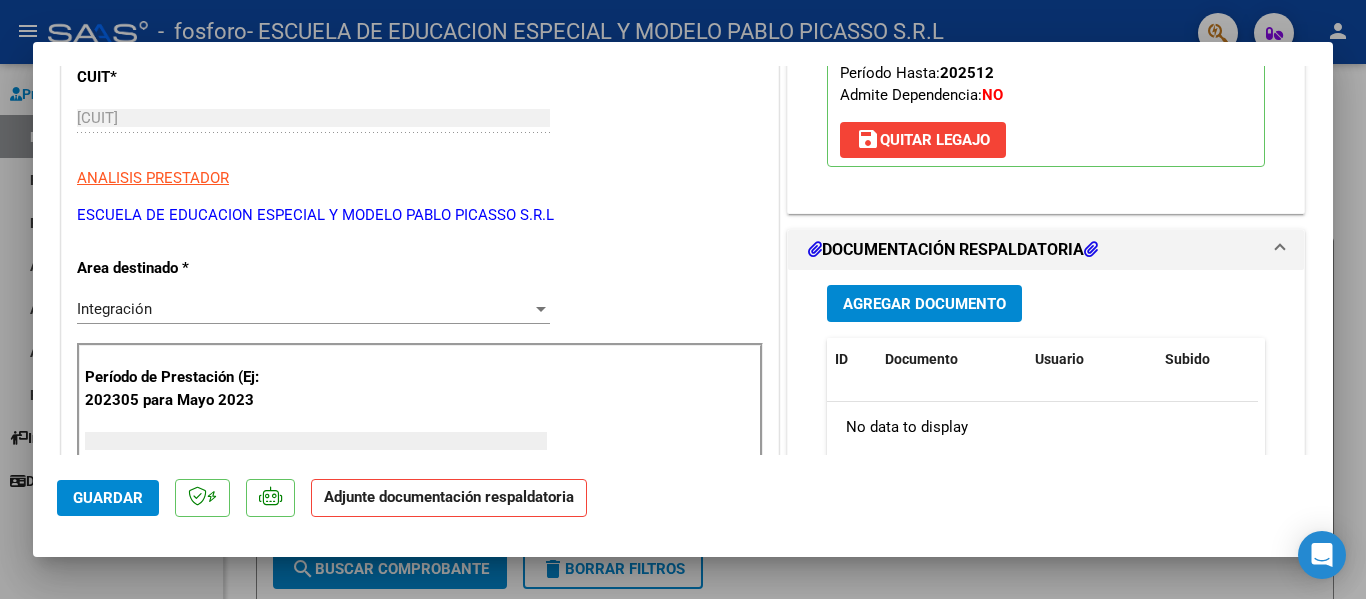 click on "Agregar Documento" at bounding box center (924, 304) 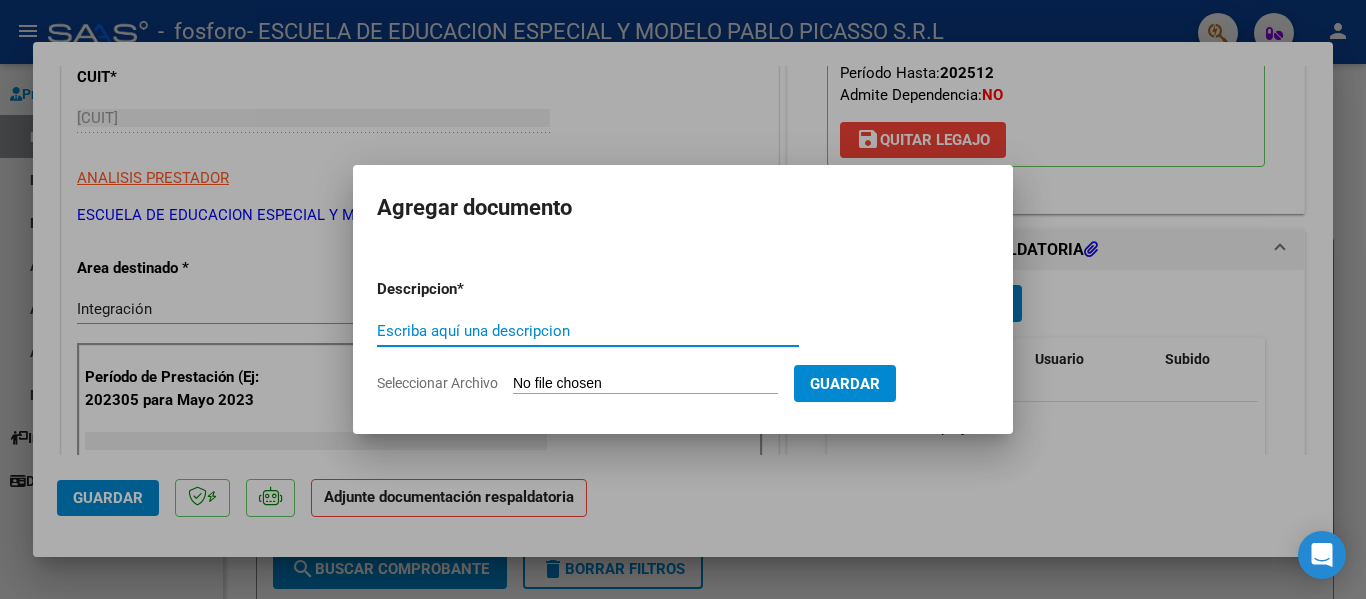 drag, startPoint x: 600, startPoint y: 371, endPoint x: 598, endPoint y: 340, distance: 31.06445 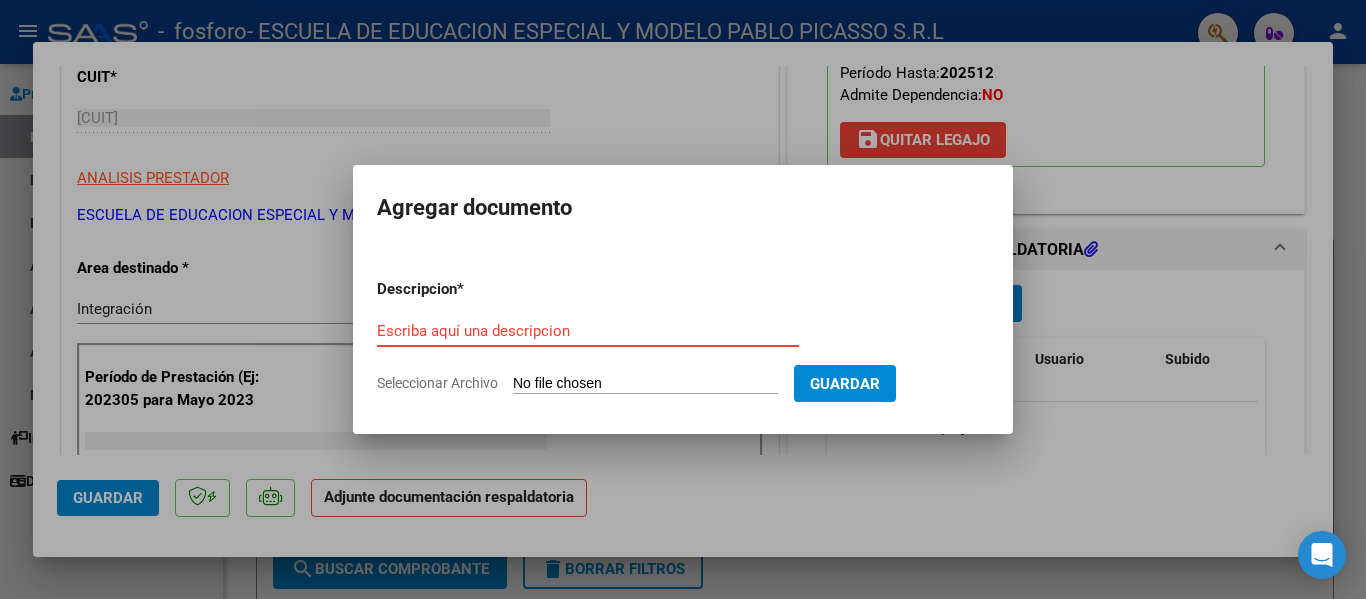 click on "Escriba aquí una descripcion" at bounding box center [588, 331] 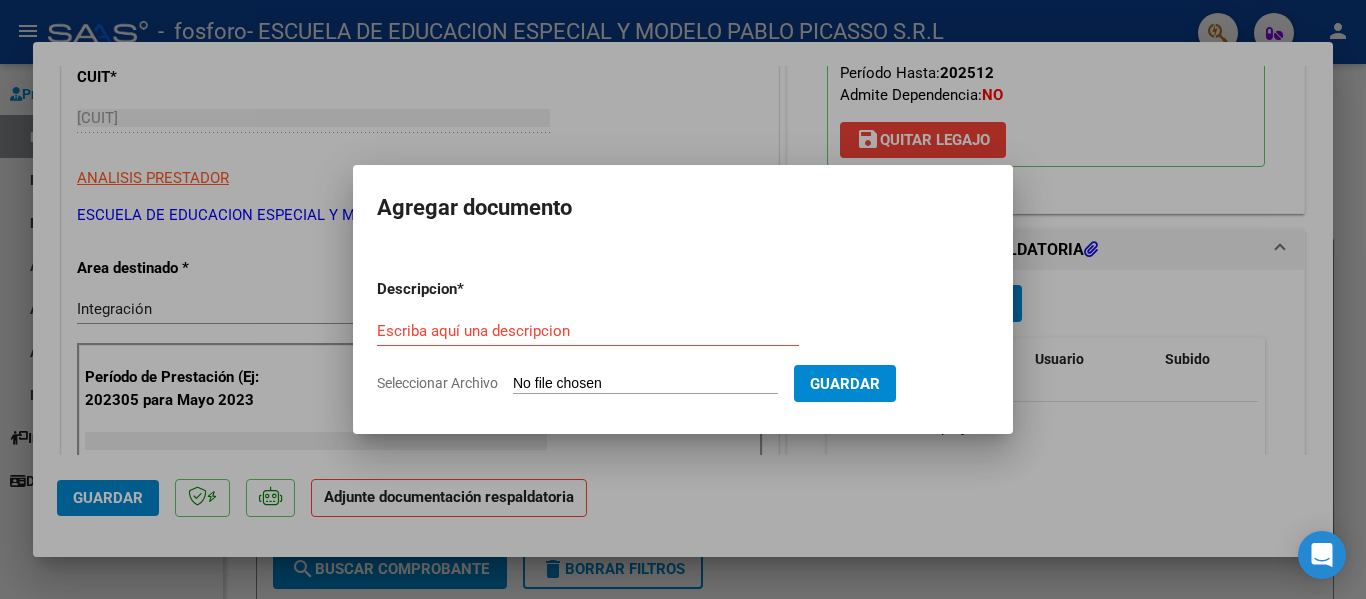 click on "Seleccionar Archivo" at bounding box center (645, 384) 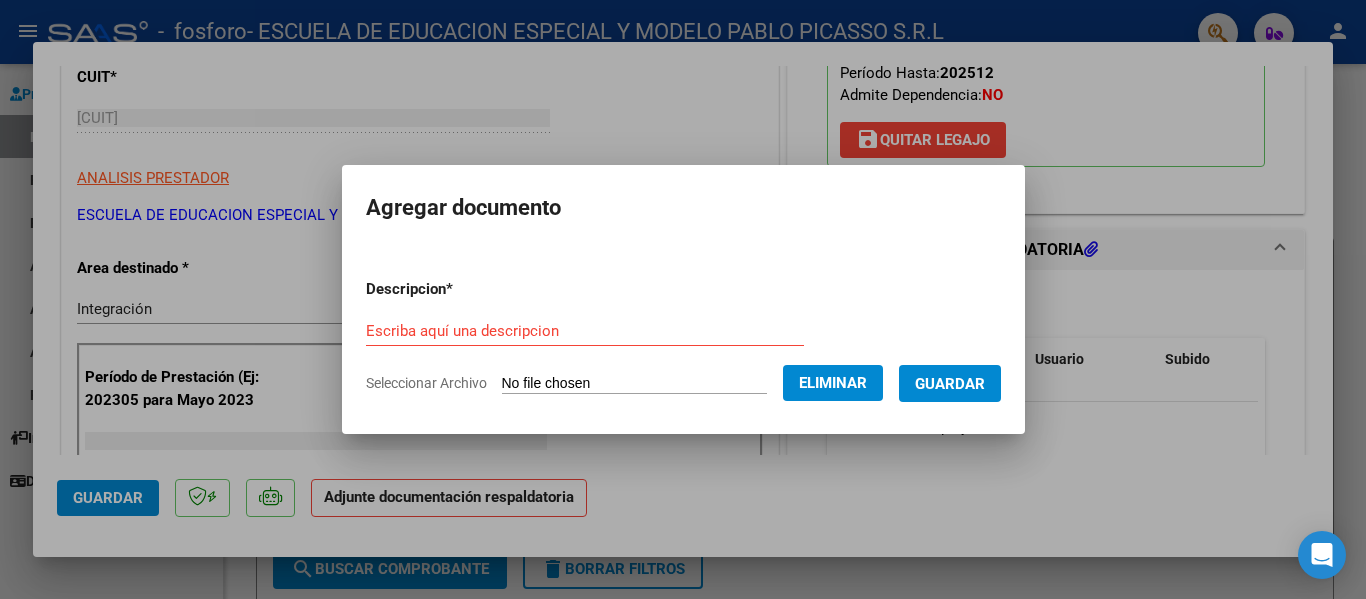 click on "Escriba aquí una descripcion" at bounding box center (585, 331) 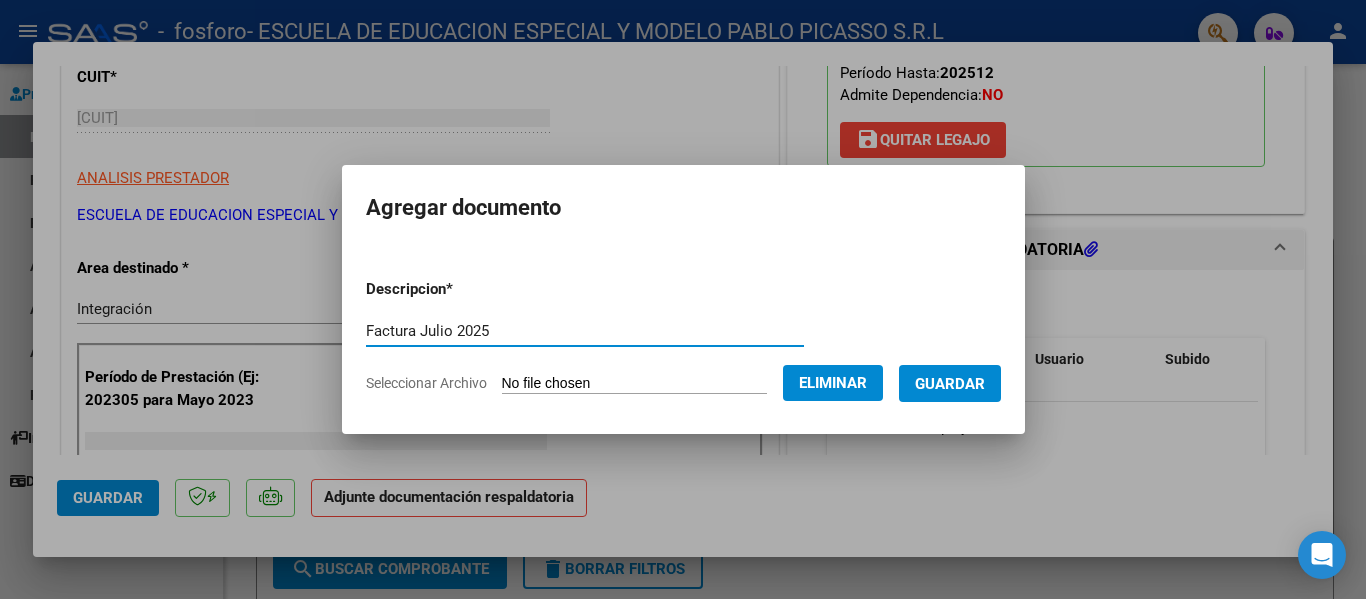 type on "Factura Julio 2025" 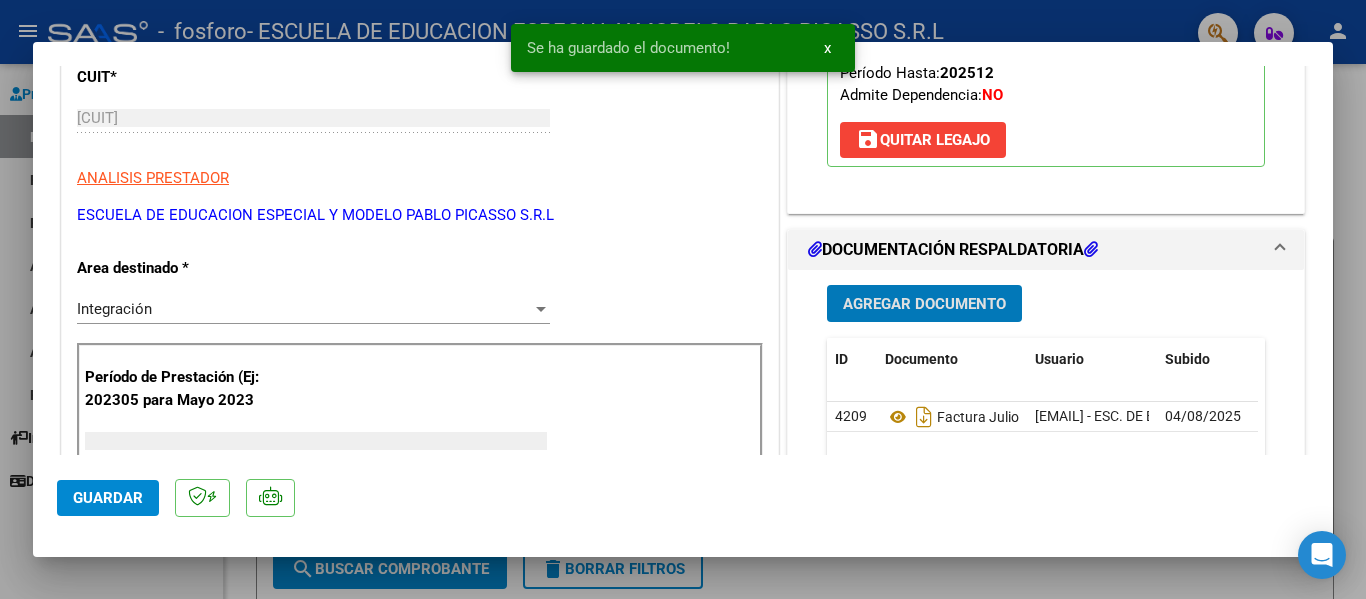 click on "Agregar Documento" at bounding box center (924, 304) 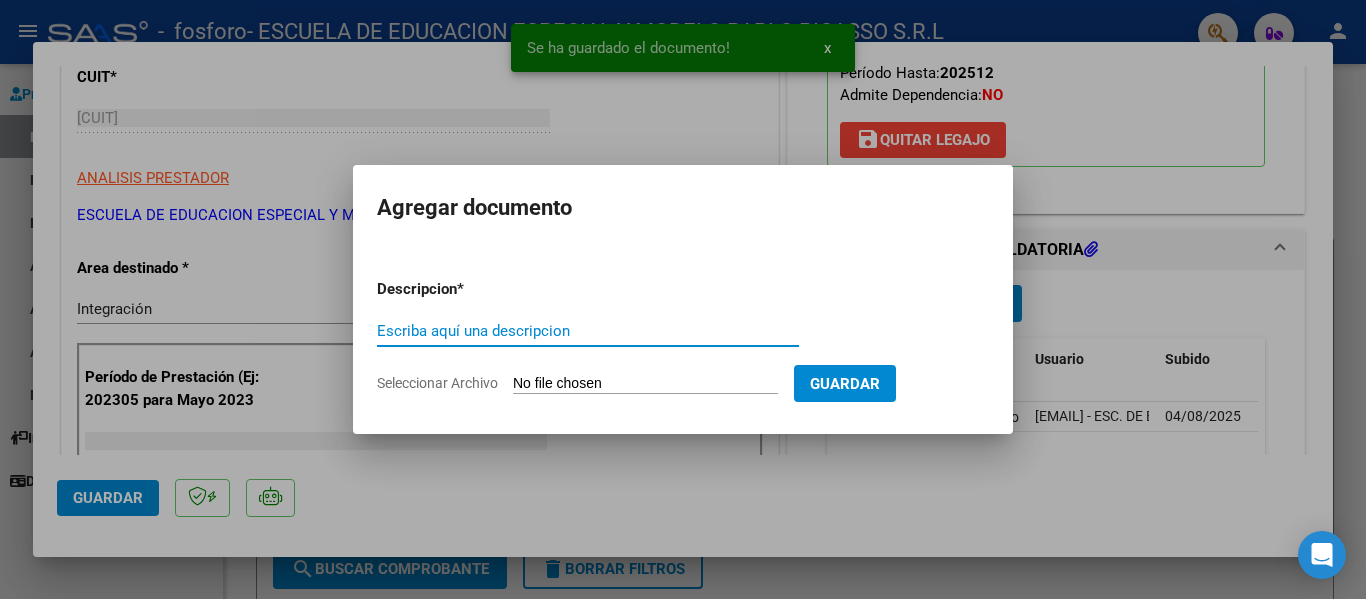click on "Escriba aquí una descripcion" at bounding box center [588, 331] 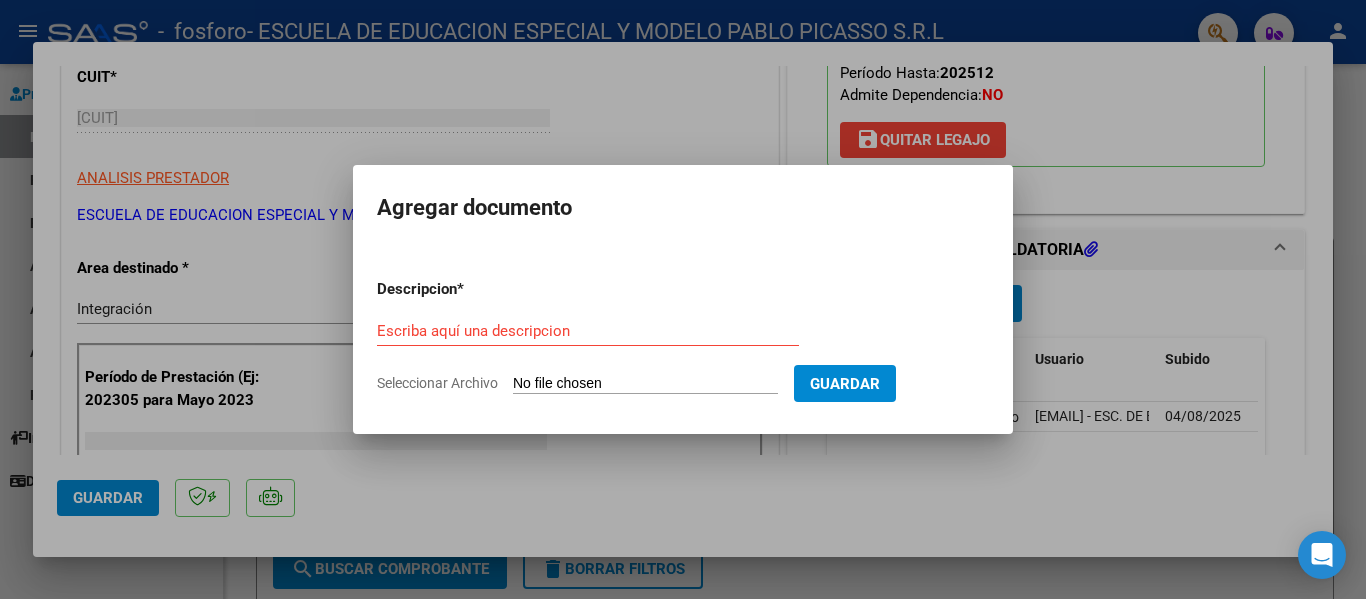 type on "C:\fakepath\Asistencias Julio 2025-Martinez Candela.pdf" 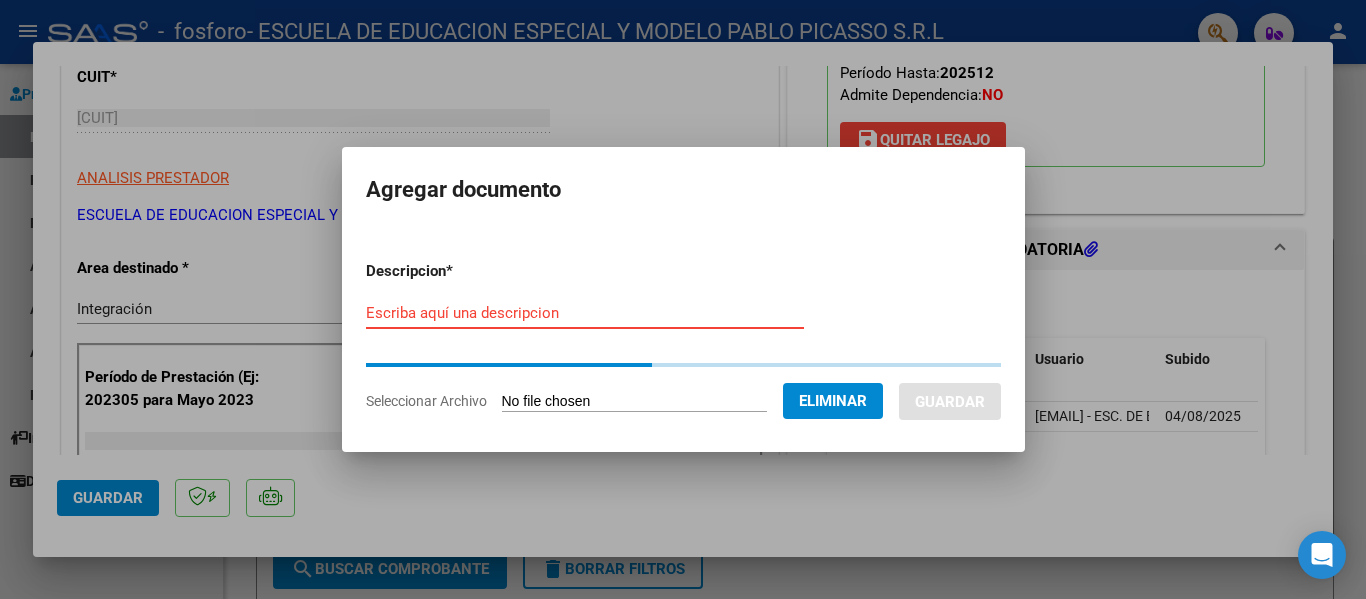 click on "Escriba aquí una descripcion" at bounding box center [585, 313] 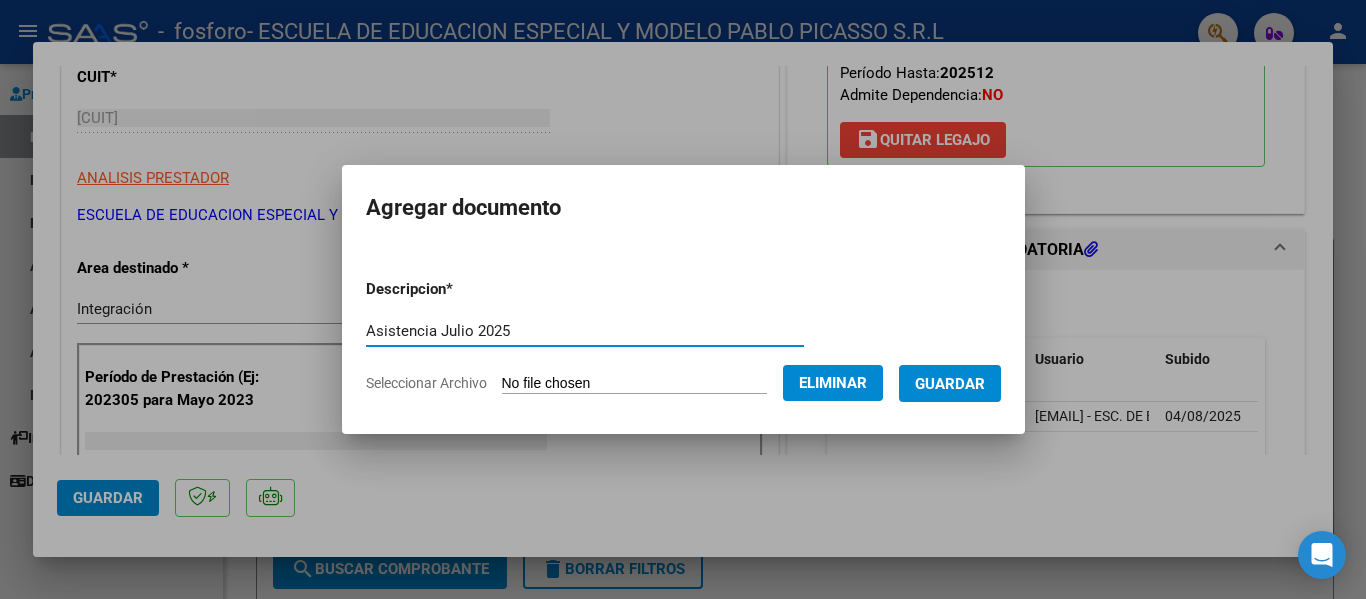 type on "Asistencia Julio 2025" 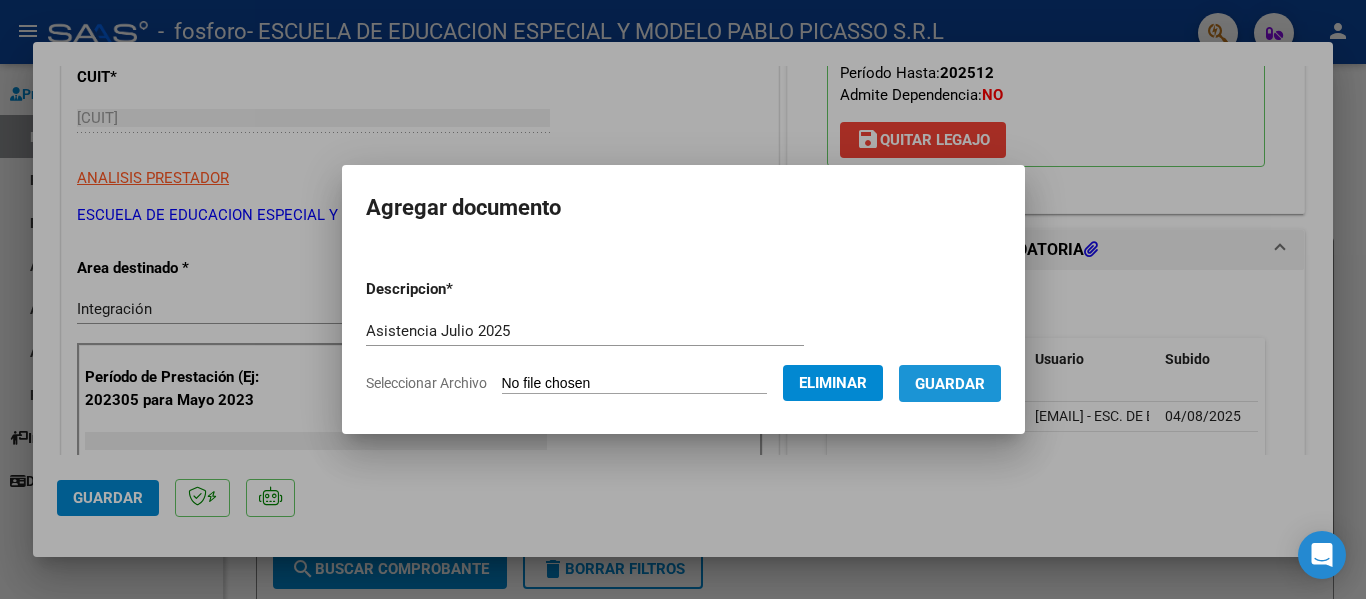 click on "Guardar" at bounding box center [950, 384] 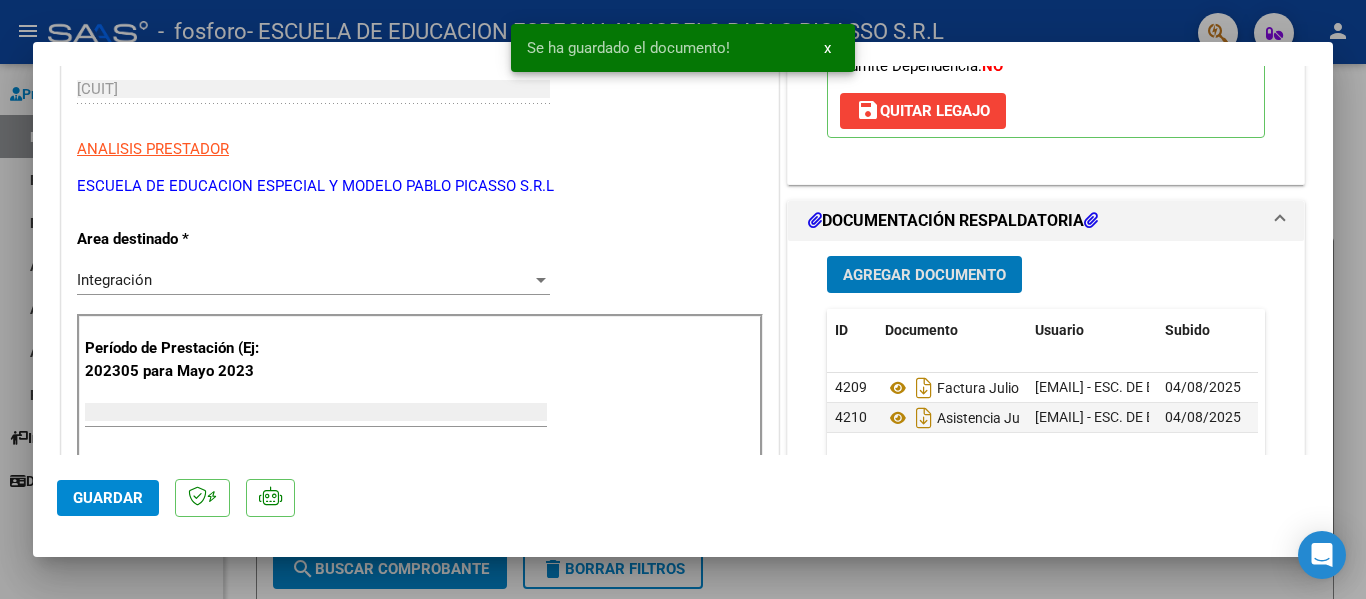 scroll, scrollTop: 319, scrollLeft: 0, axis: vertical 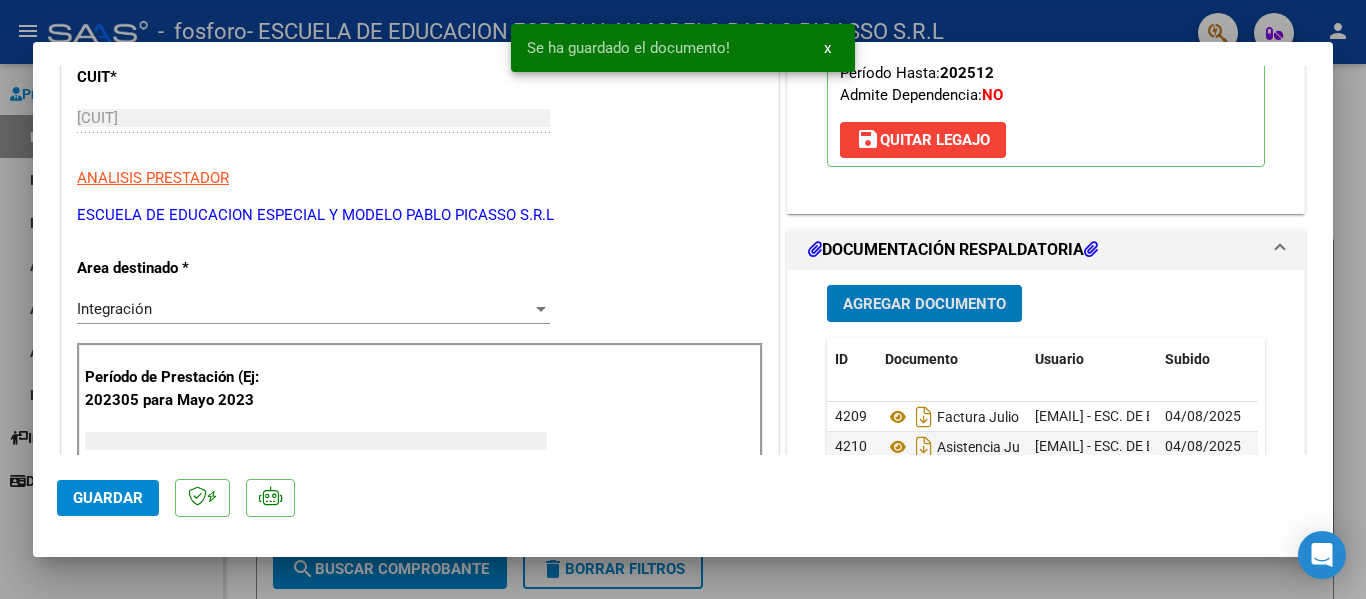 click on "Guardar" 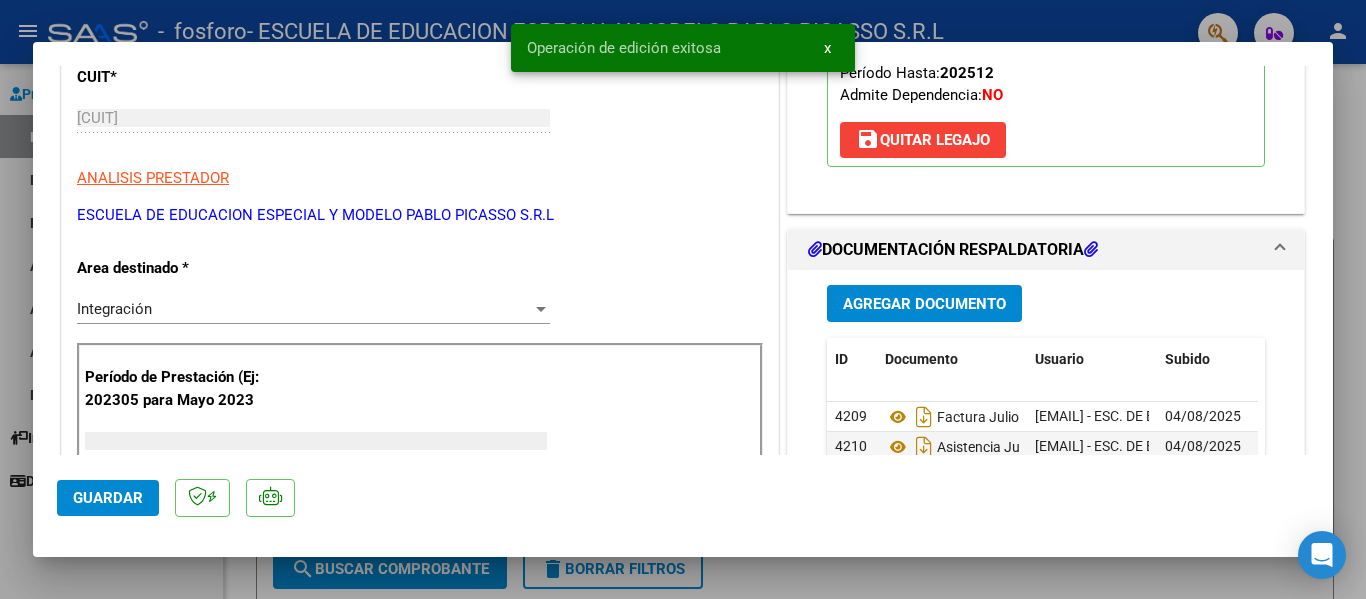 click at bounding box center (683, 299) 